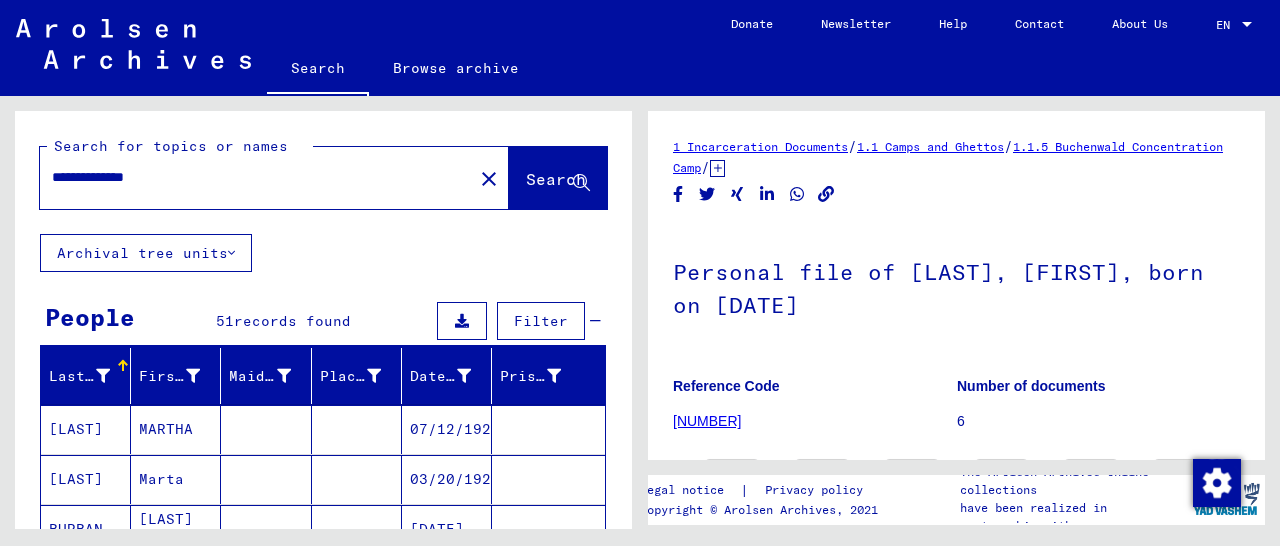scroll, scrollTop: 0, scrollLeft: 0, axis: both 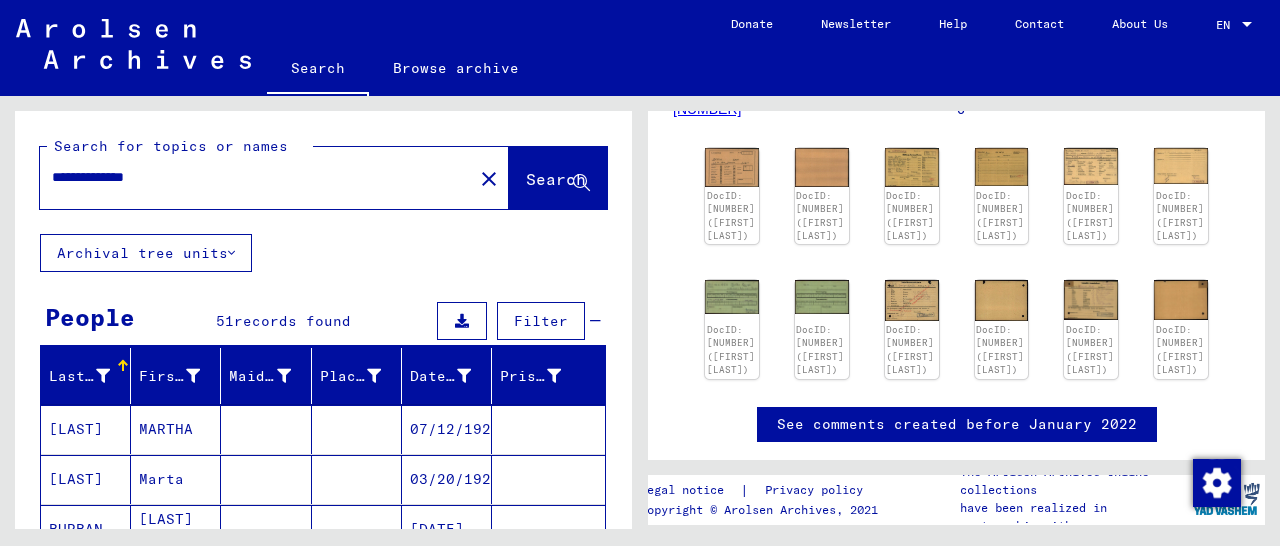 drag, startPoint x: 208, startPoint y: 179, endPoint x: 97, endPoint y: 174, distance: 111.11256 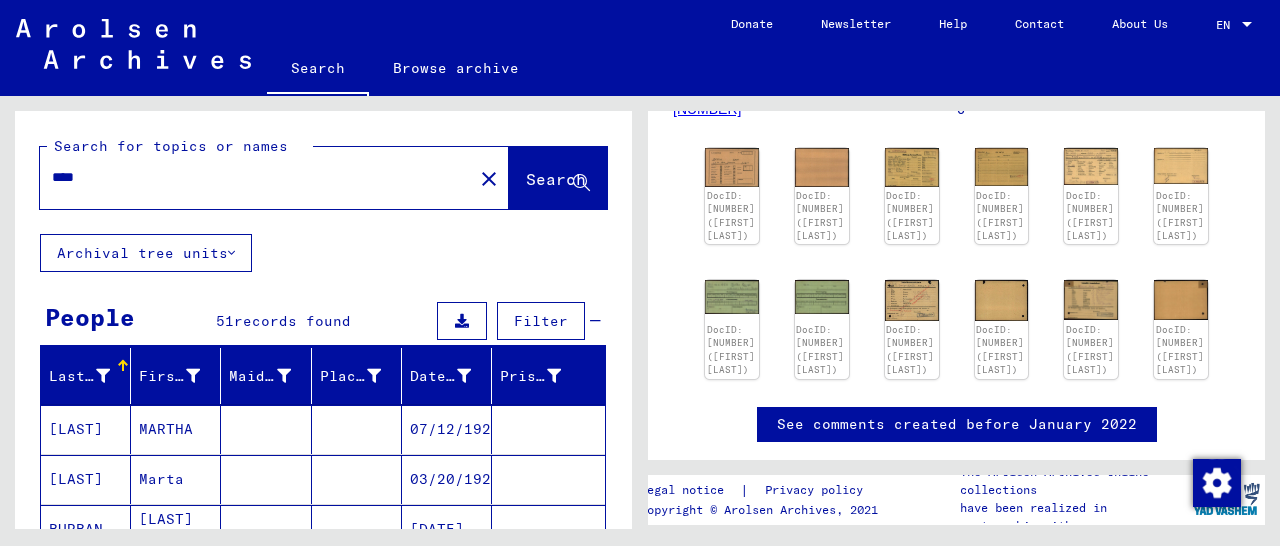 type on "****" 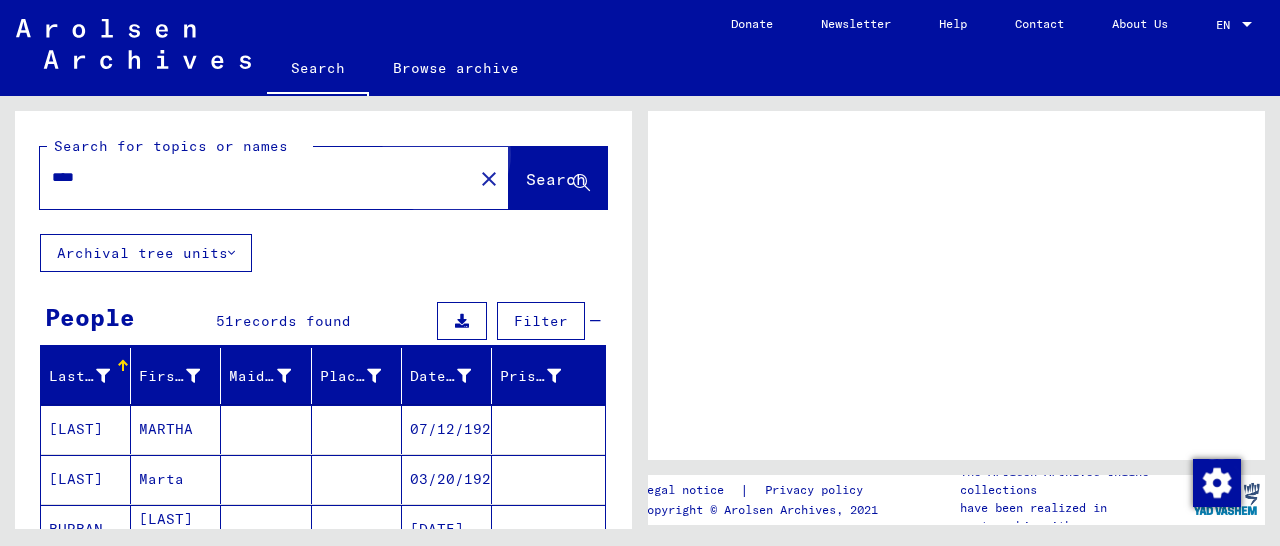 scroll, scrollTop: 0, scrollLeft: 0, axis: both 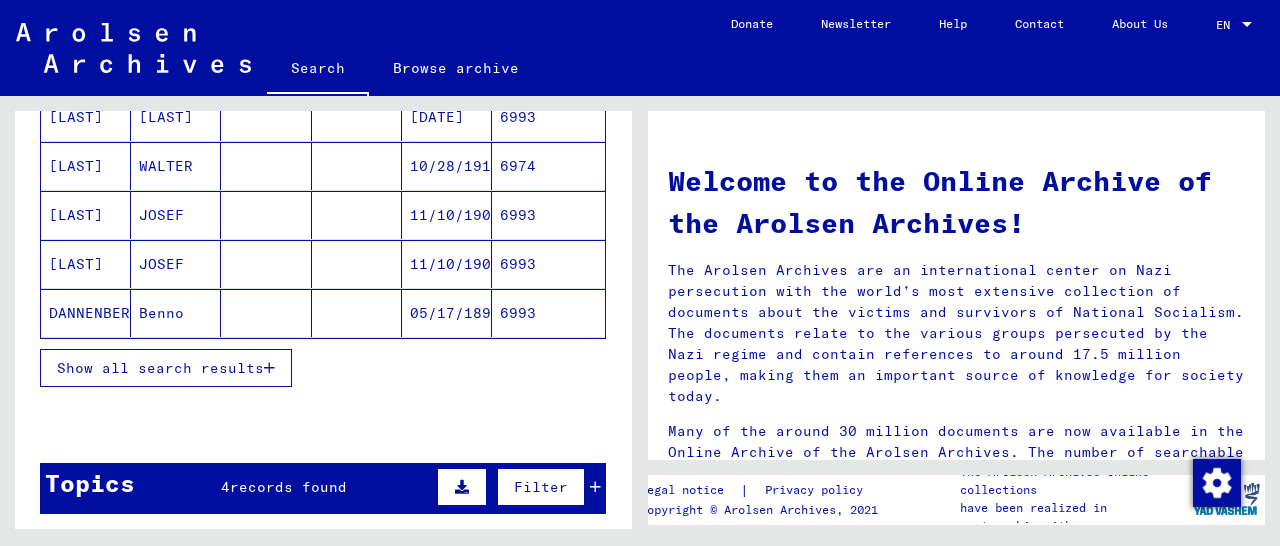 click at bounding box center (269, 368) 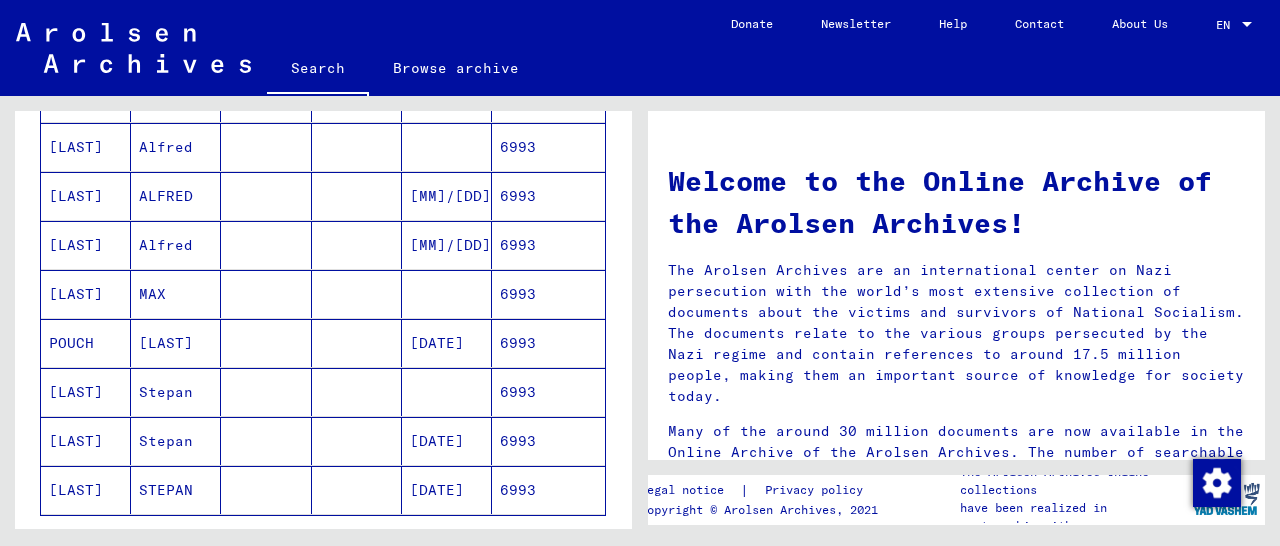 scroll, scrollTop: 1144, scrollLeft: 0, axis: vertical 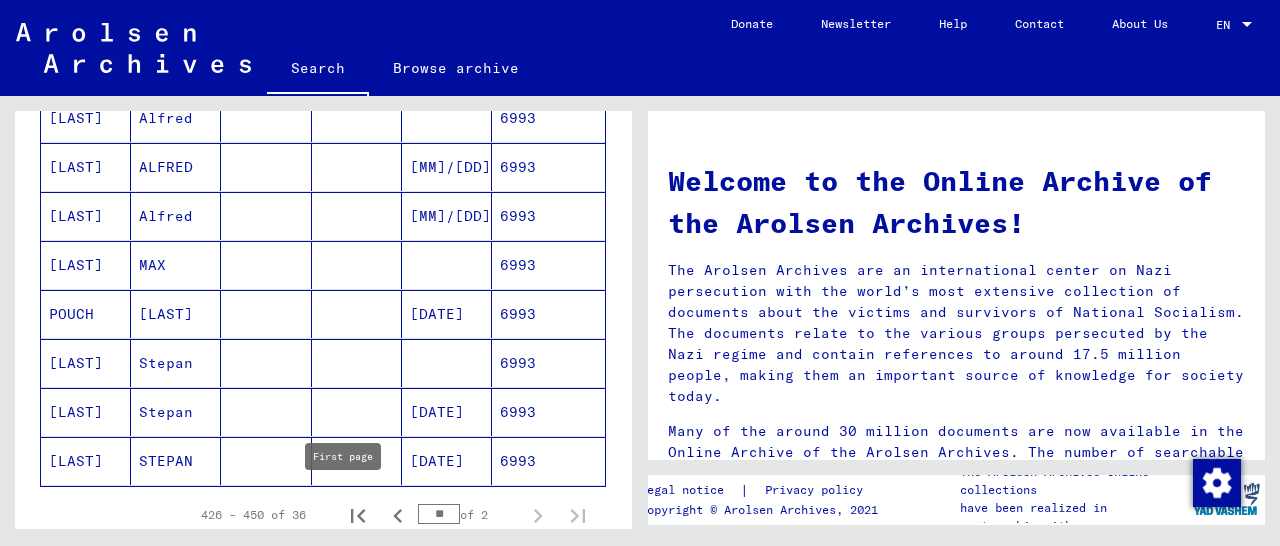 click 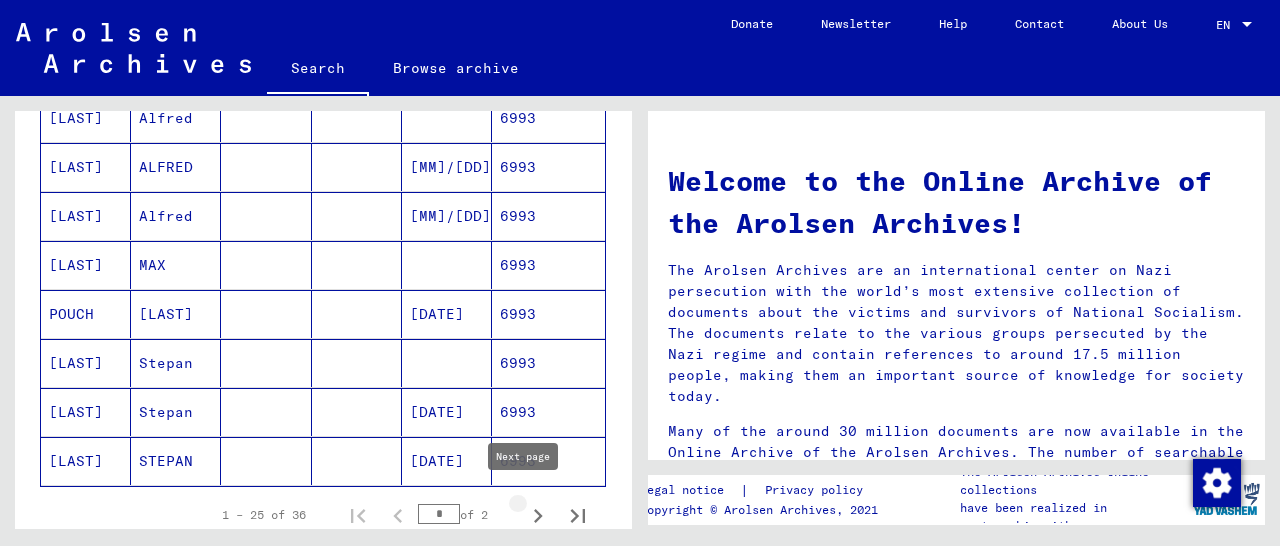 click 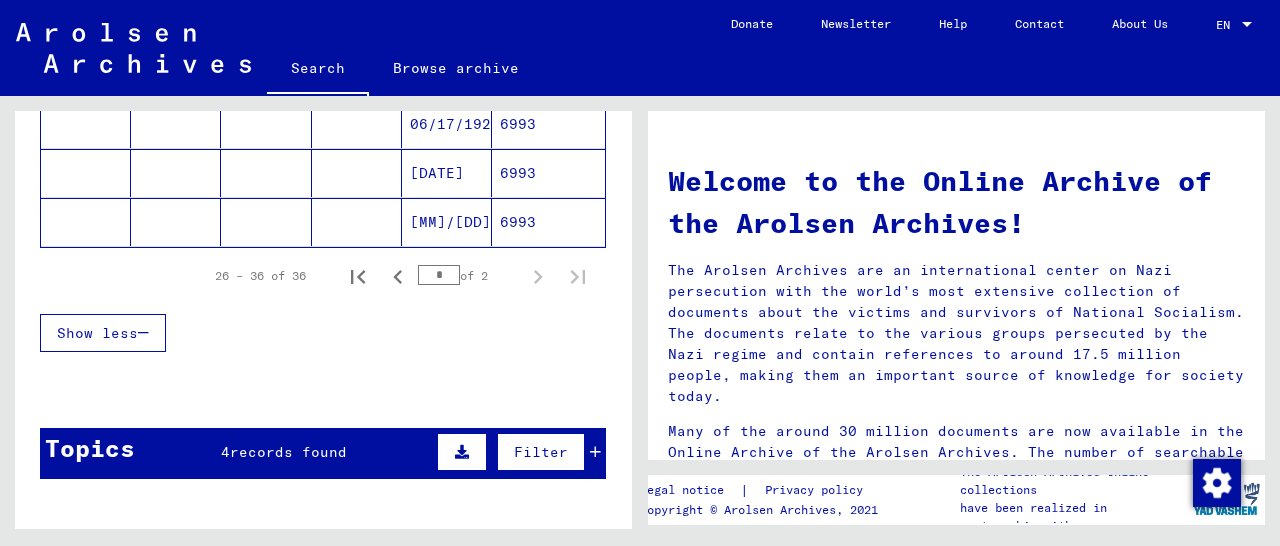 scroll, scrollTop: 772, scrollLeft: 0, axis: vertical 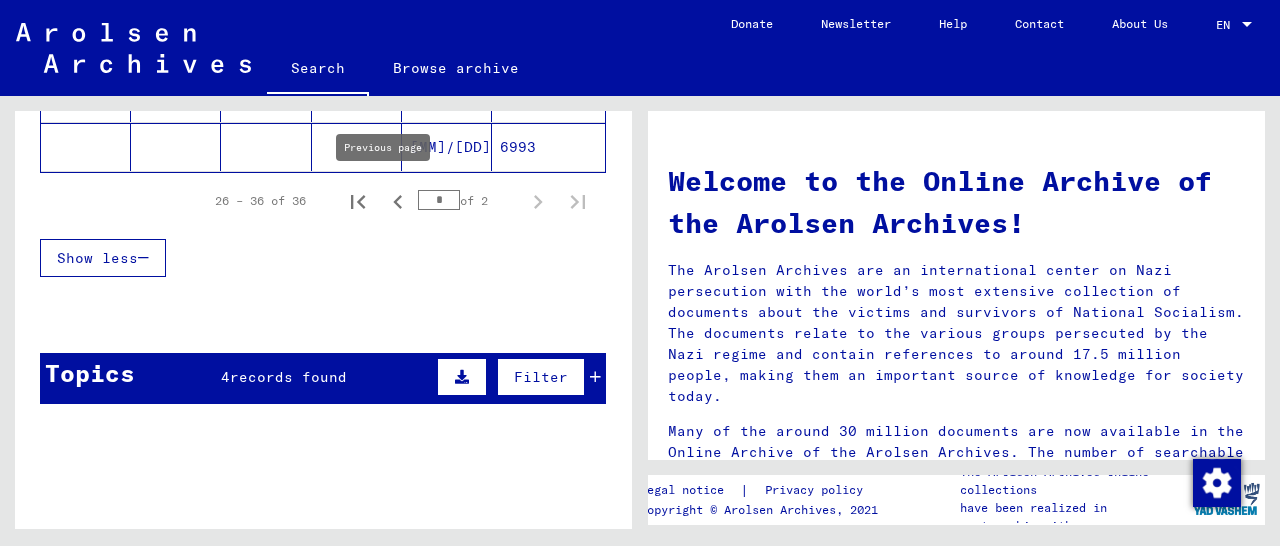 click 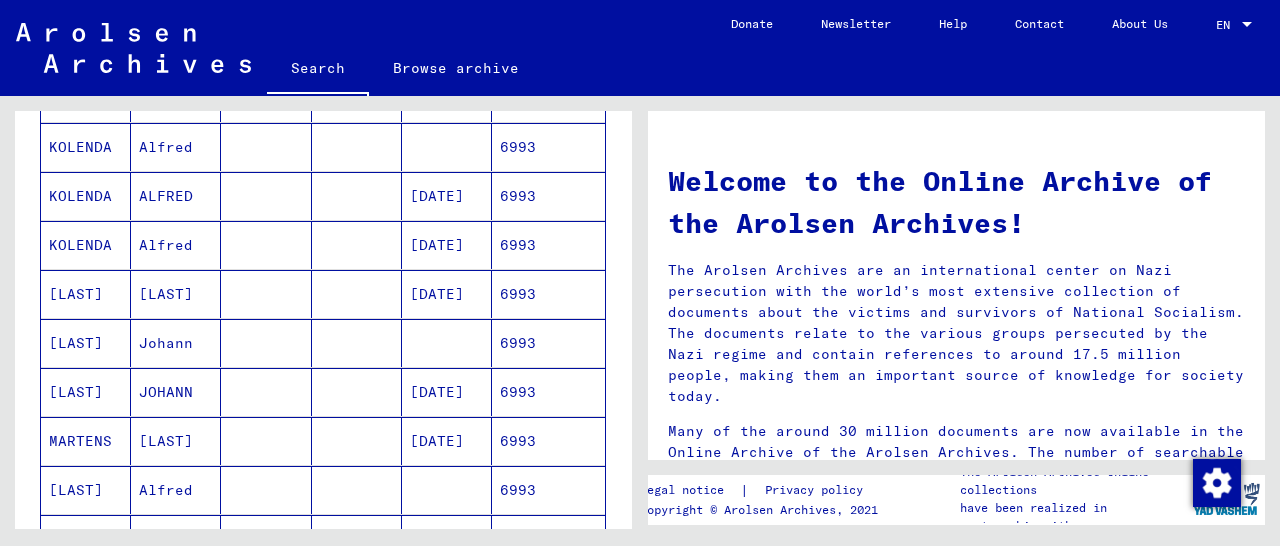 scroll, scrollTop: 668, scrollLeft: 0, axis: vertical 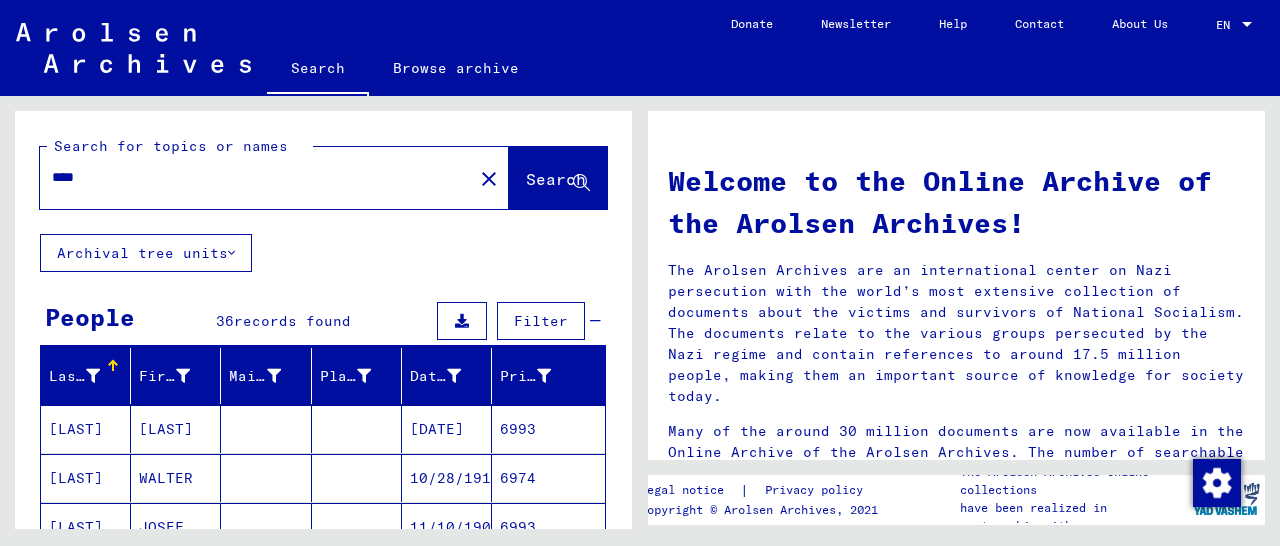 drag, startPoint x: 215, startPoint y: 178, endPoint x: 13, endPoint y: 173, distance: 202.06187 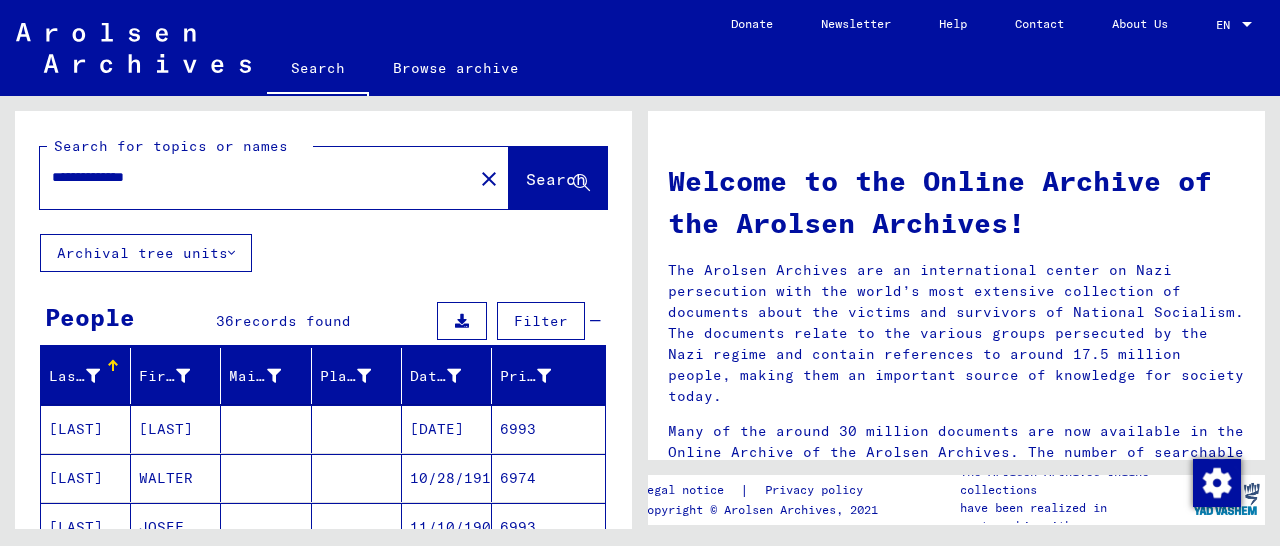 type on "**********" 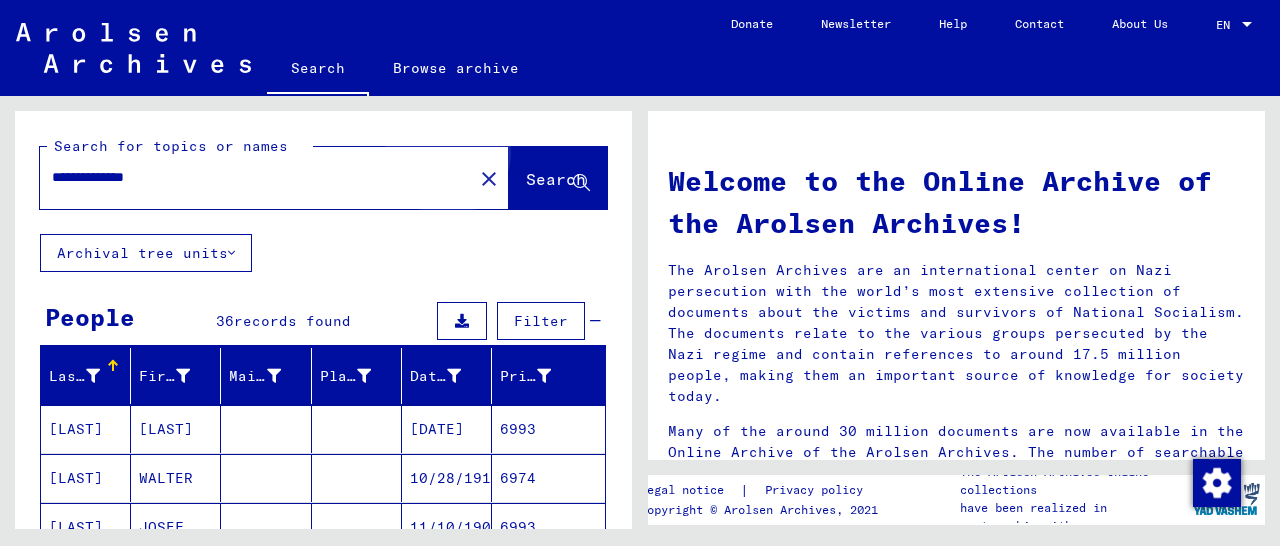click on "Search" 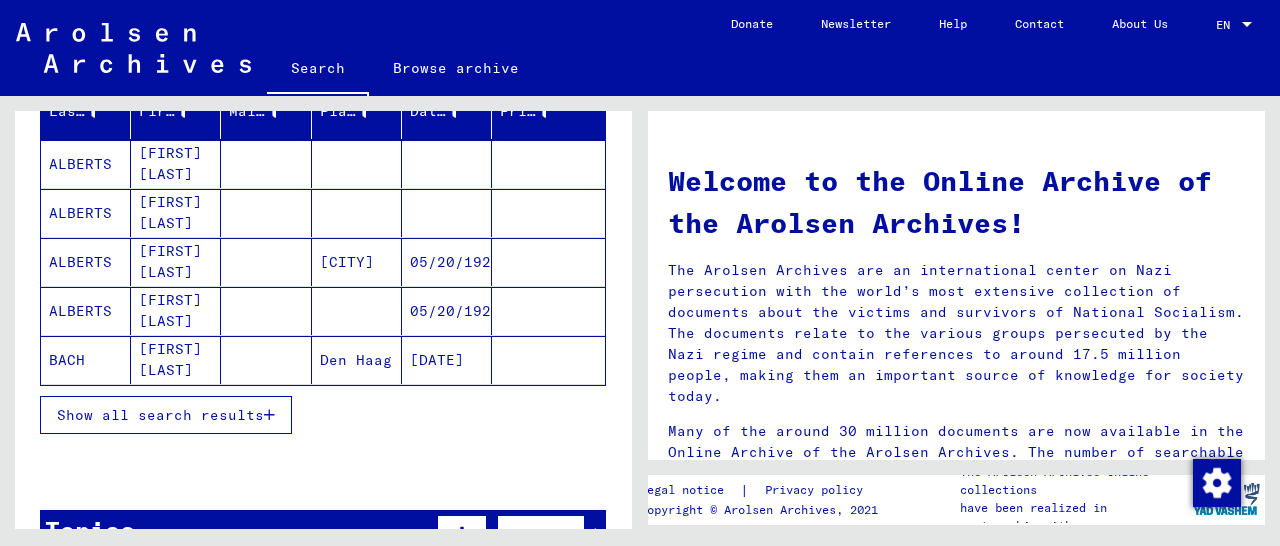 scroll, scrollTop: 416, scrollLeft: 0, axis: vertical 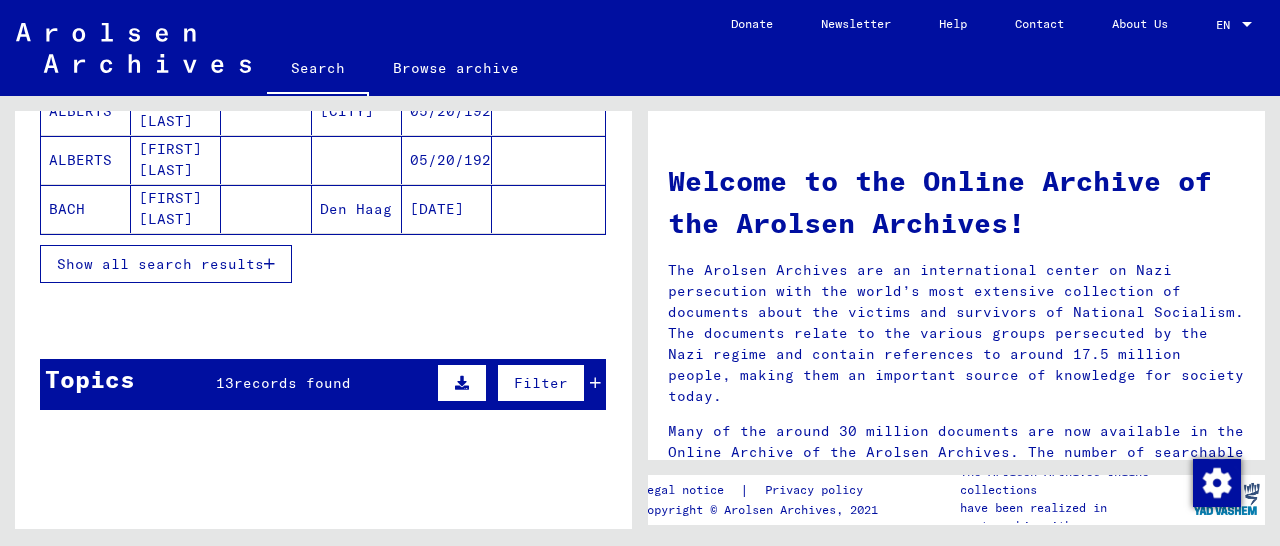 click at bounding box center [269, 264] 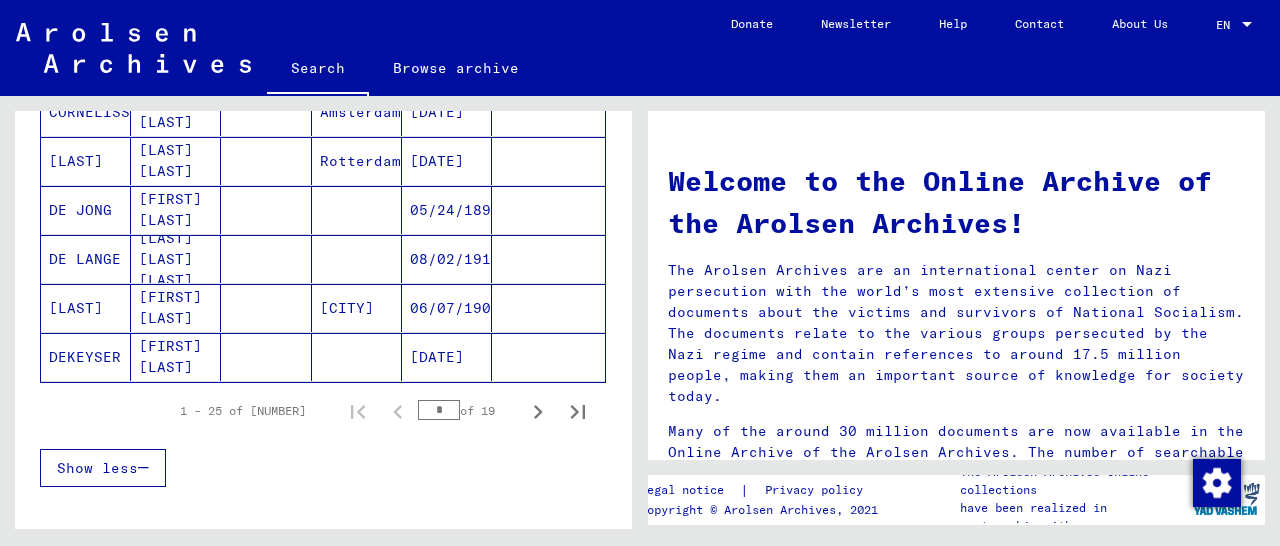 scroll, scrollTop: 1352, scrollLeft: 0, axis: vertical 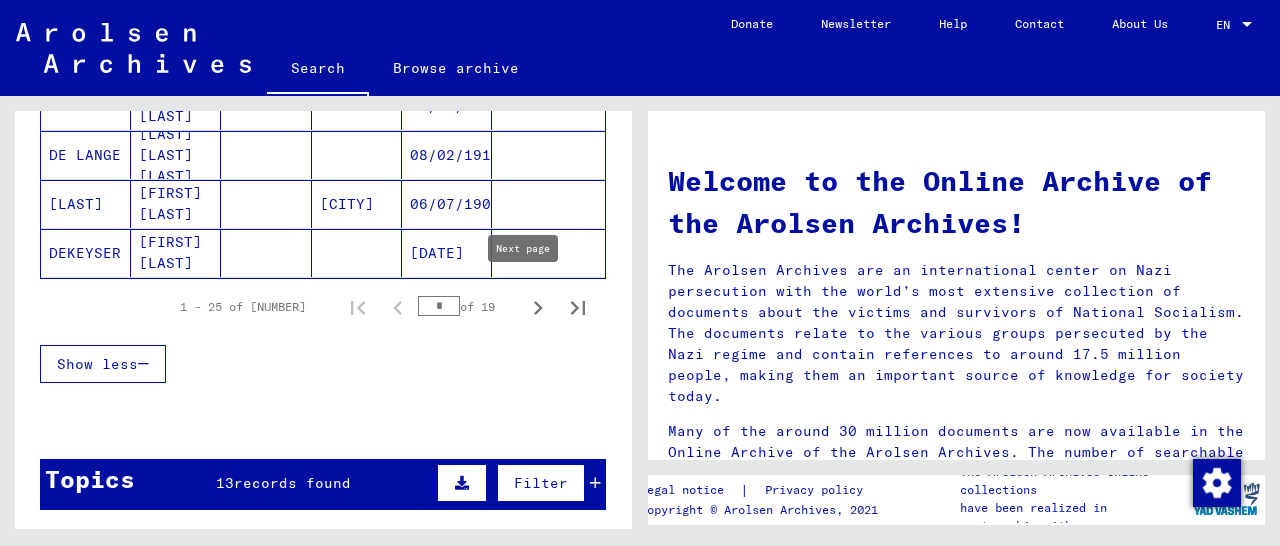 click 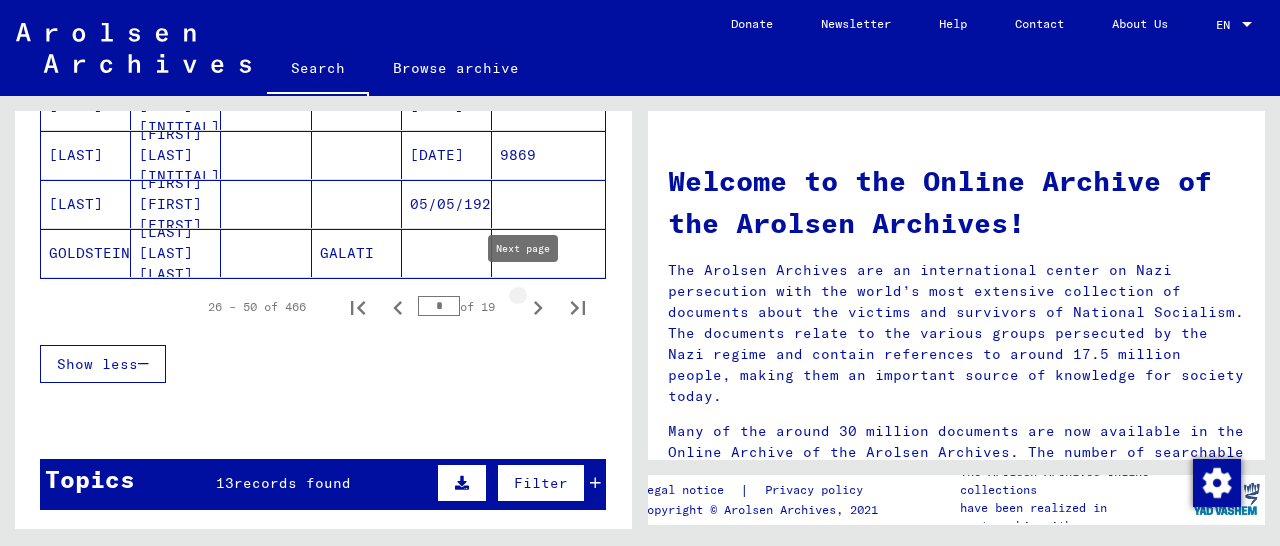 click 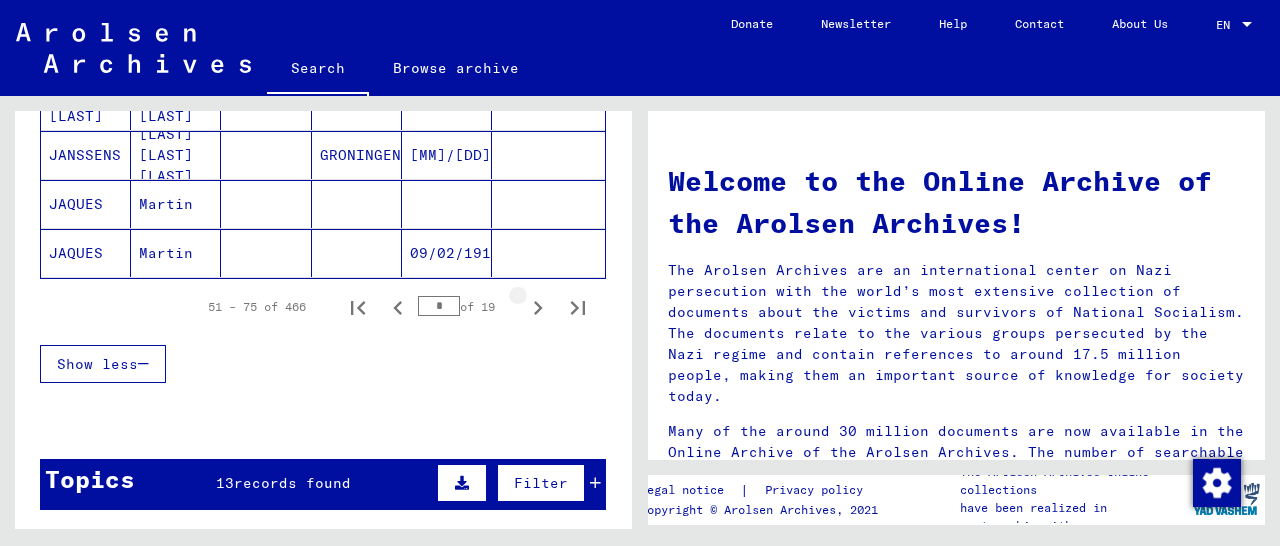 click 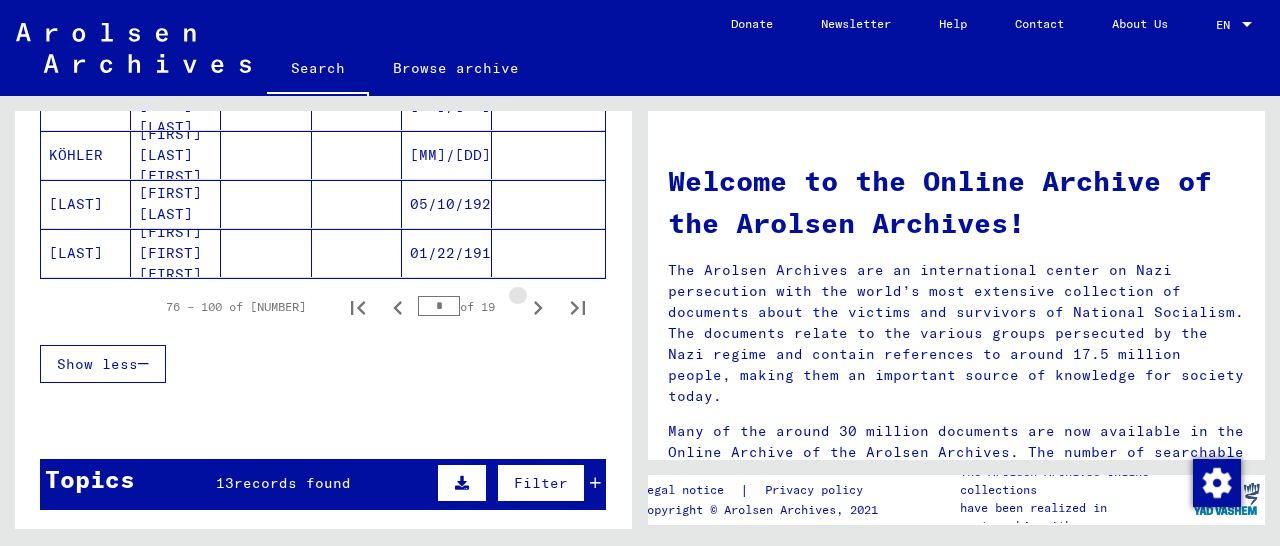 click 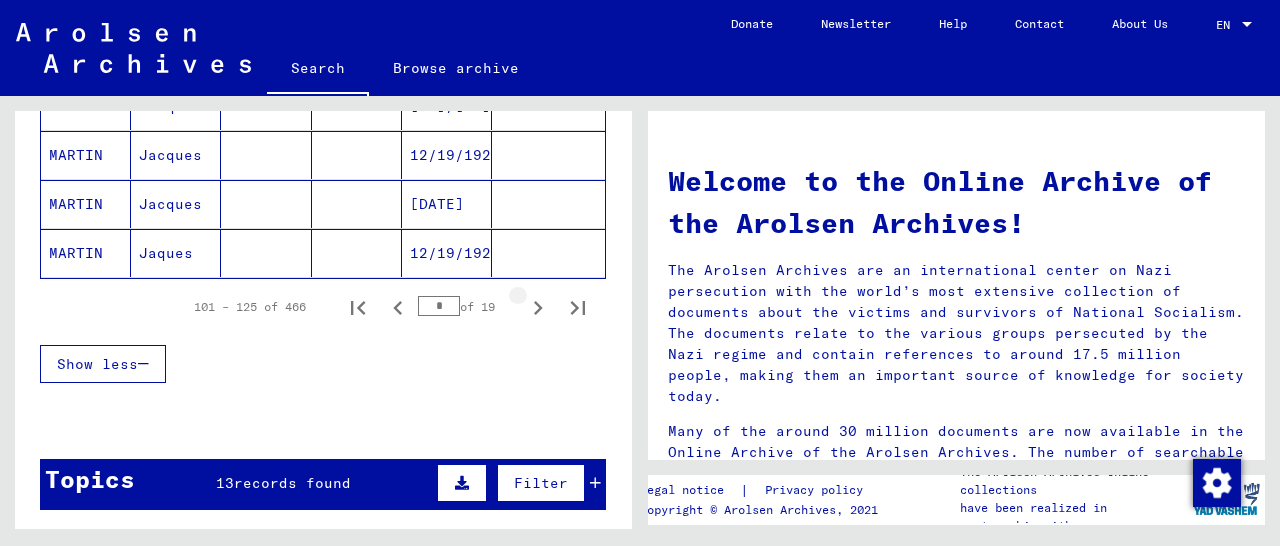 click 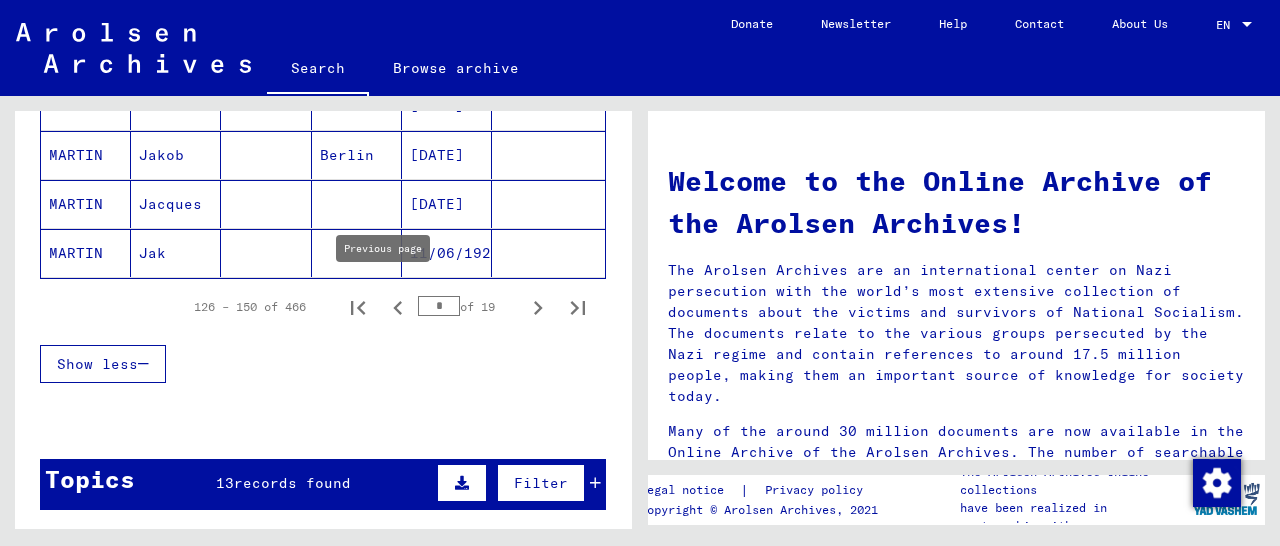 click 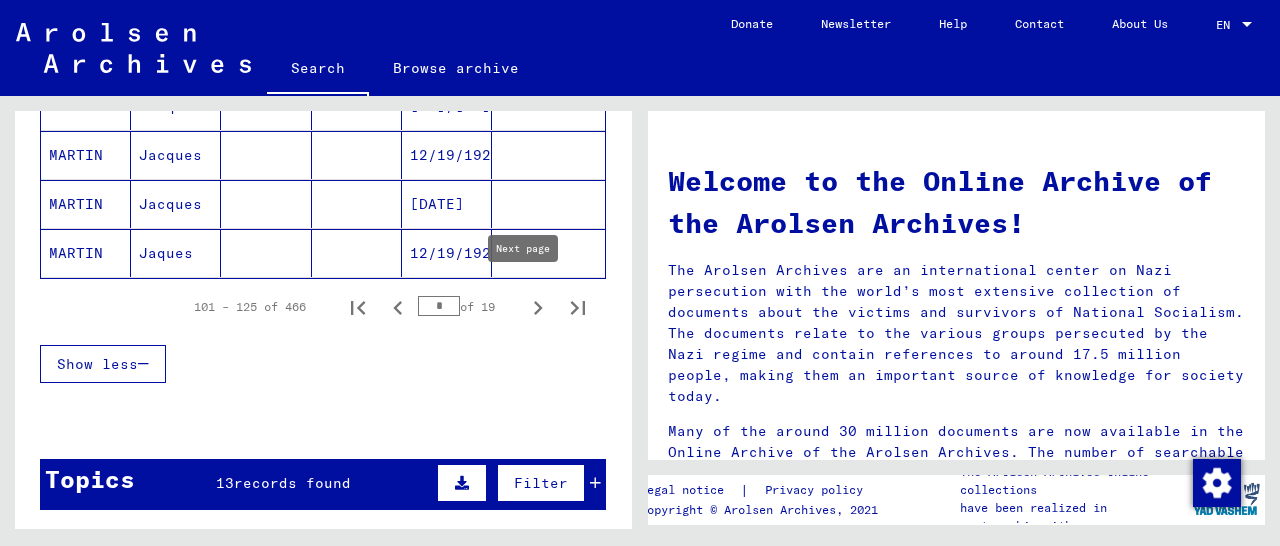 scroll, scrollTop: 1040, scrollLeft: 0, axis: vertical 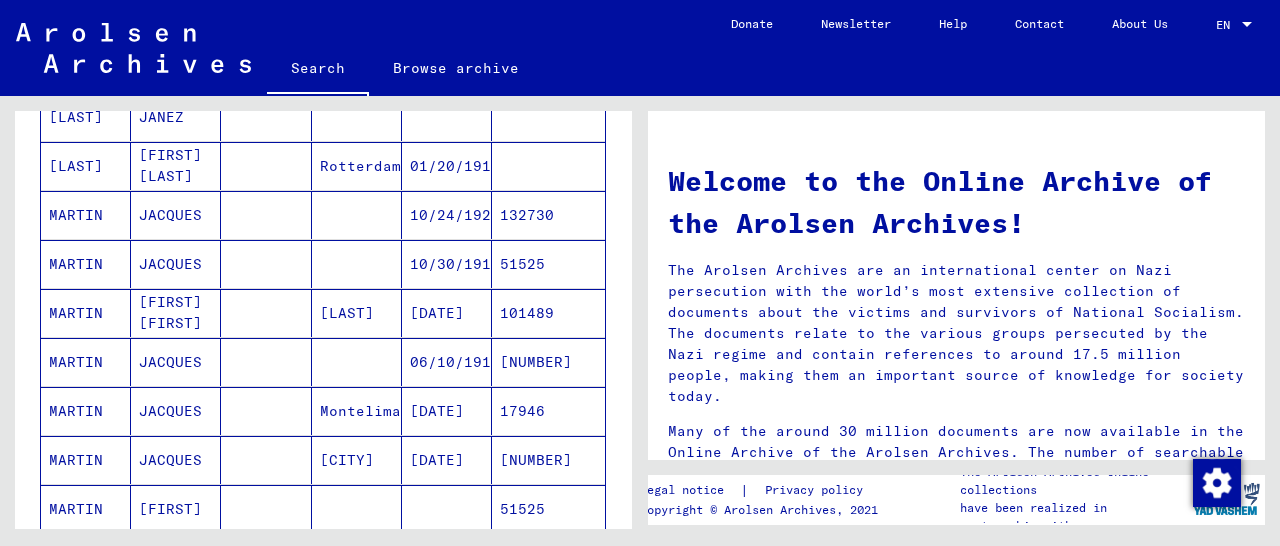 click on "101489" at bounding box center [548, 362] 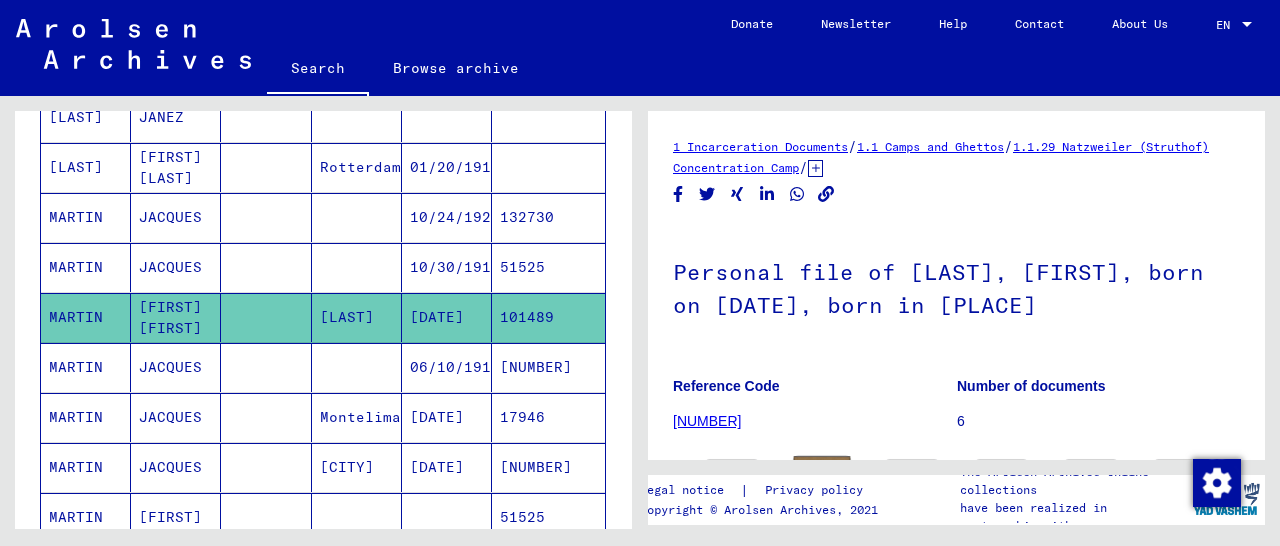 scroll, scrollTop: 208, scrollLeft: 0, axis: vertical 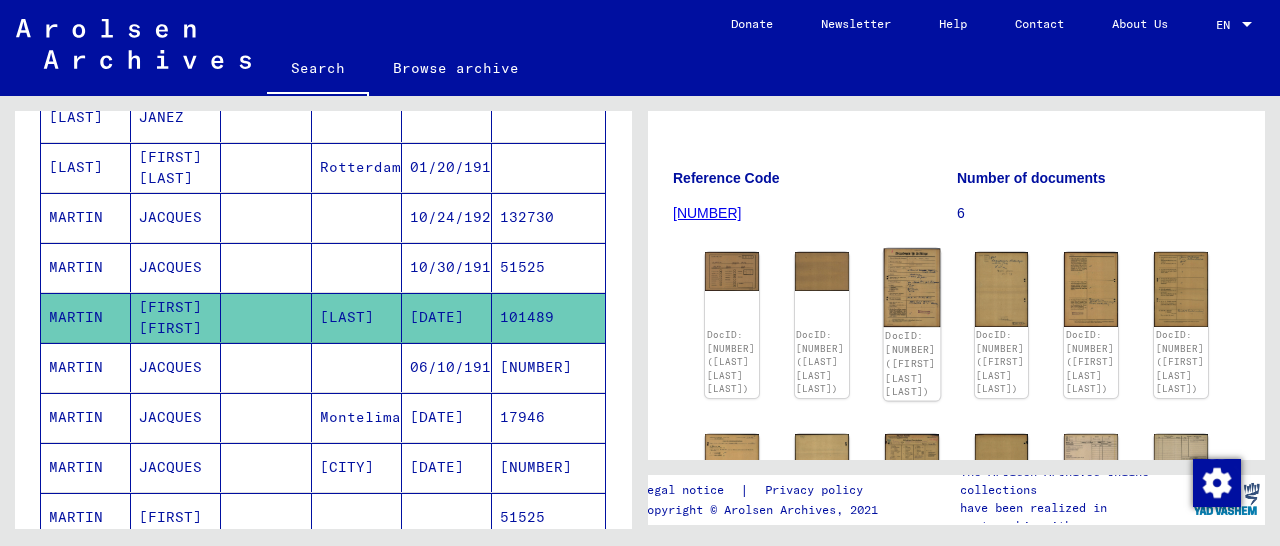 click 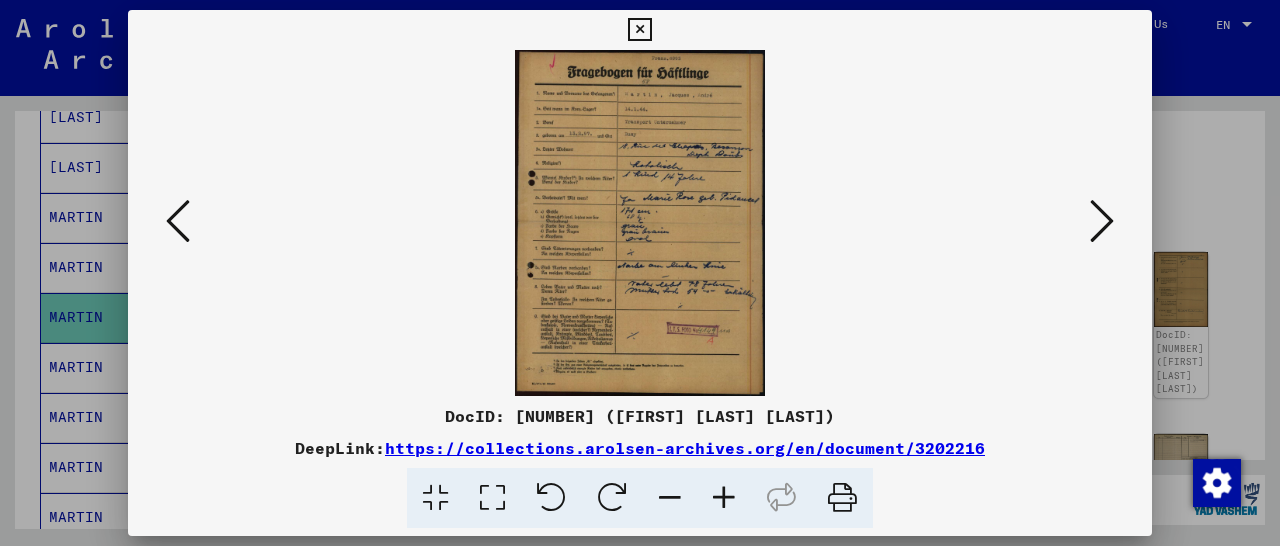 click at bounding box center [724, 498] 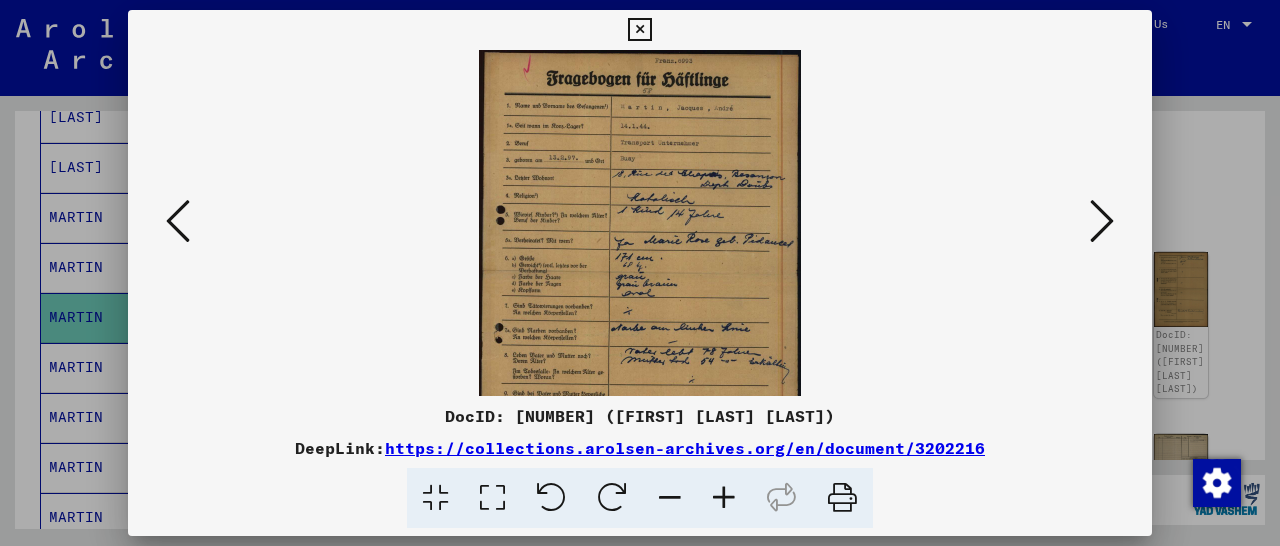 click at bounding box center (724, 498) 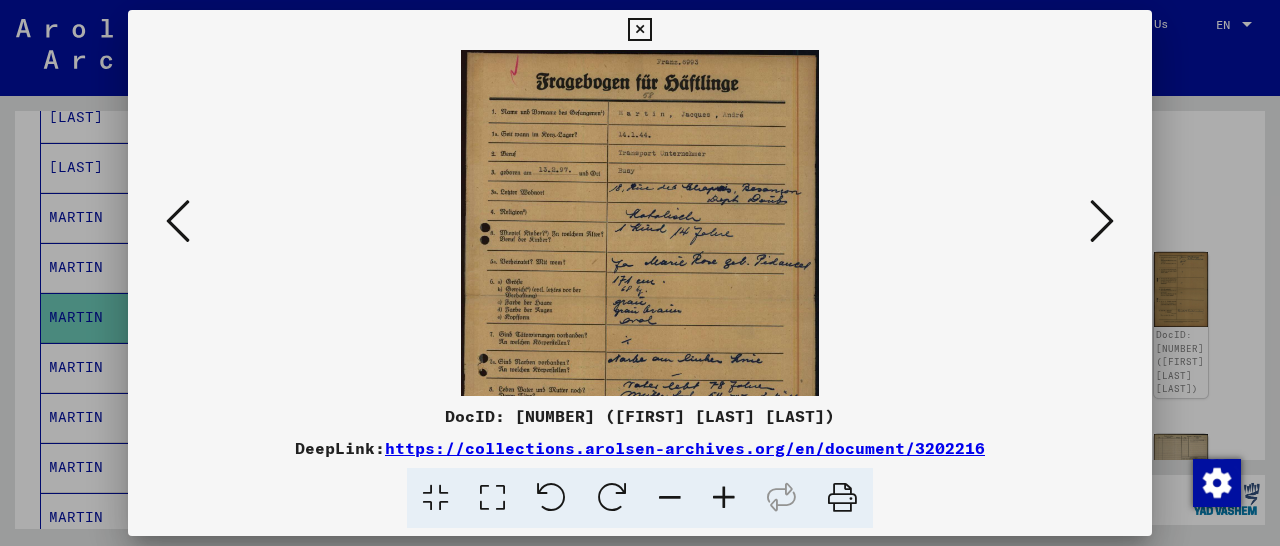 click at bounding box center (724, 498) 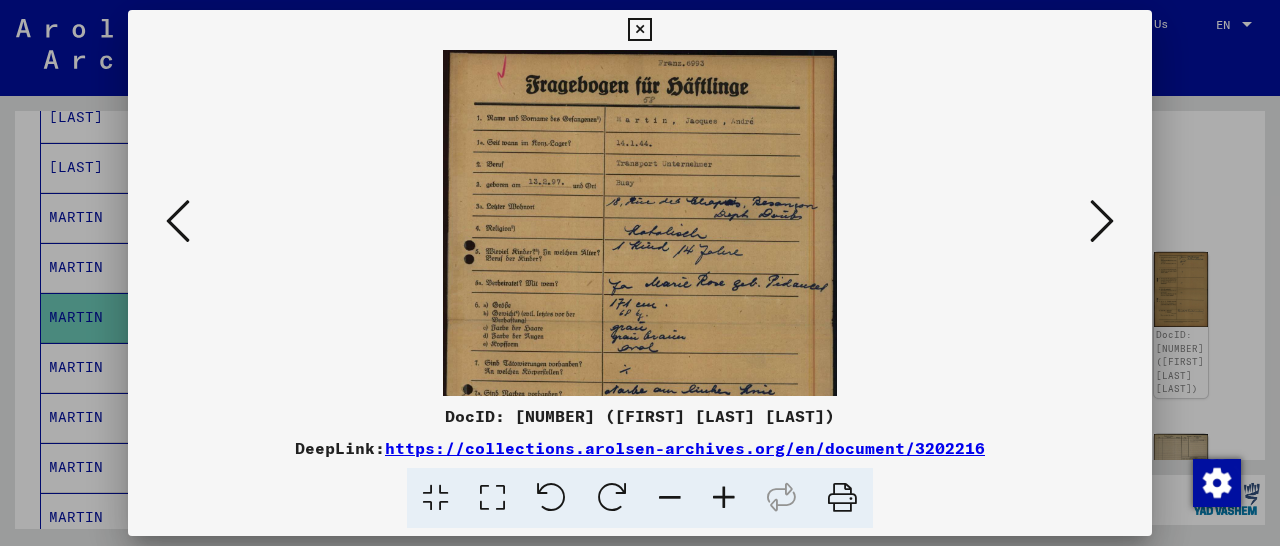 click at bounding box center (724, 498) 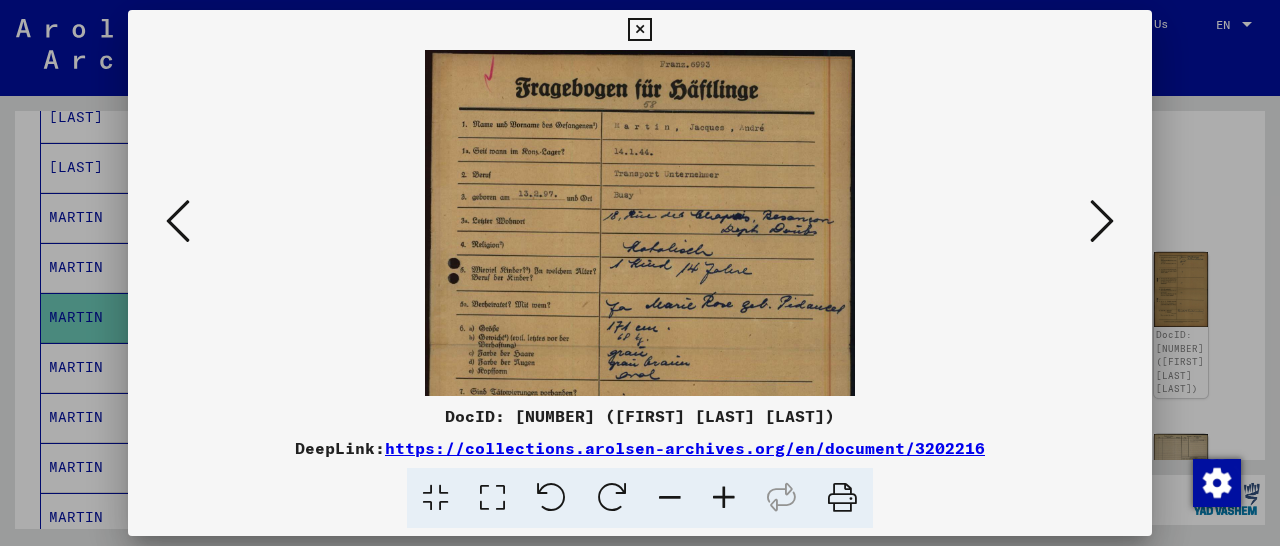 click at bounding box center [724, 498] 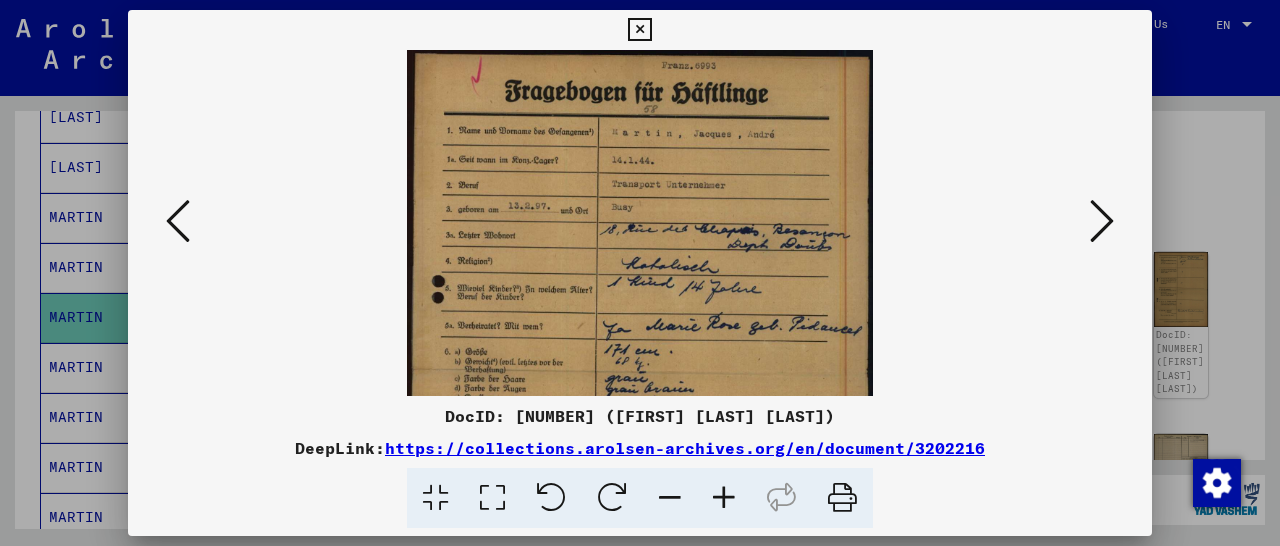 click at bounding box center [724, 498] 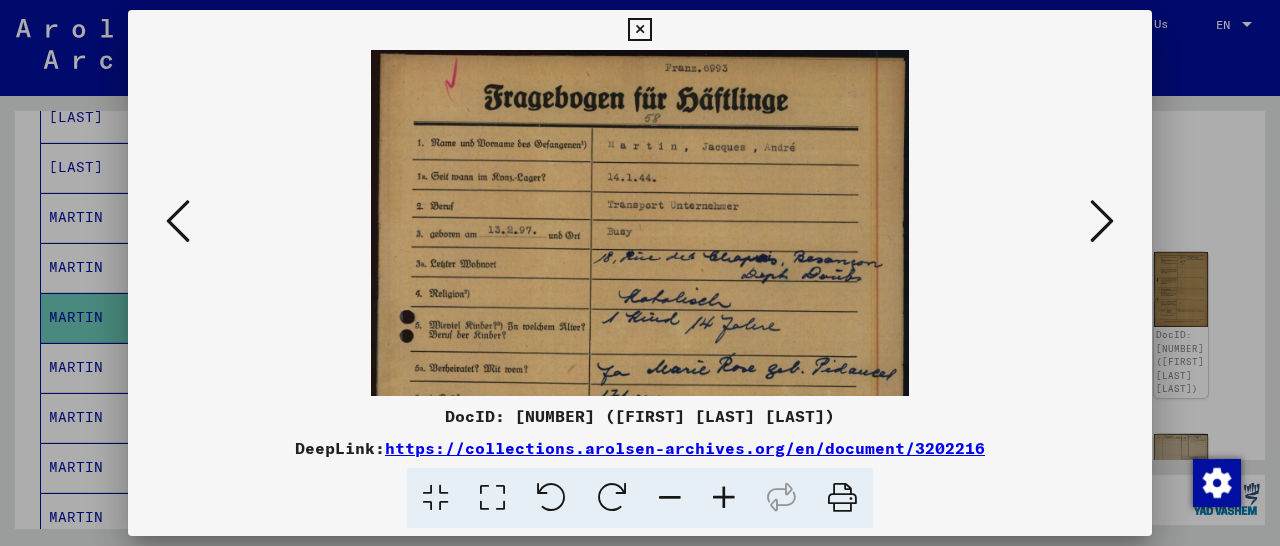 click at bounding box center (724, 498) 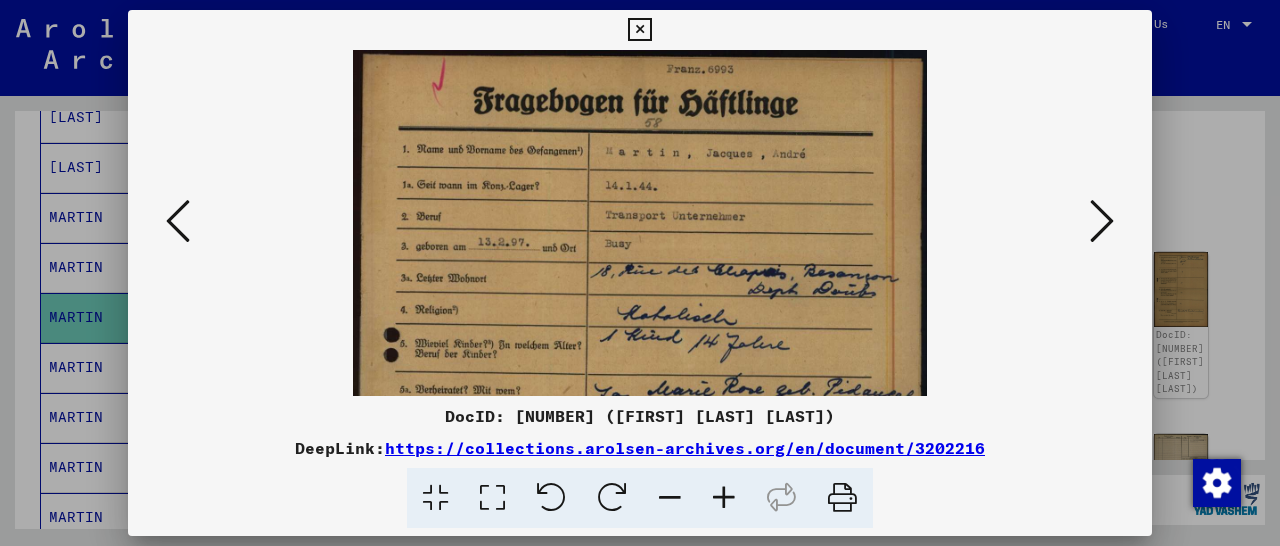click at bounding box center (724, 498) 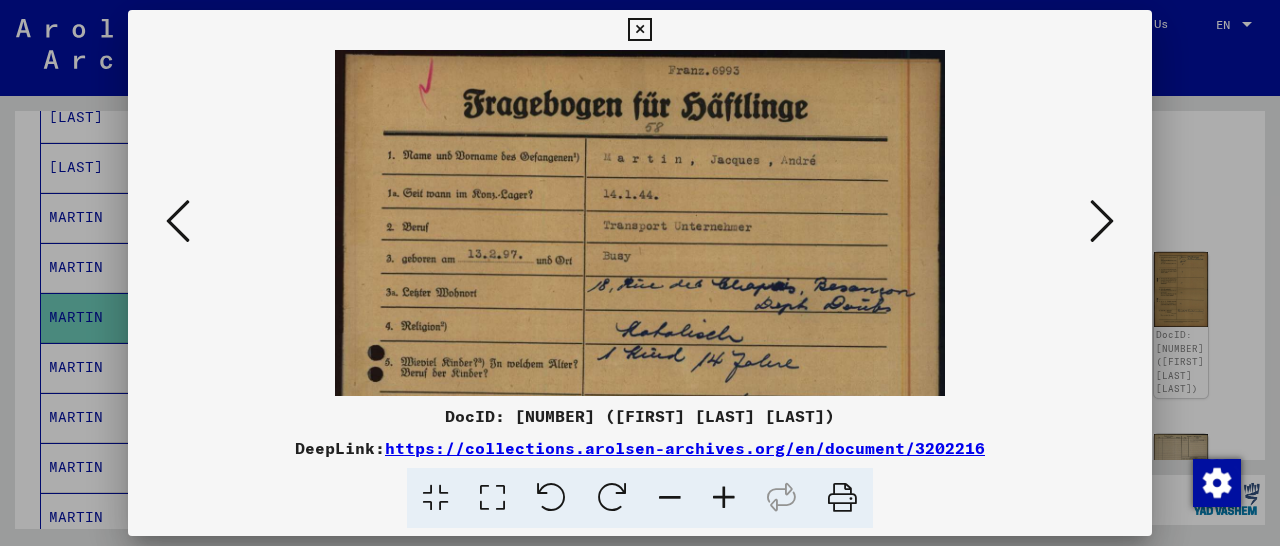 click at bounding box center [724, 498] 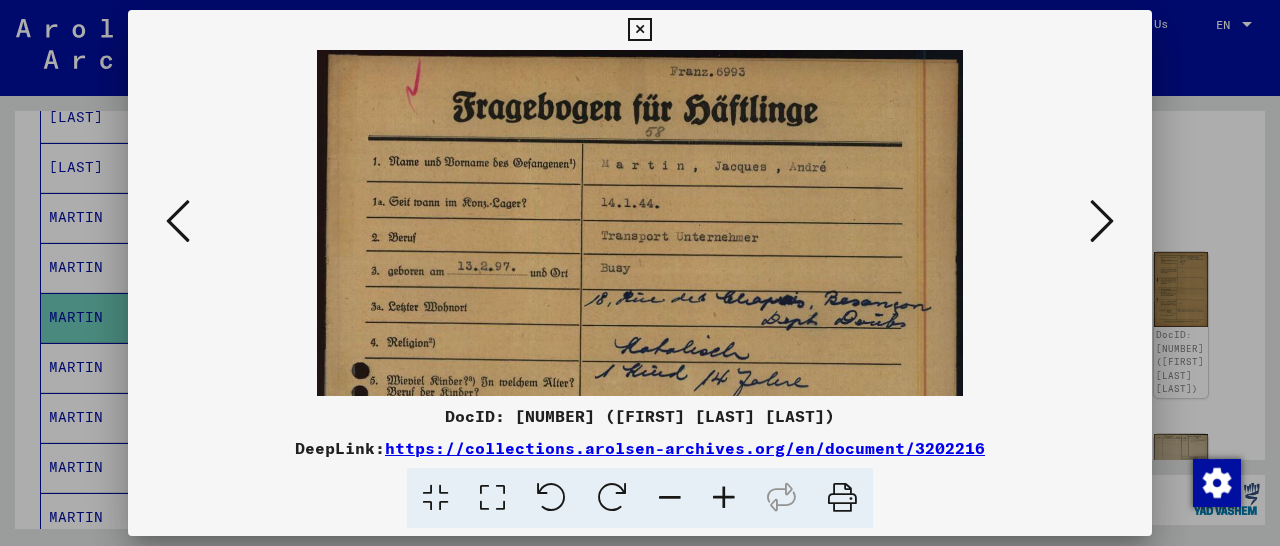 click at bounding box center [724, 498] 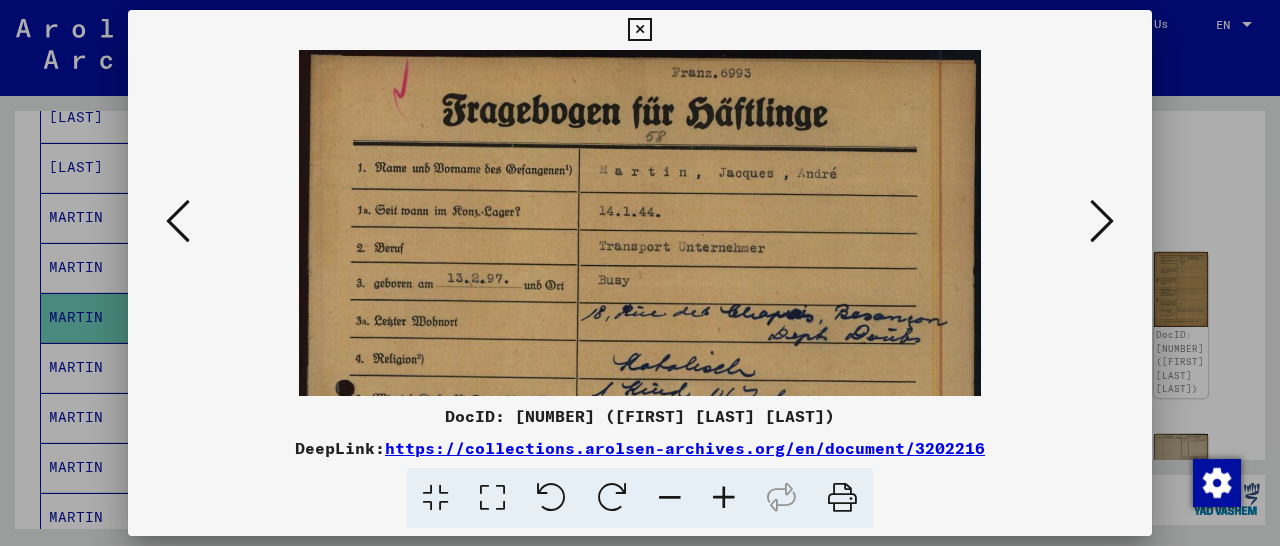 click at bounding box center [724, 498] 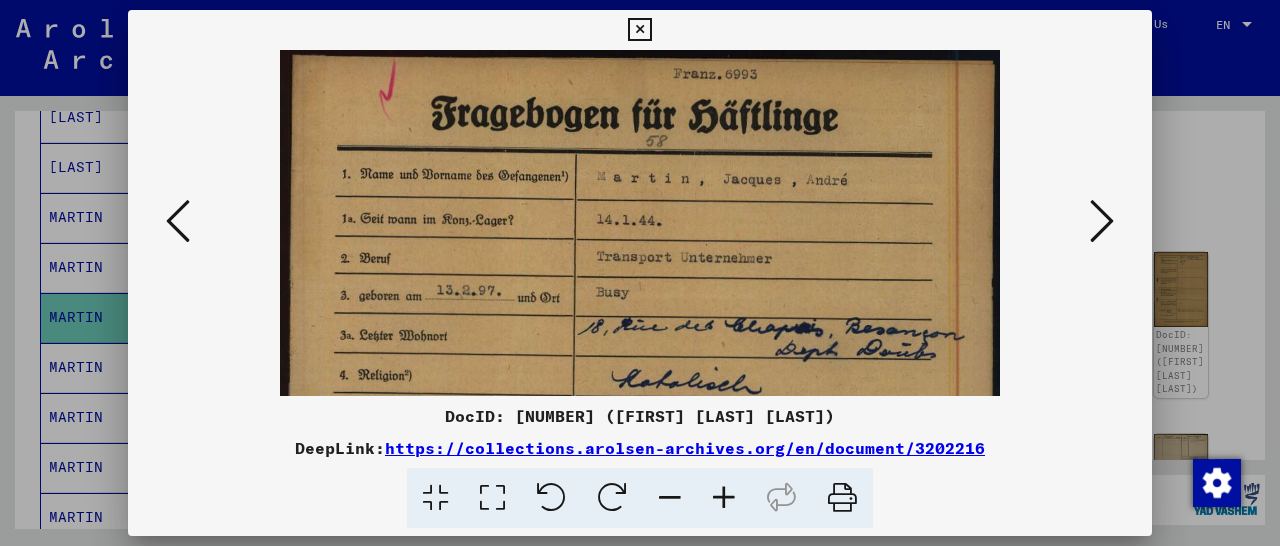 click at bounding box center (724, 498) 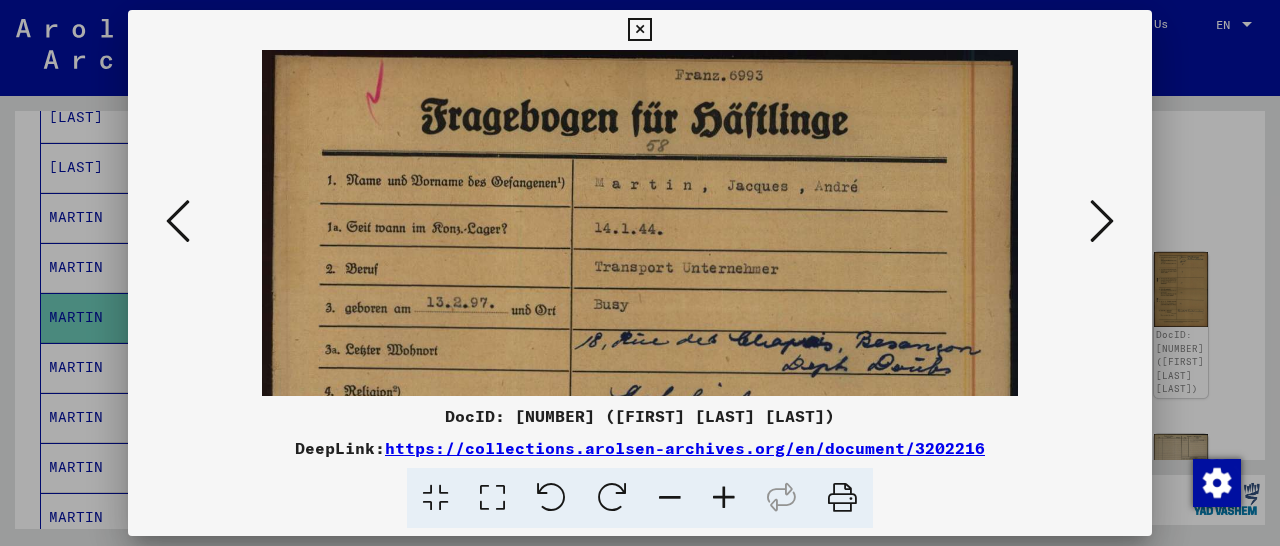 click at bounding box center (724, 498) 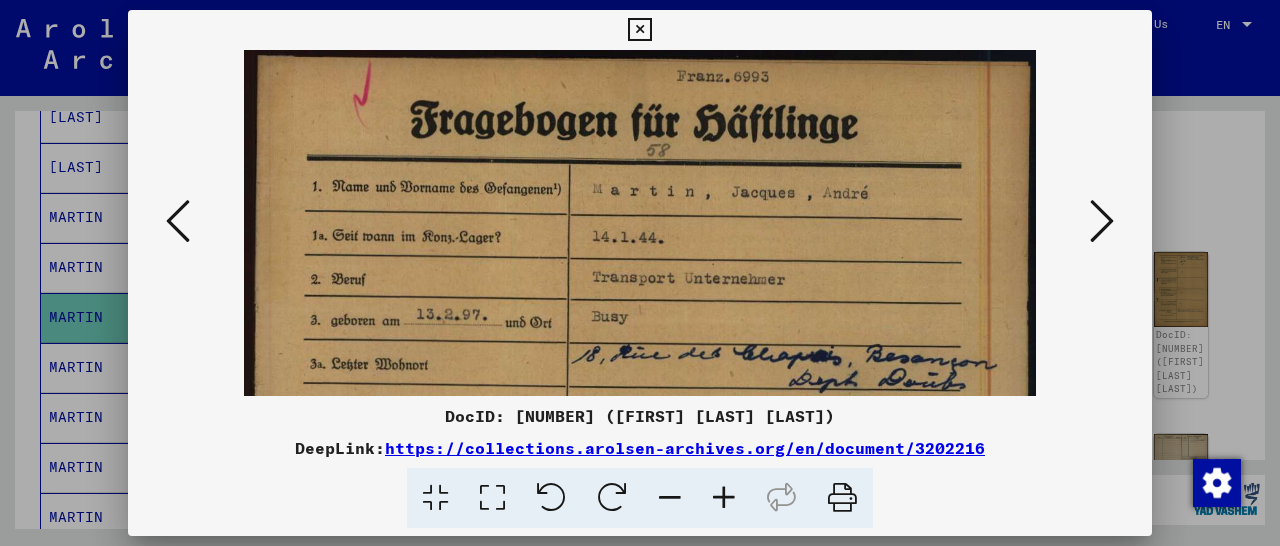click at bounding box center [724, 498] 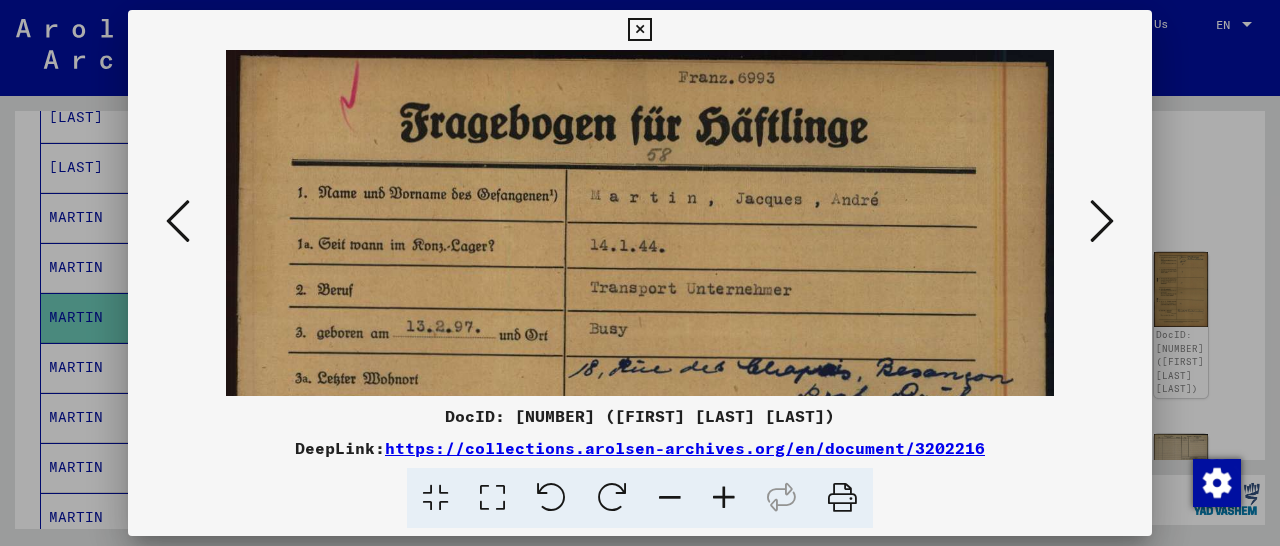 click at bounding box center [724, 498] 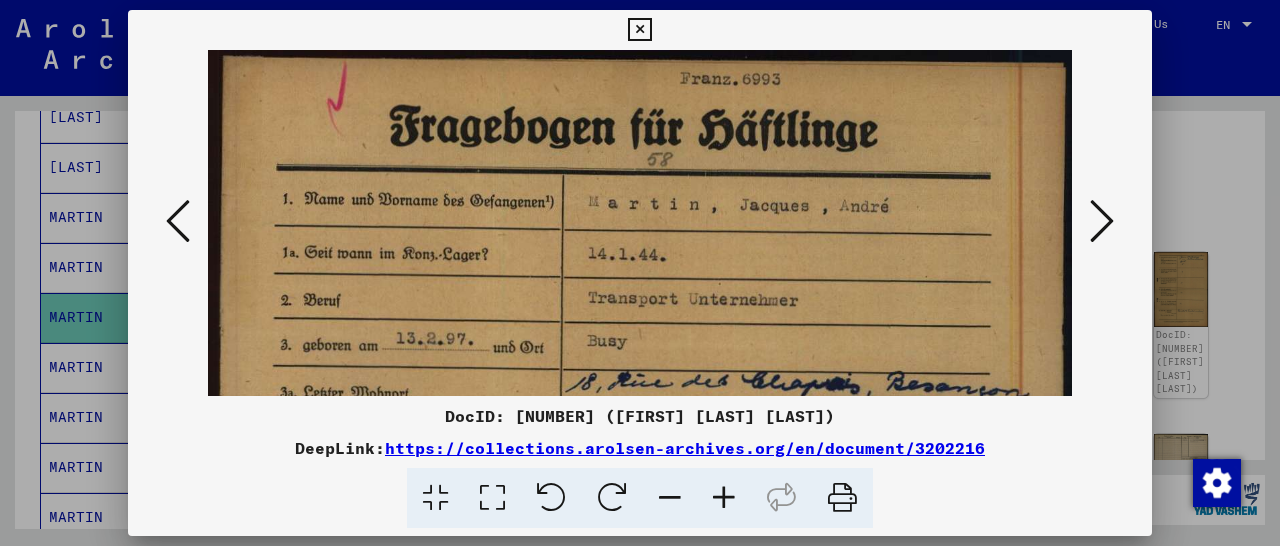 click at bounding box center (724, 498) 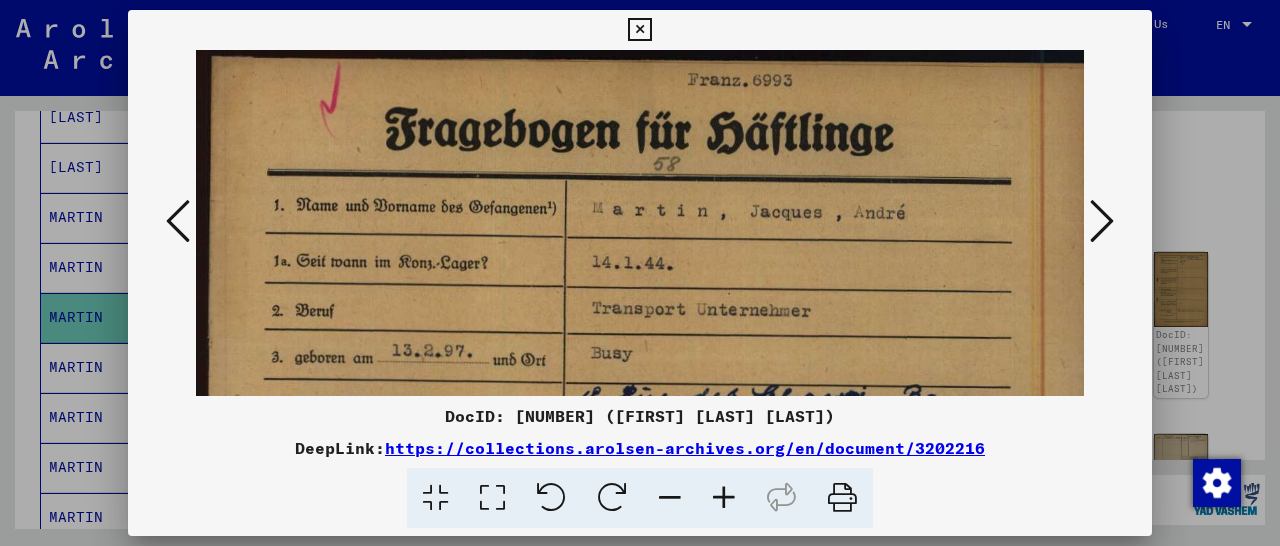 click at bounding box center [724, 498] 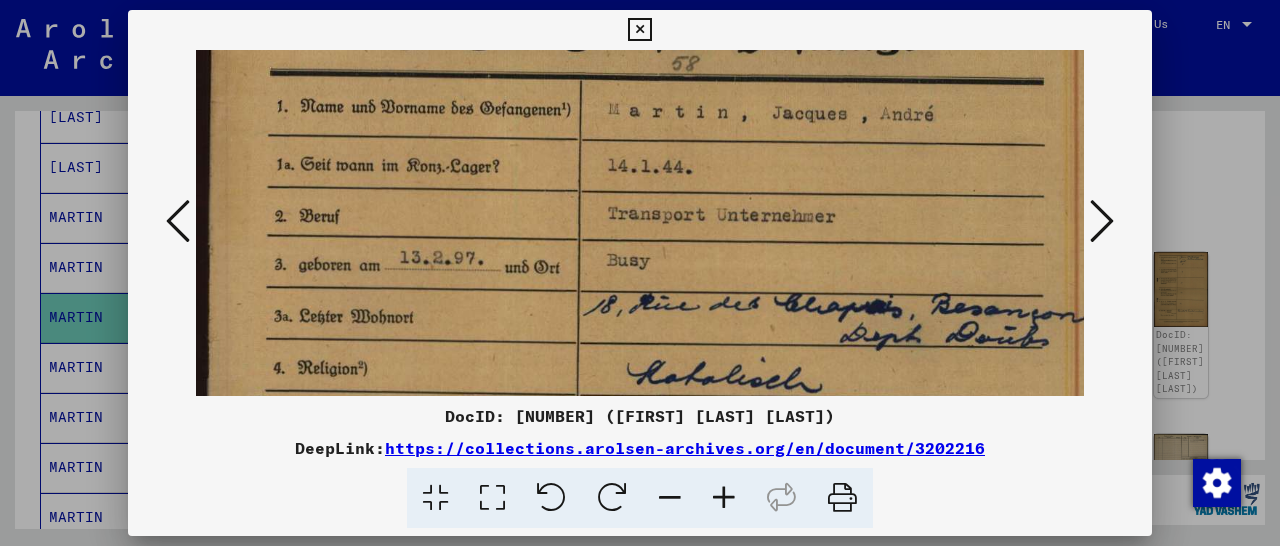 scroll, scrollTop: 113, scrollLeft: 0, axis: vertical 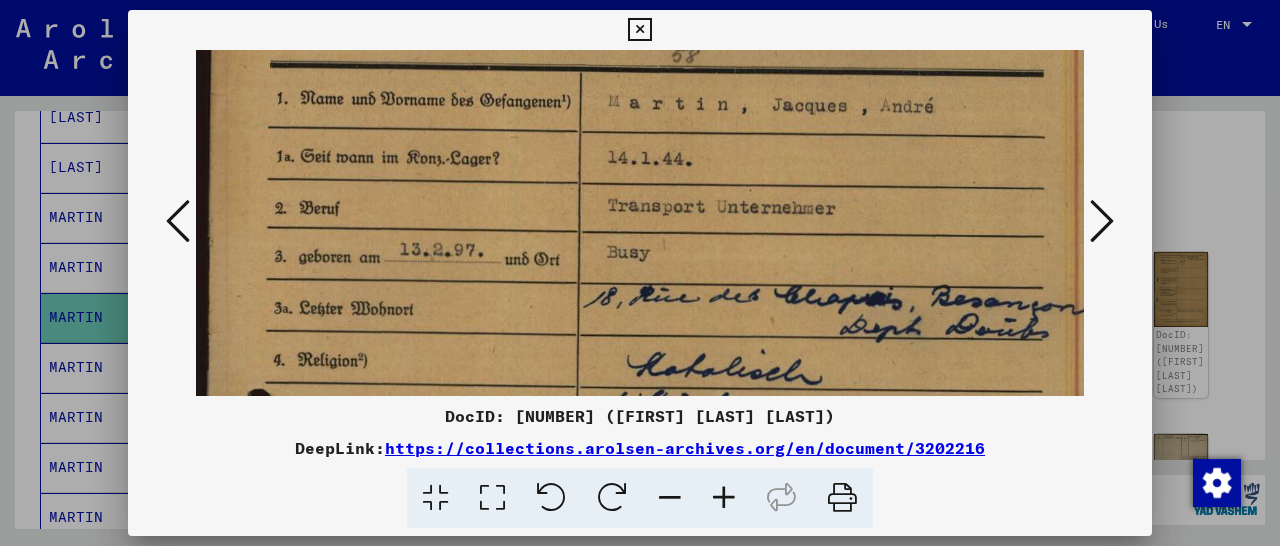 drag, startPoint x: 741, startPoint y: 349, endPoint x: 752, endPoint y: 237, distance: 112.53888 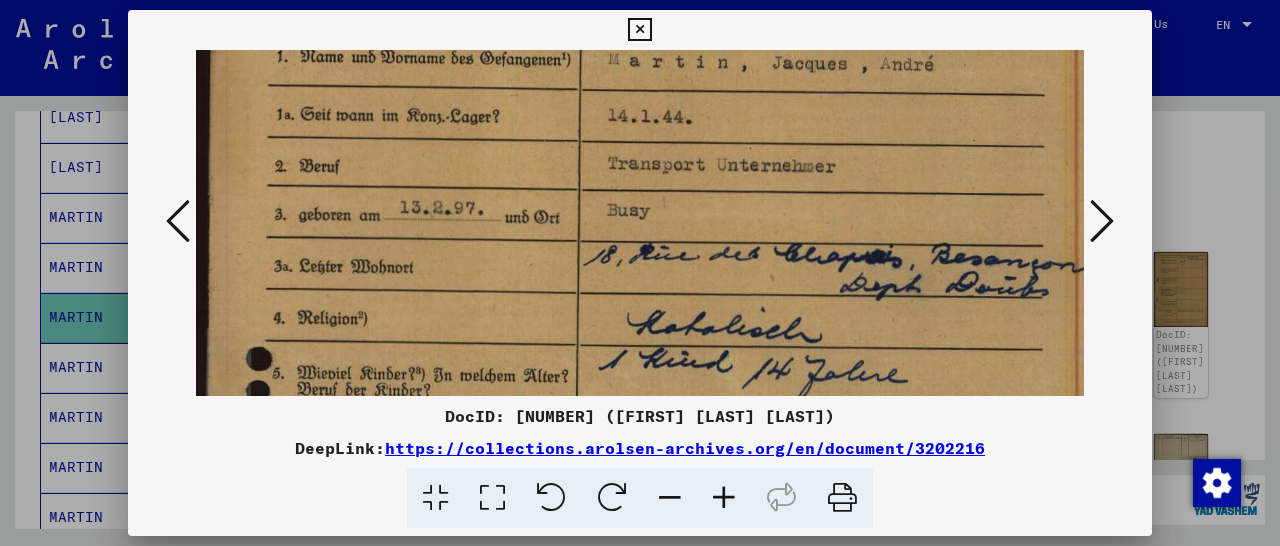 scroll, scrollTop: 159, scrollLeft: 0, axis: vertical 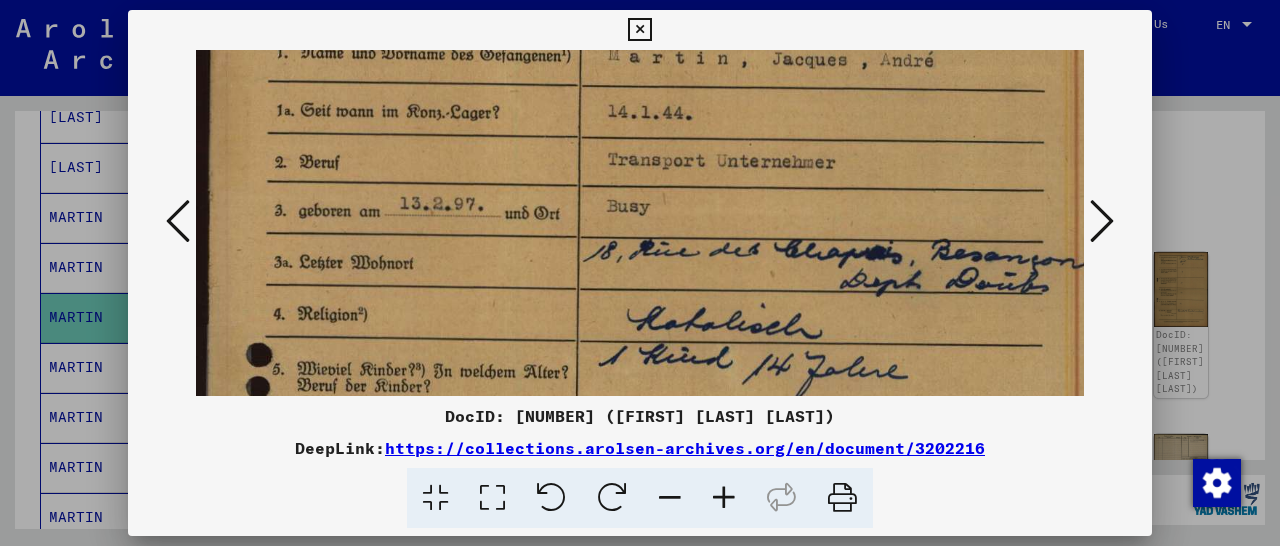 drag, startPoint x: 658, startPoint y: 343, endPoint x: 661, endPoint y: 297, distance: 46.09772 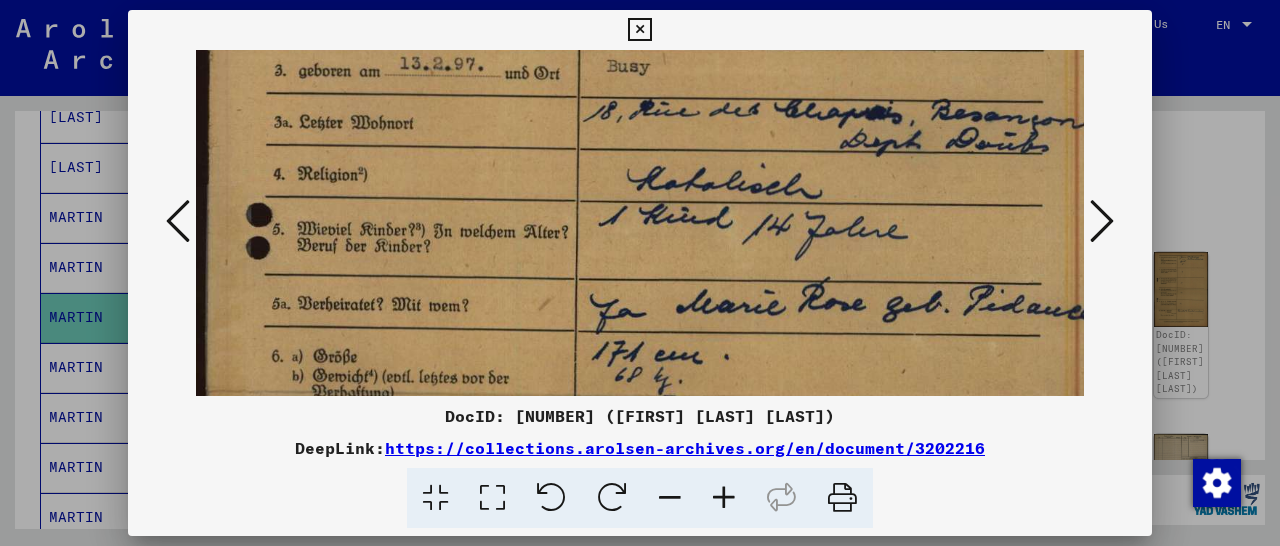 scroll, scrollTop: 301, scrollLeft: 0, axis: vertical 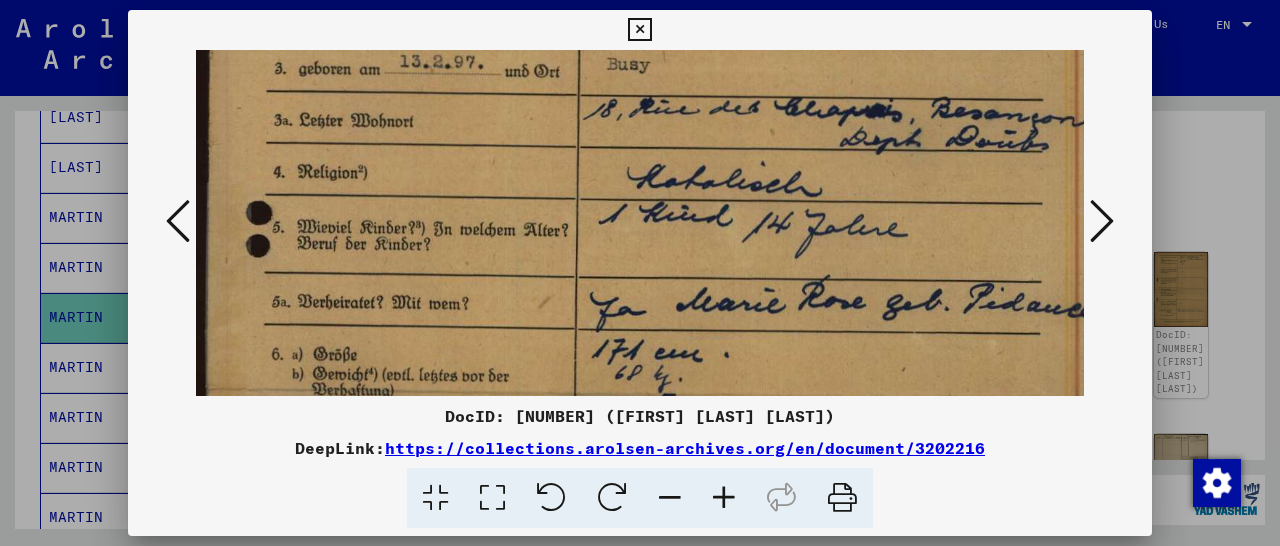 drag, startPoint x: 708, startPoint y: 343, endPoint x: 743, endPoint y: 201, distance: 146.24979 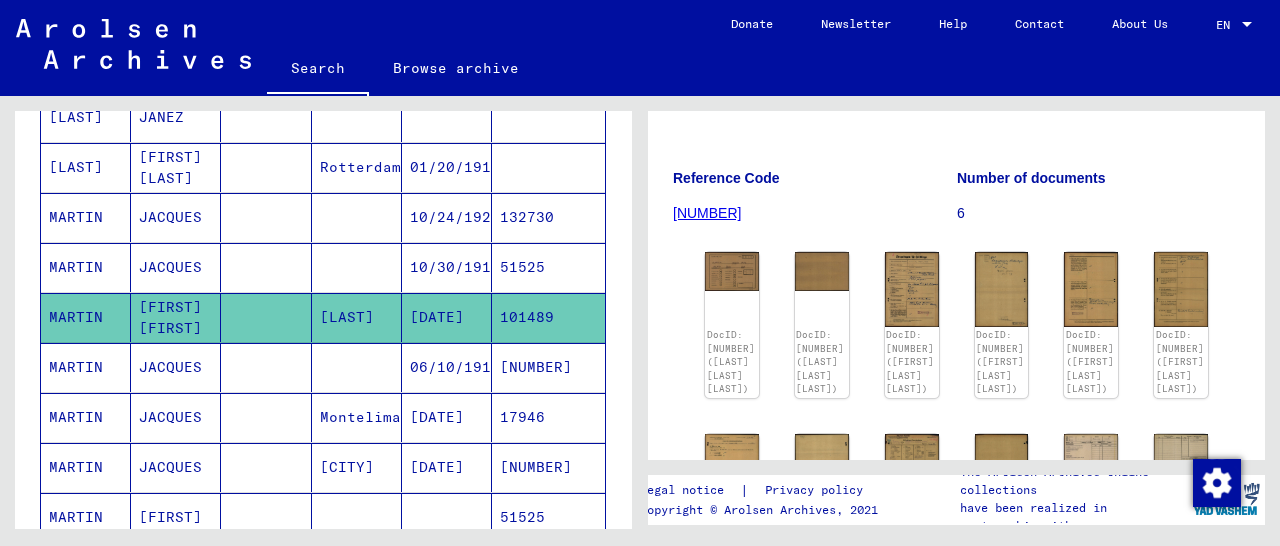 scroll, scrollTop: 0, scrollLeft: 0, axis: both 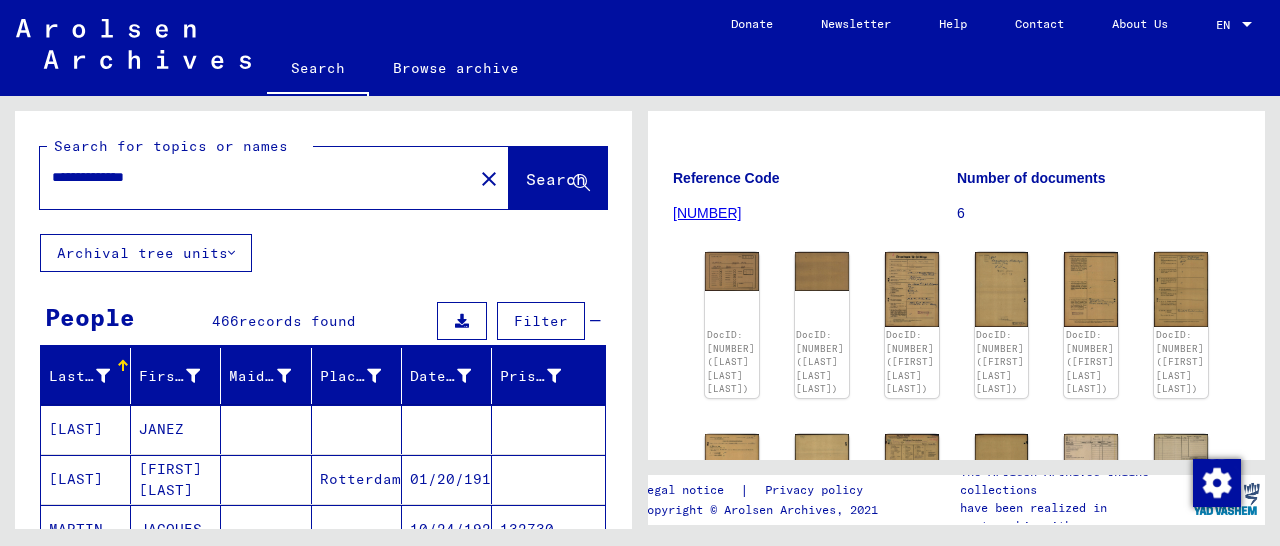drag, startPoint x: 218, startPoint y: 187, endPoint x: 44, endPoint y: 180, distance: 174.14075 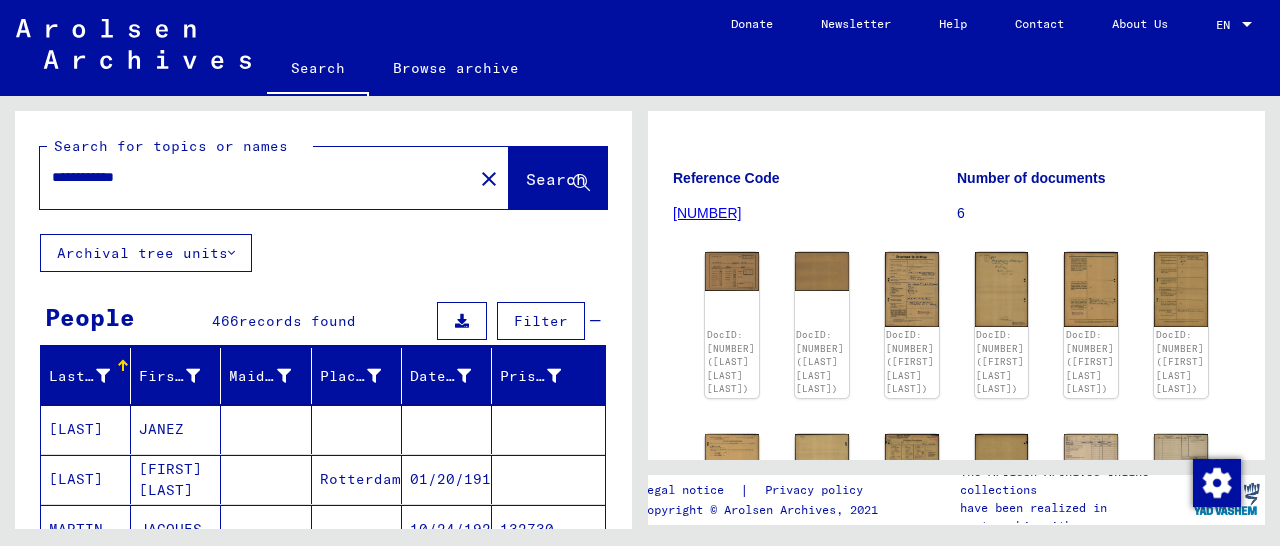 type on "**********" 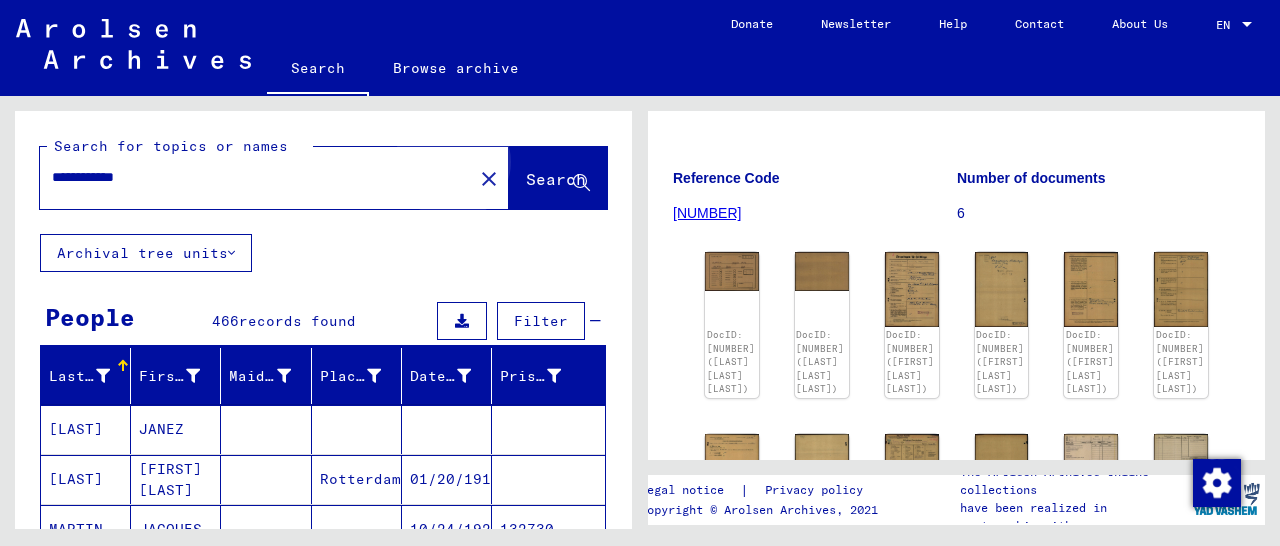 click on "Search" 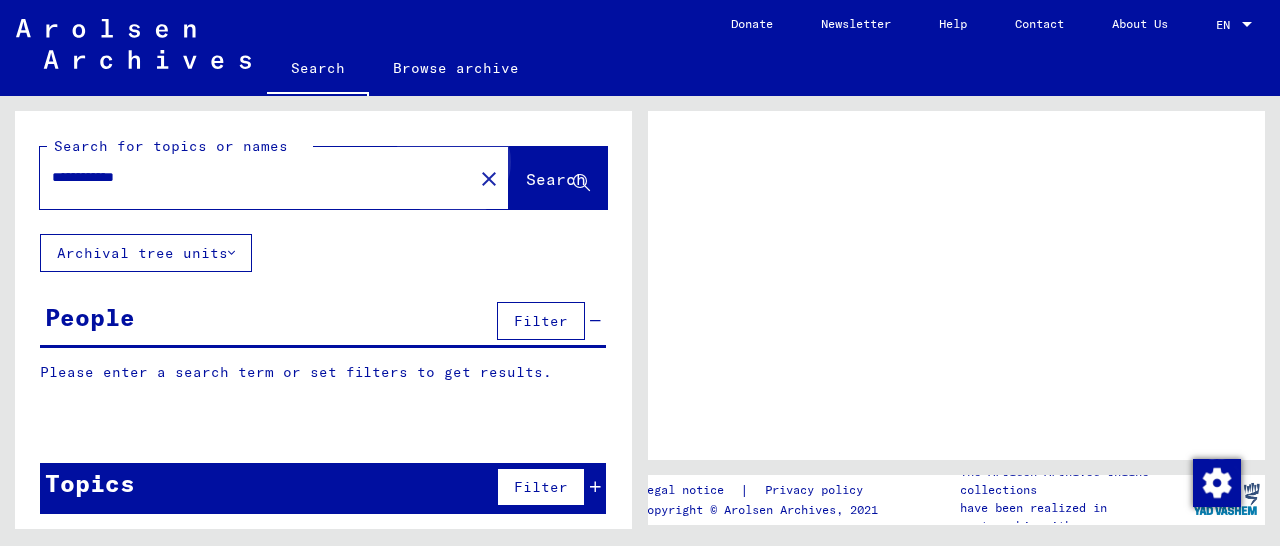 scroll, scrollTop: 0, scrollLeft: 0, axis: both 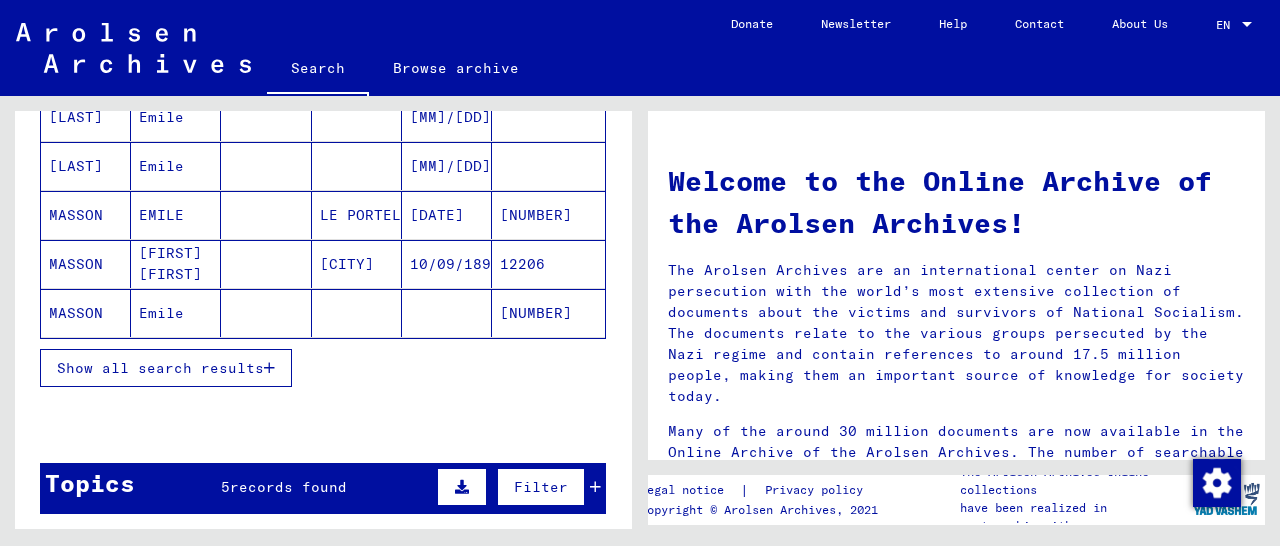 click on "12206" at bounding box center (548, 313) 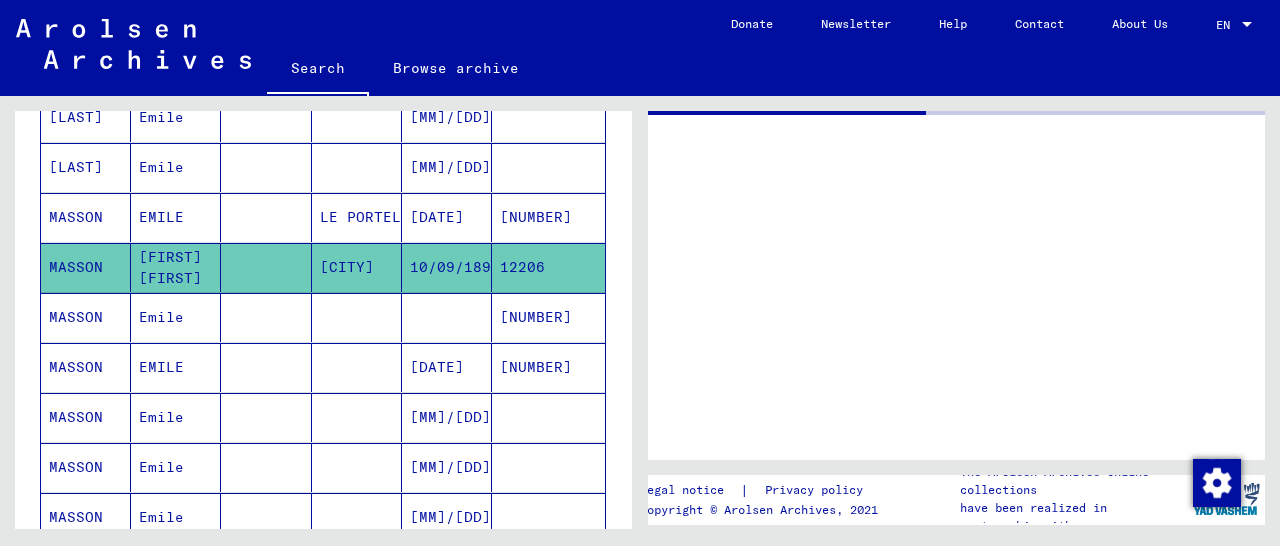 scroll, scrollTop: 312, scrollLeft: 0, axis: vertical 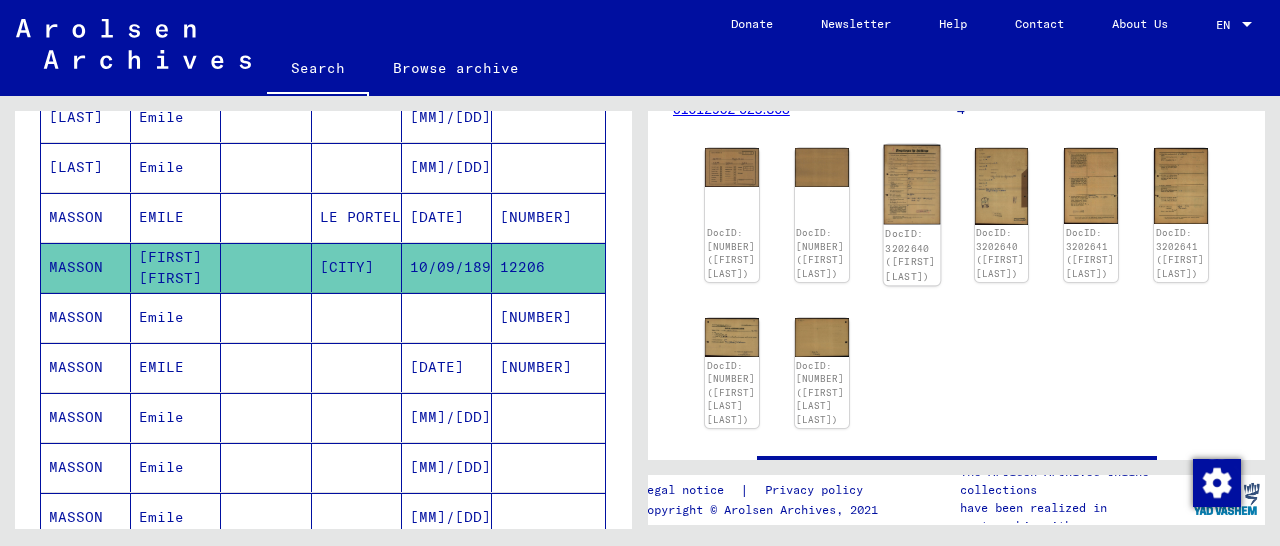 click 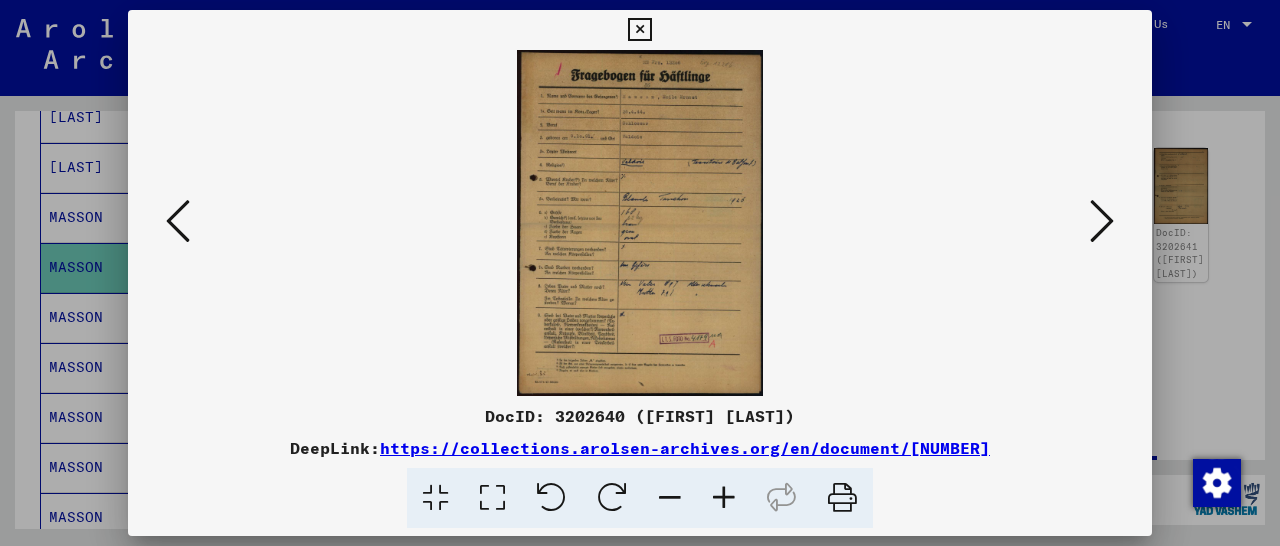 click at bounding box center (724, 498) 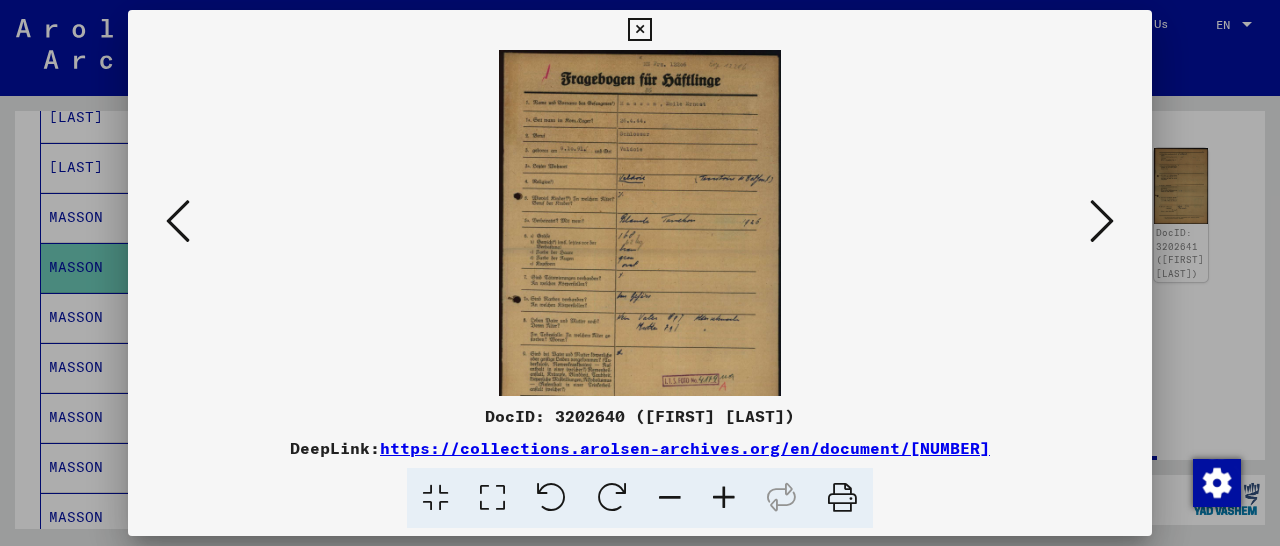 click at bounding box center (724, 498) 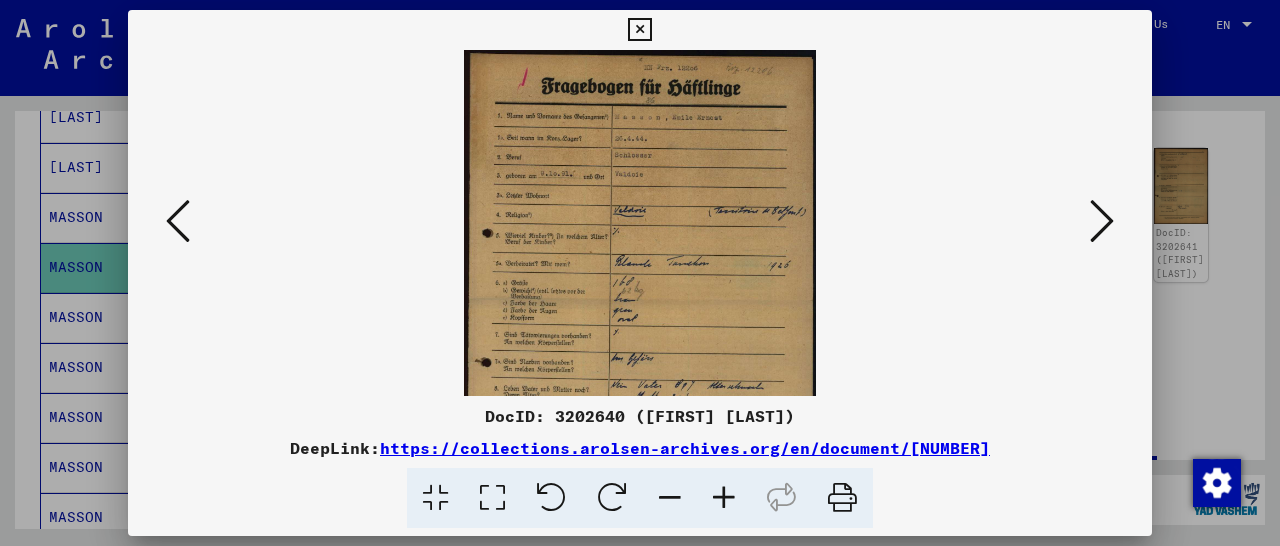 click at bounding box center [724, 498] 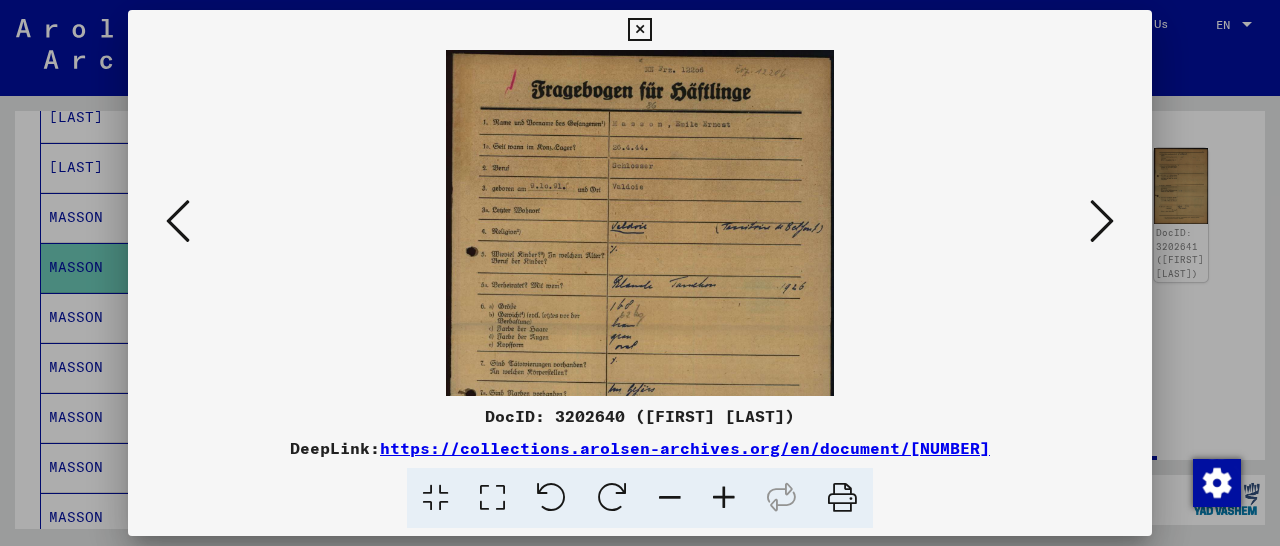 click at bounding box center (724, 498) 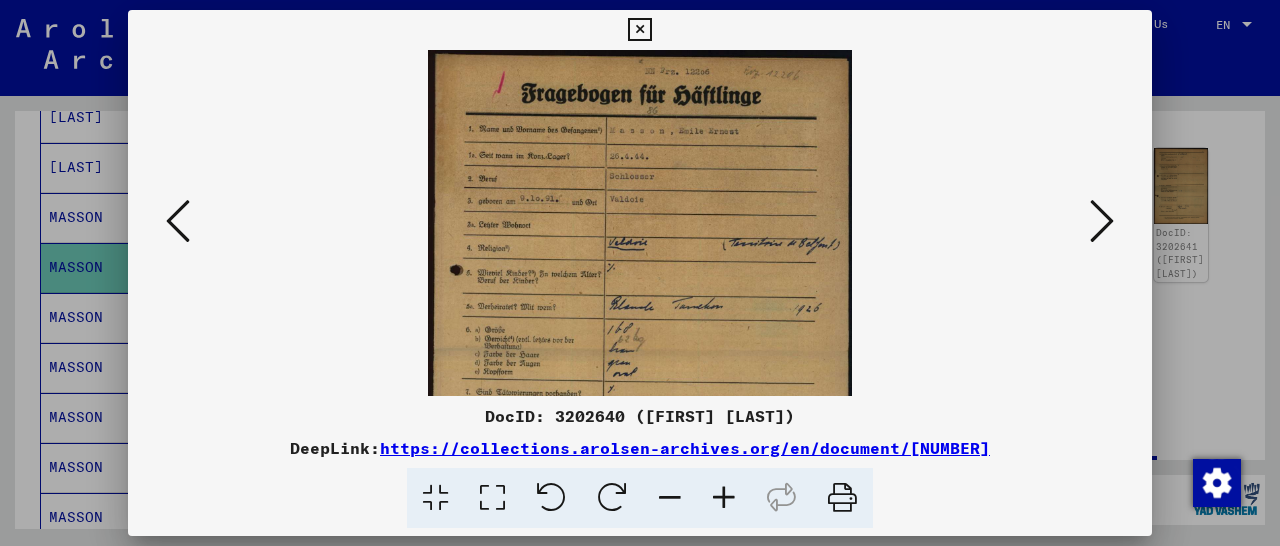 click at bounding box center (724, 498) 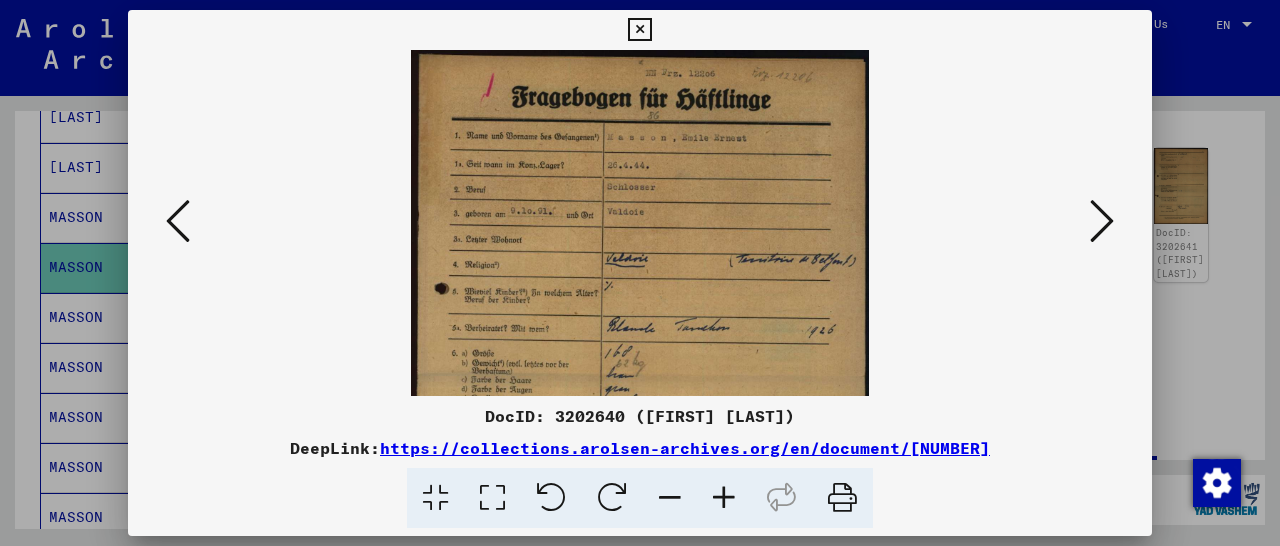 click at bounding box center (724, 498) 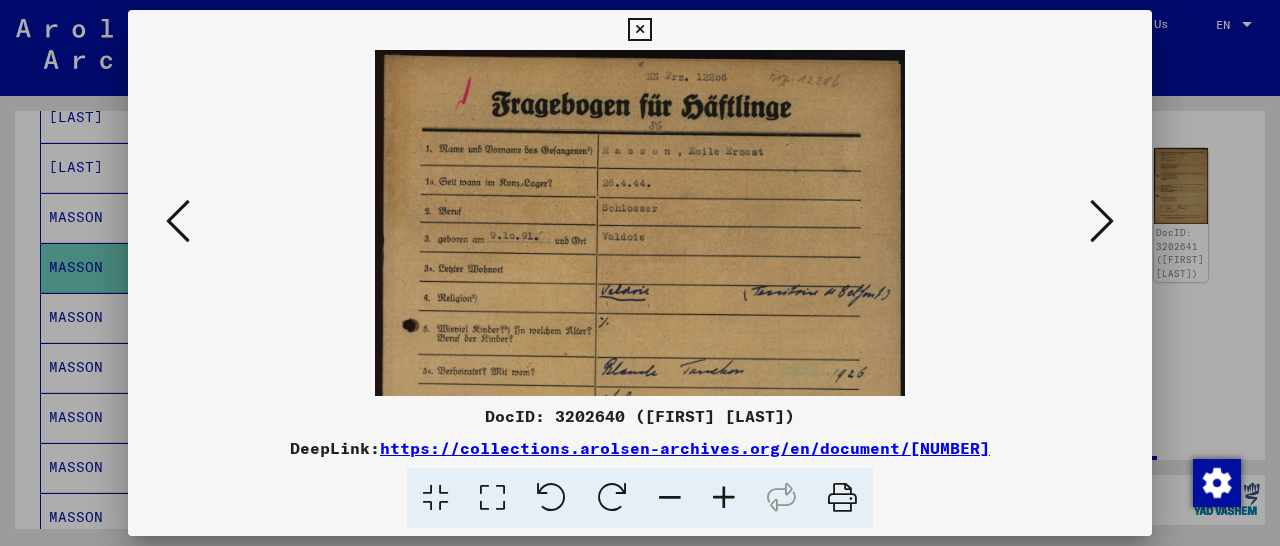 click at bounding box center (724, 498) 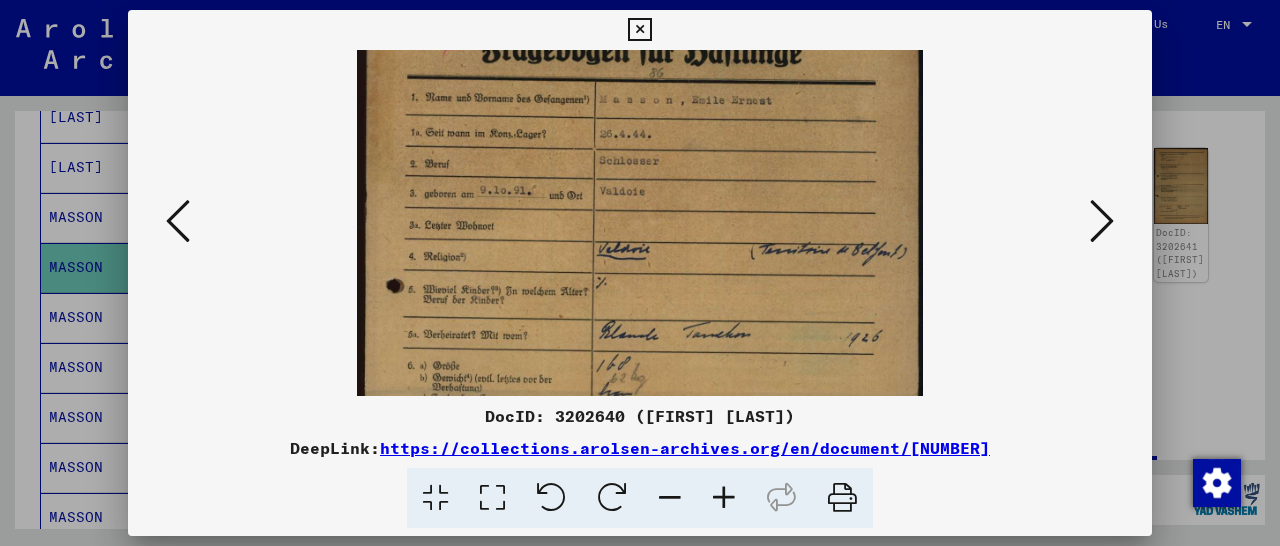 scroll, scrollTop: 59, scrollLeft: 0, axis: vertical 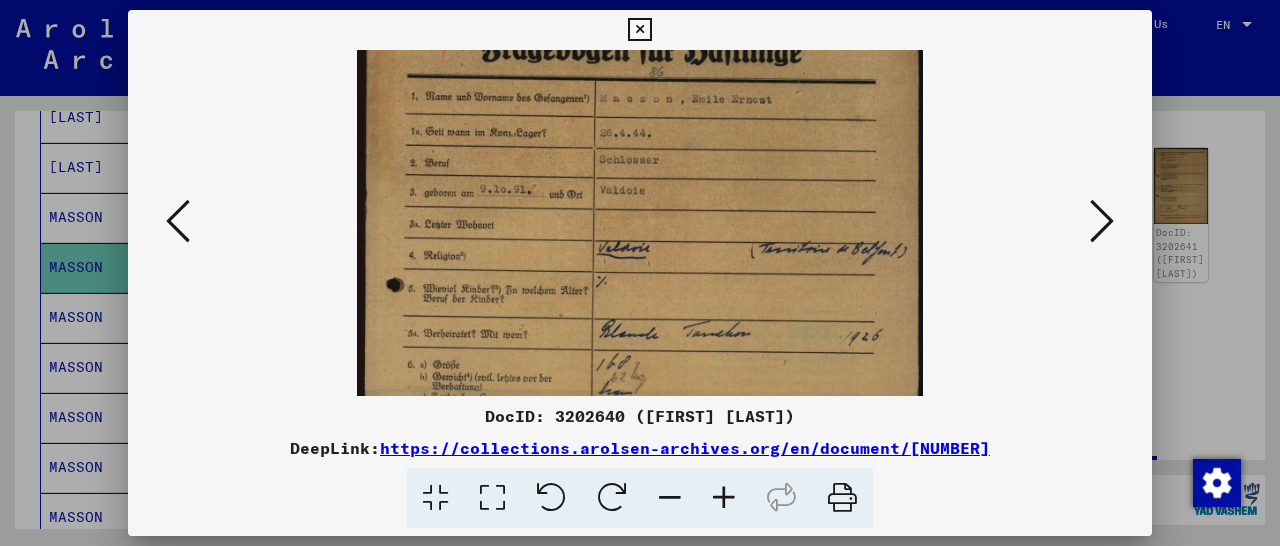 drag, startPoint x: 703, startPoint y: 345, endPoint x: 707, endPoint y: 311, distance: 34.234486 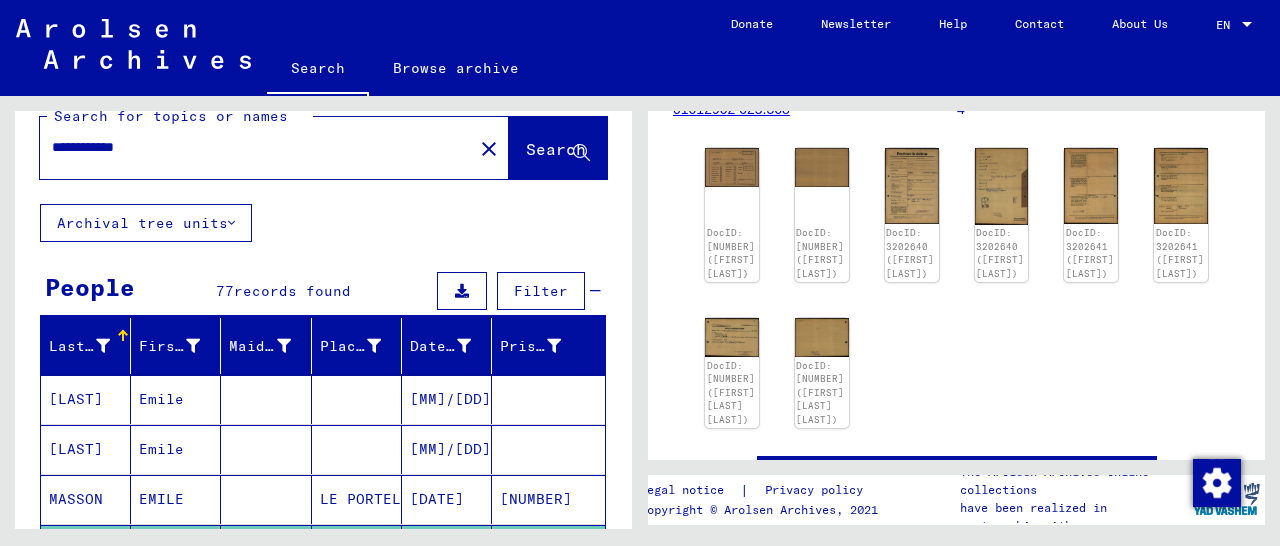 scroll, scrollTop: 0, scrollLeft: 0, axis: both 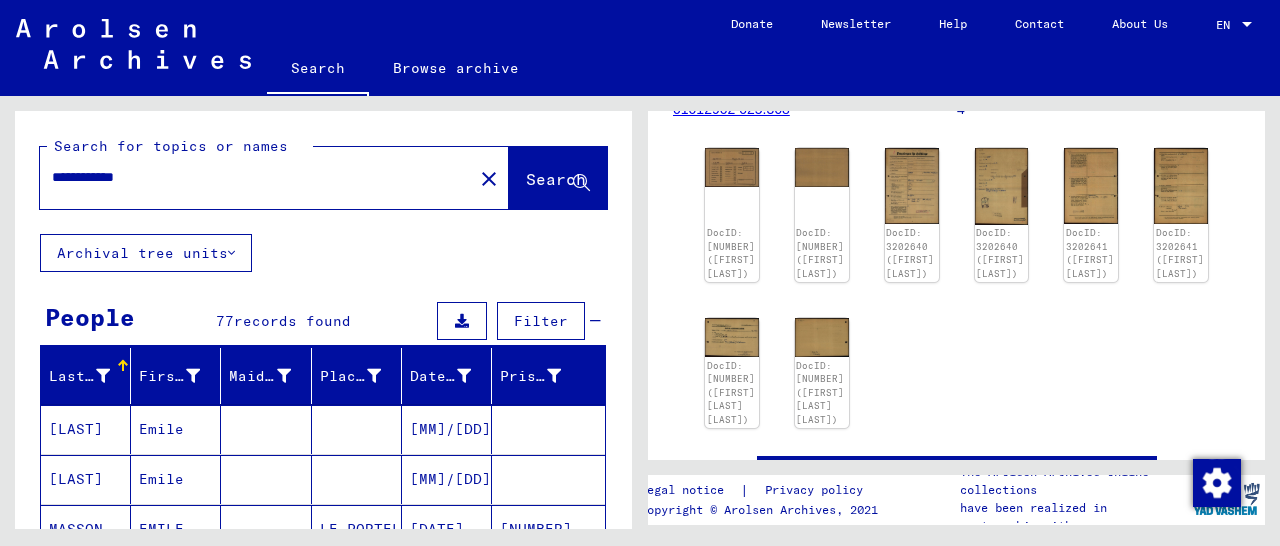 drag, startPoint x: 217, startPoint y: 175, endPoint x: 9, endPoint y: 189, distance: 208.47063 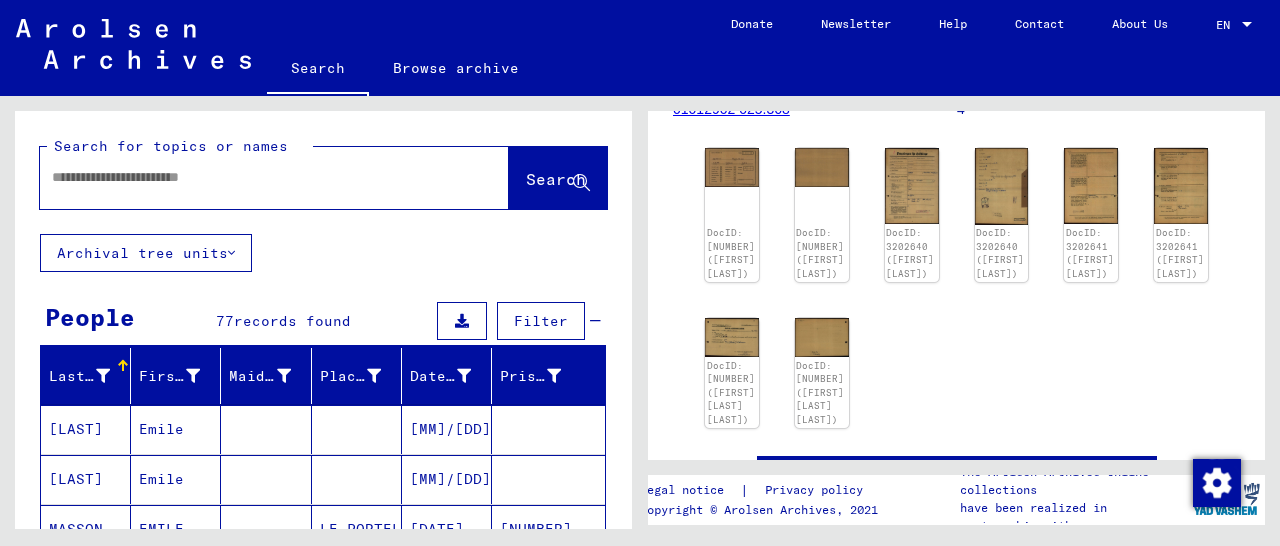 paste on "**********" 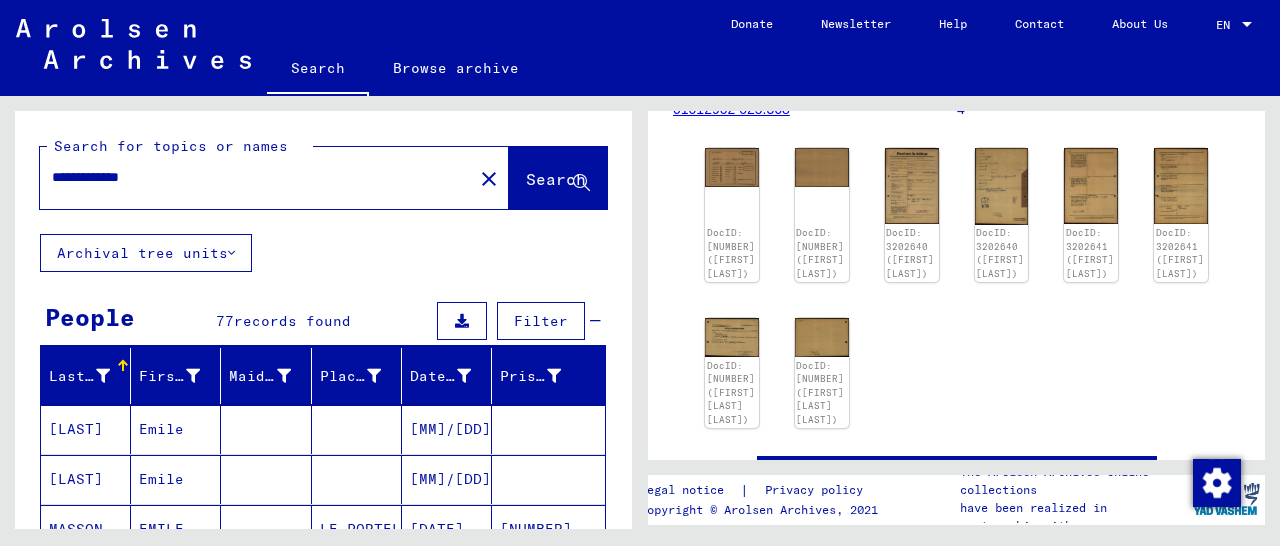 type on "**********" 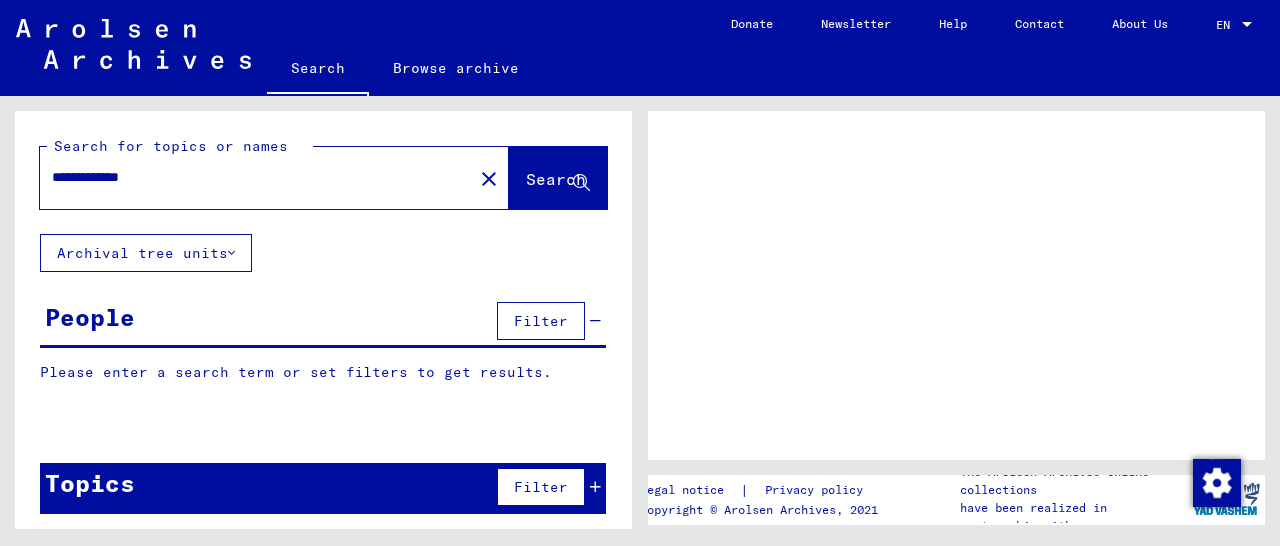 scroll, scrollTop: 0, scrollLeft: 0, axis: both 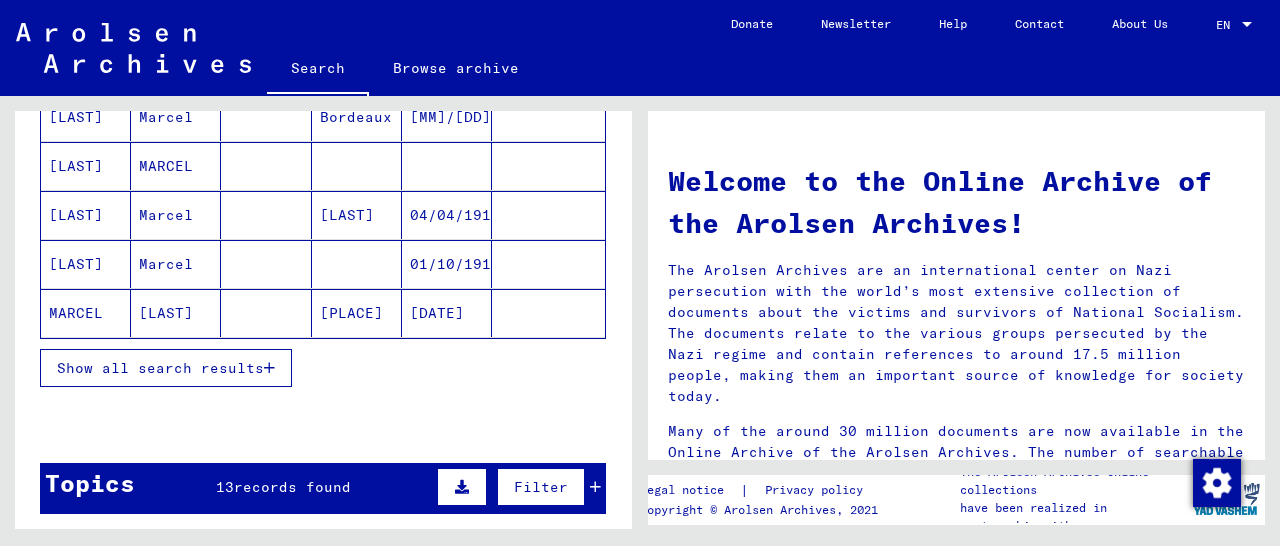 click at bounding box center (269, 368) 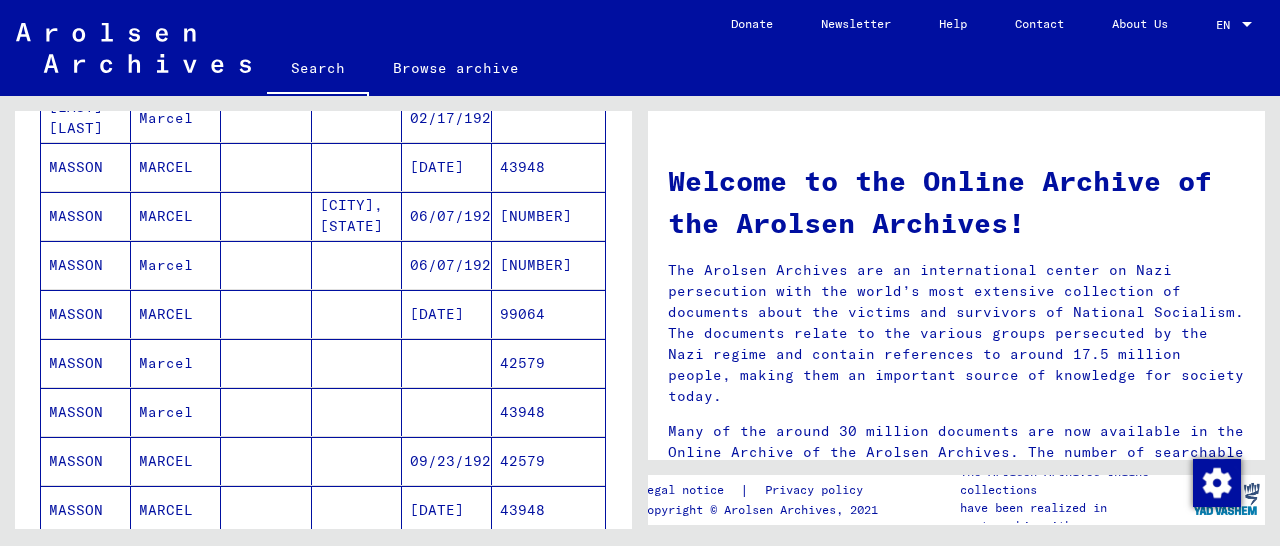 scroll, scrollTop: 624, scrollLeft: 0, axis: vertical 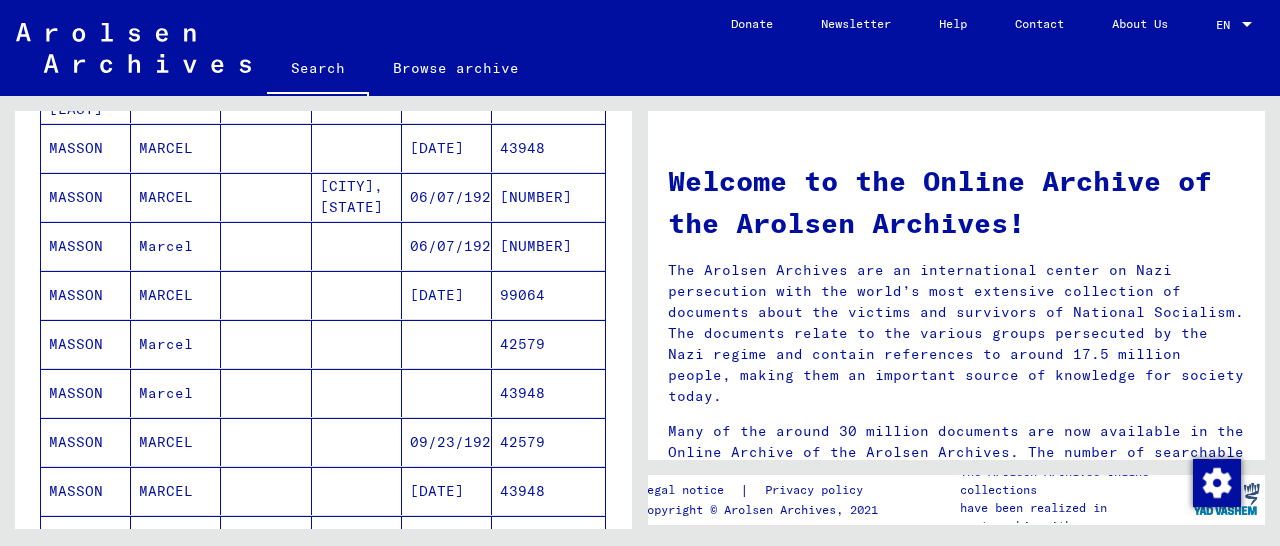 click on "[NUMBER]" at bounding box center [548, 295] 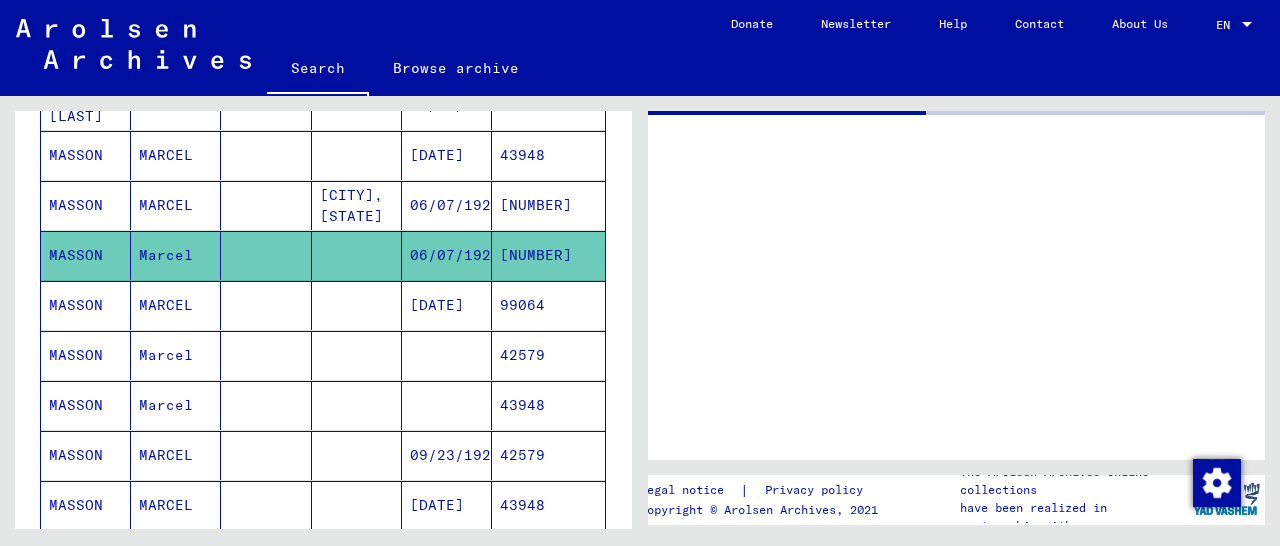 scroll, scrollTop: 628, scrollLeft: 0, axis: vertical 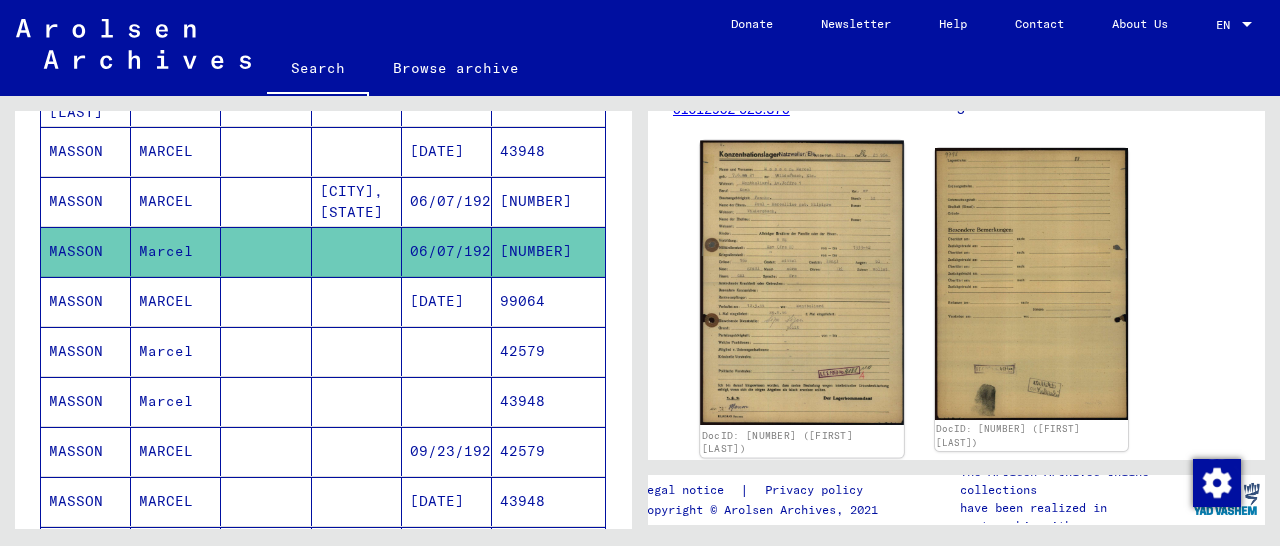click 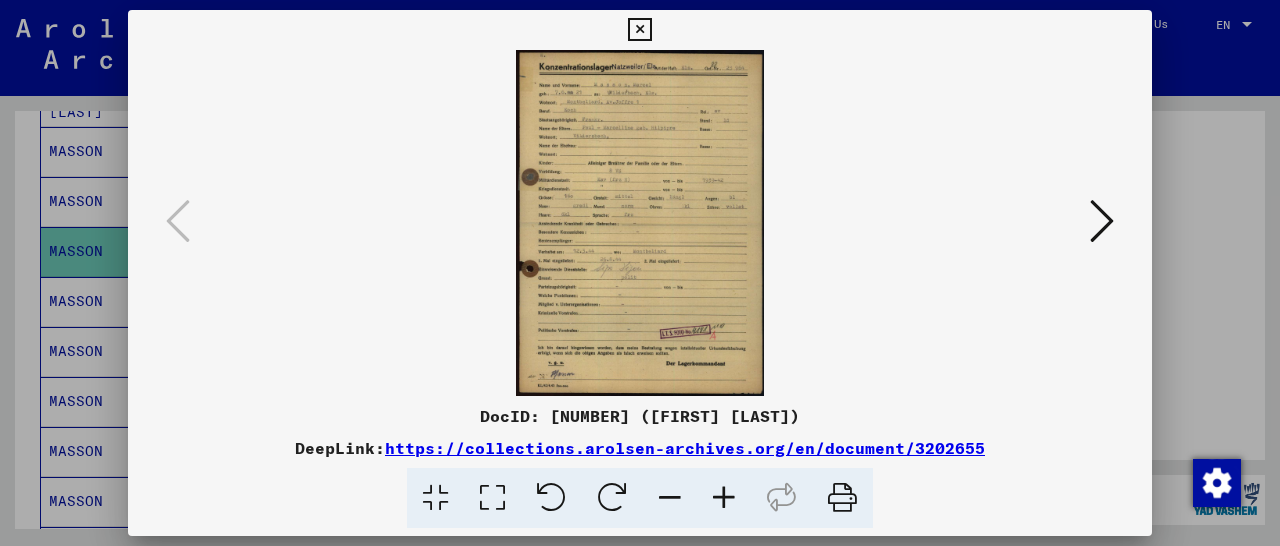 click at bounding box center (724, 498) 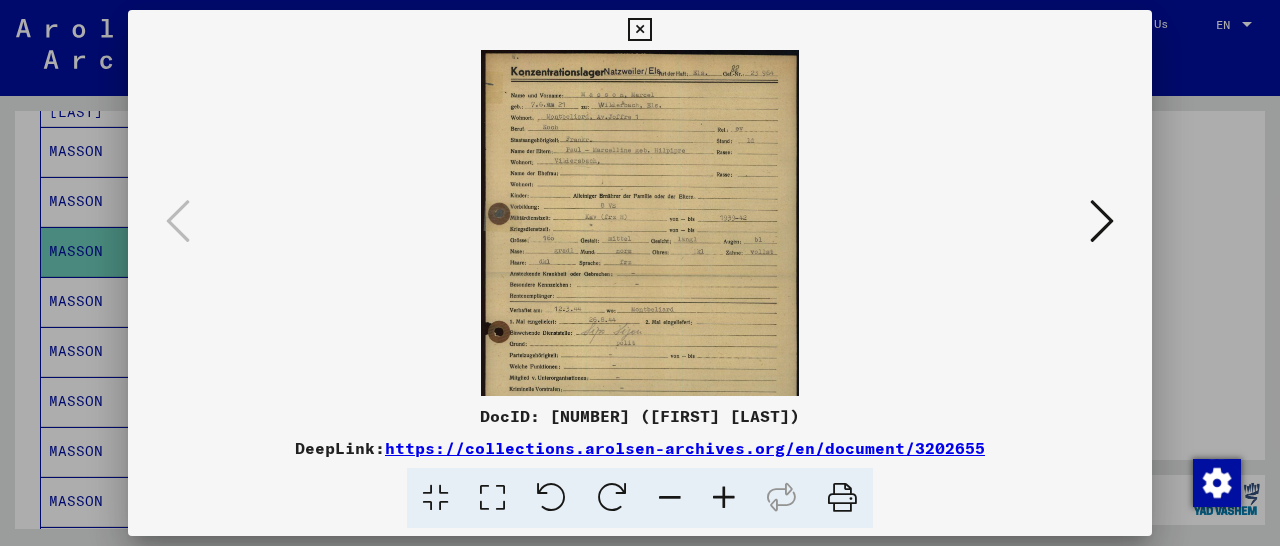 click at bounding box center [724, 498] 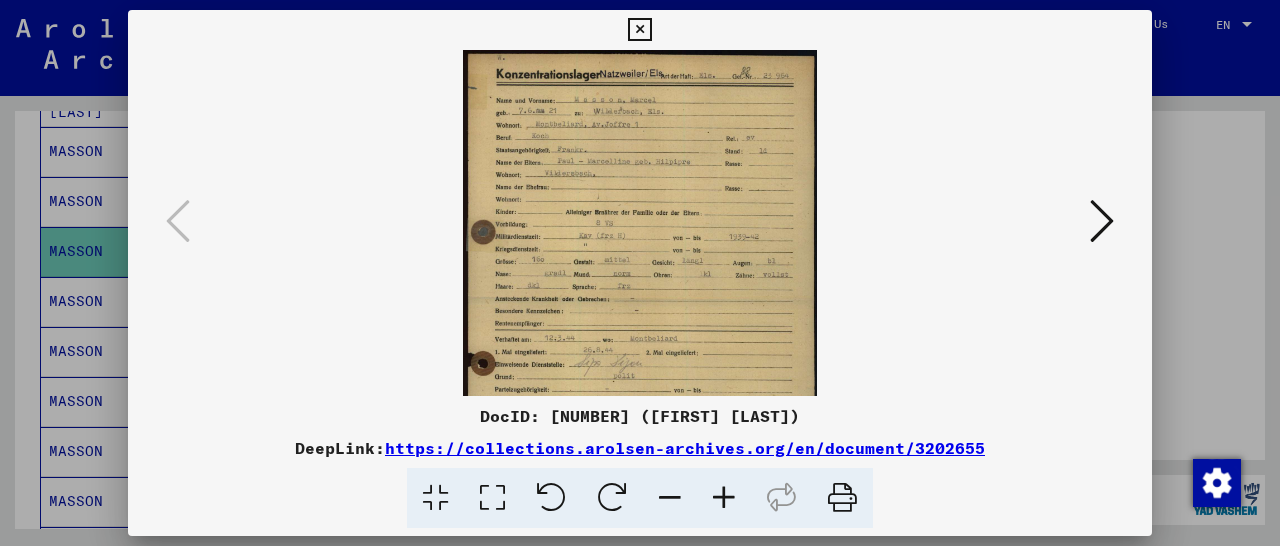 click at bounding box center (724, 498) 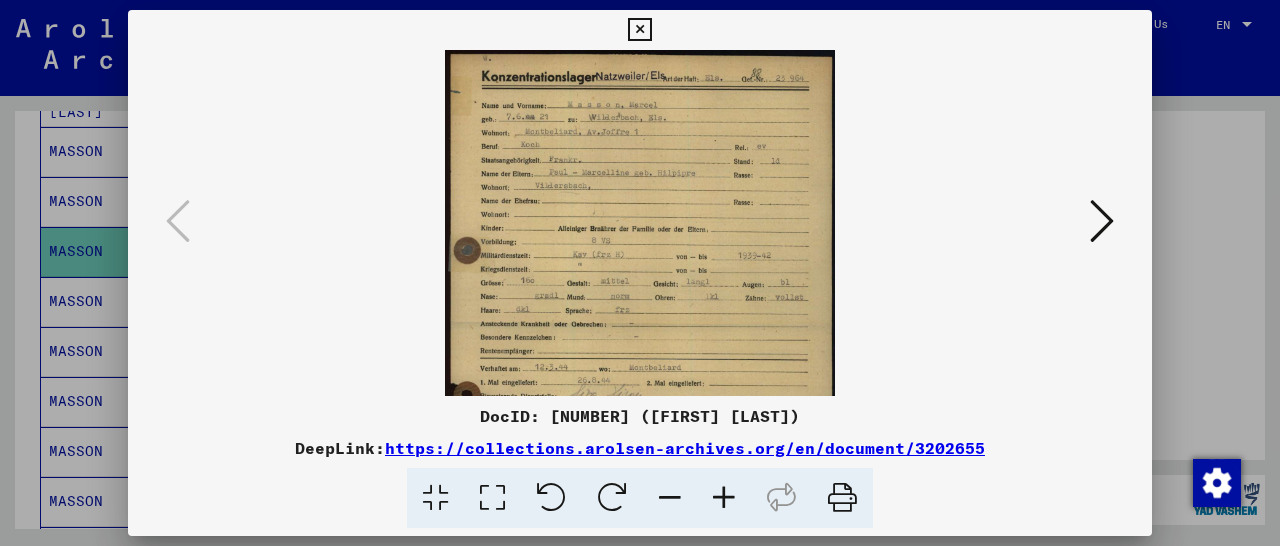 click at bounding box center (724, 498) 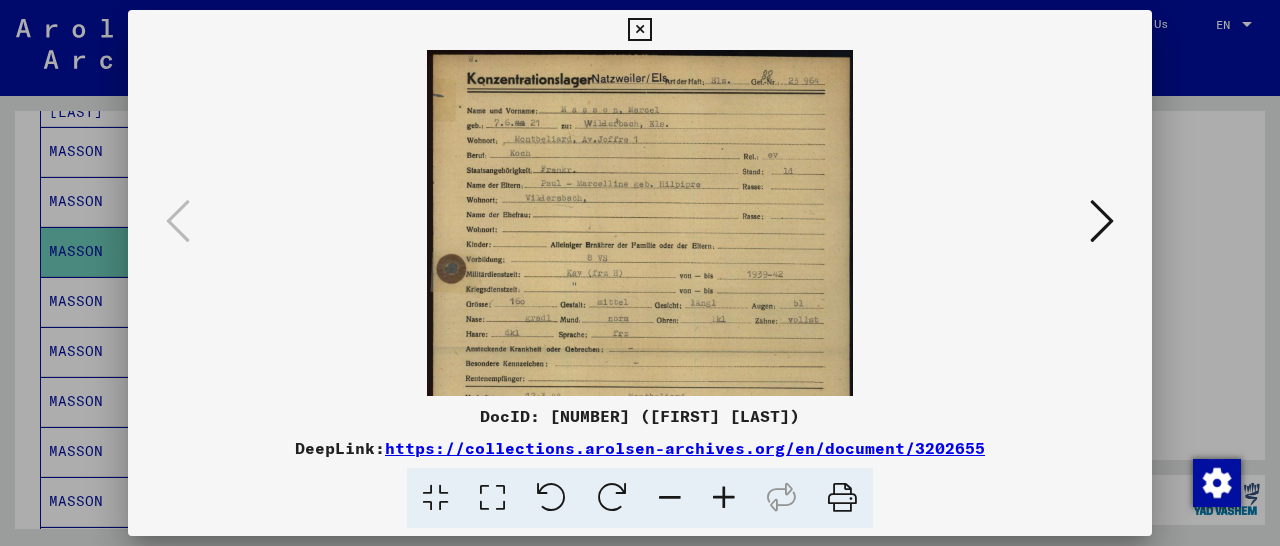 click at bounding box center [724, 498] 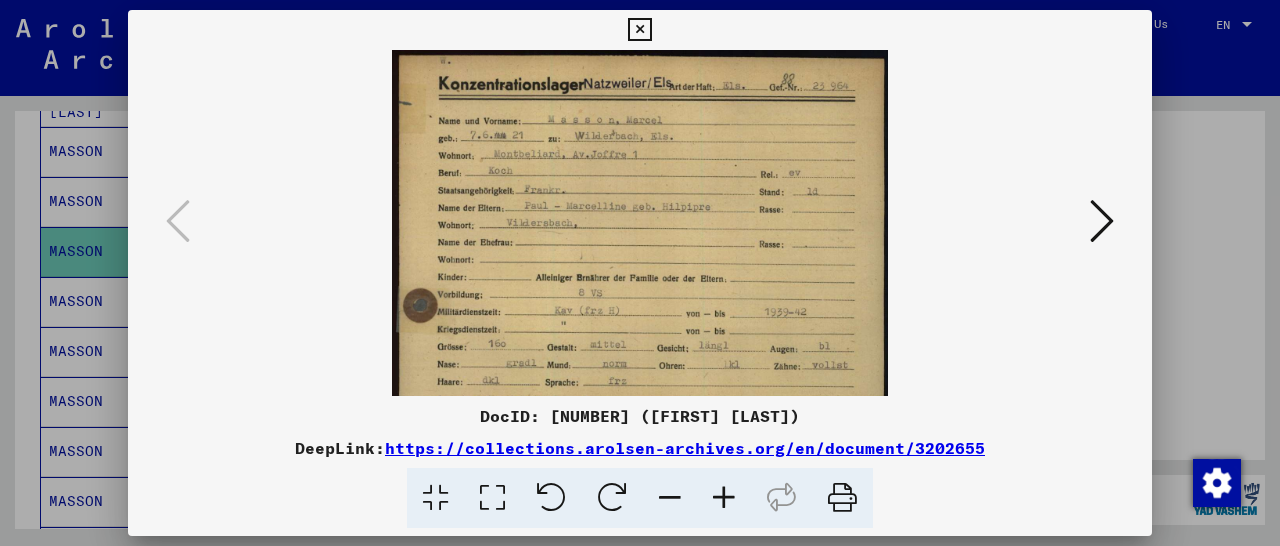 click at bounding box center (724, 498) 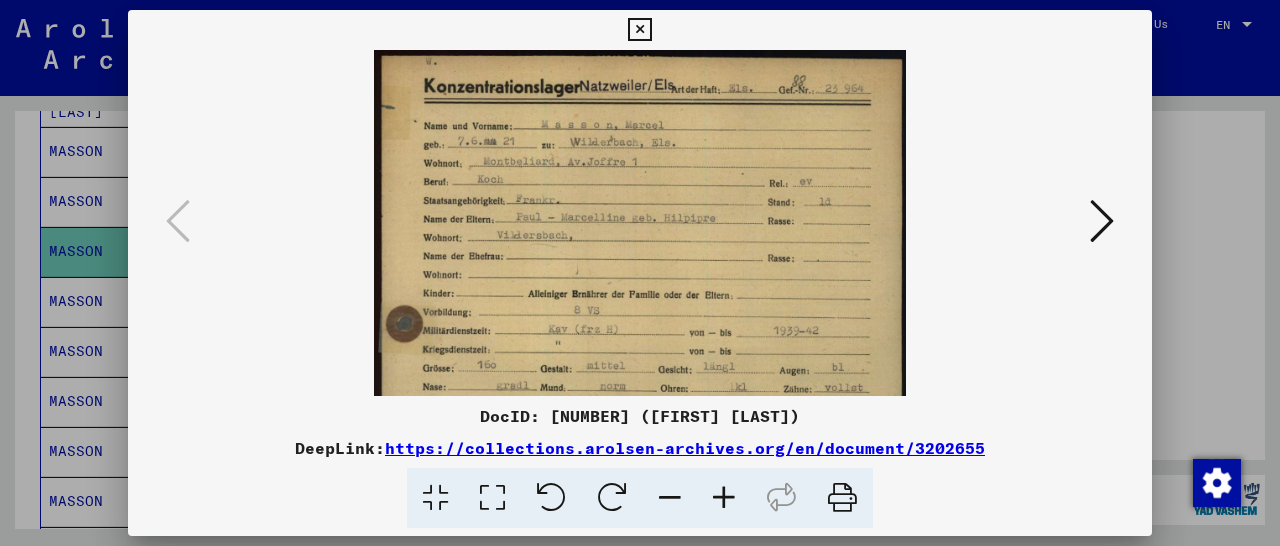 click at bounding box center [724, 498] 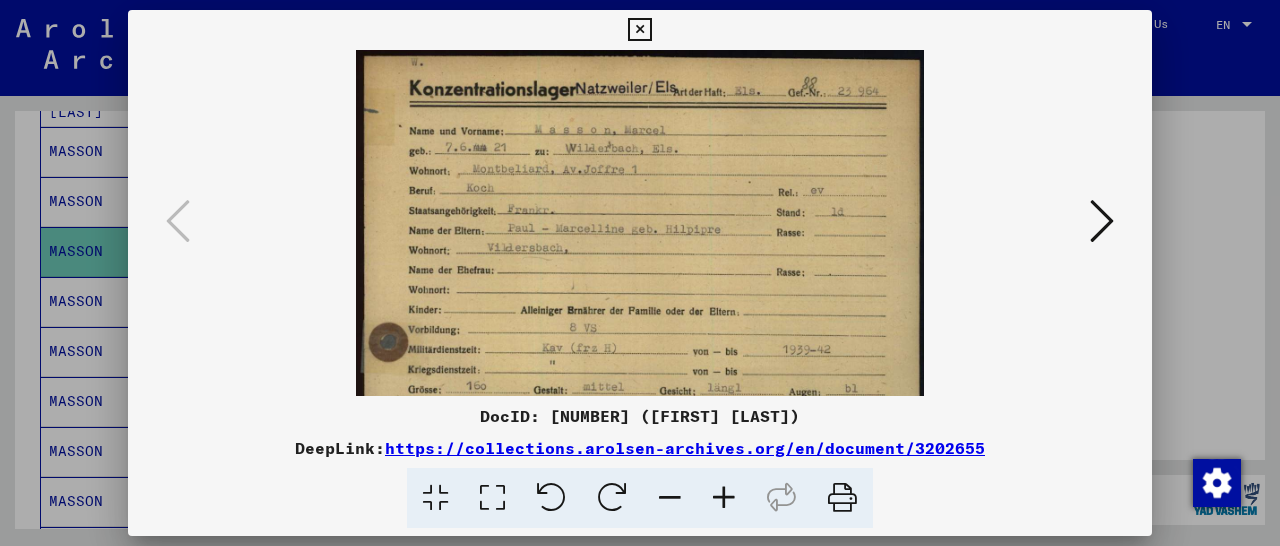 click at bounding box center (724, 498) 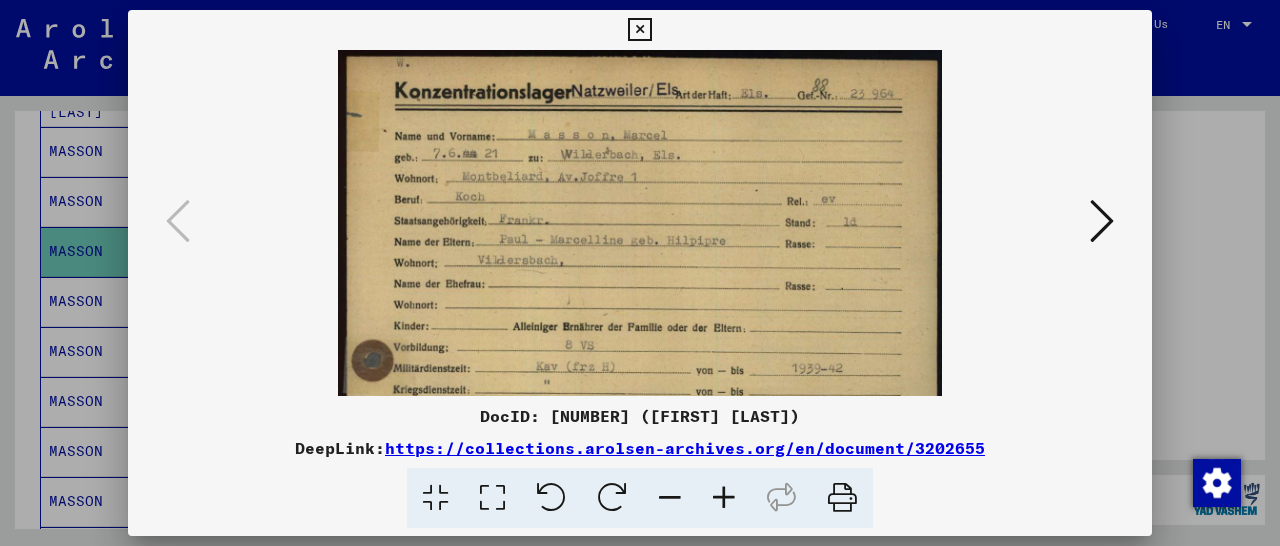 click at bounding box center [724, 498] 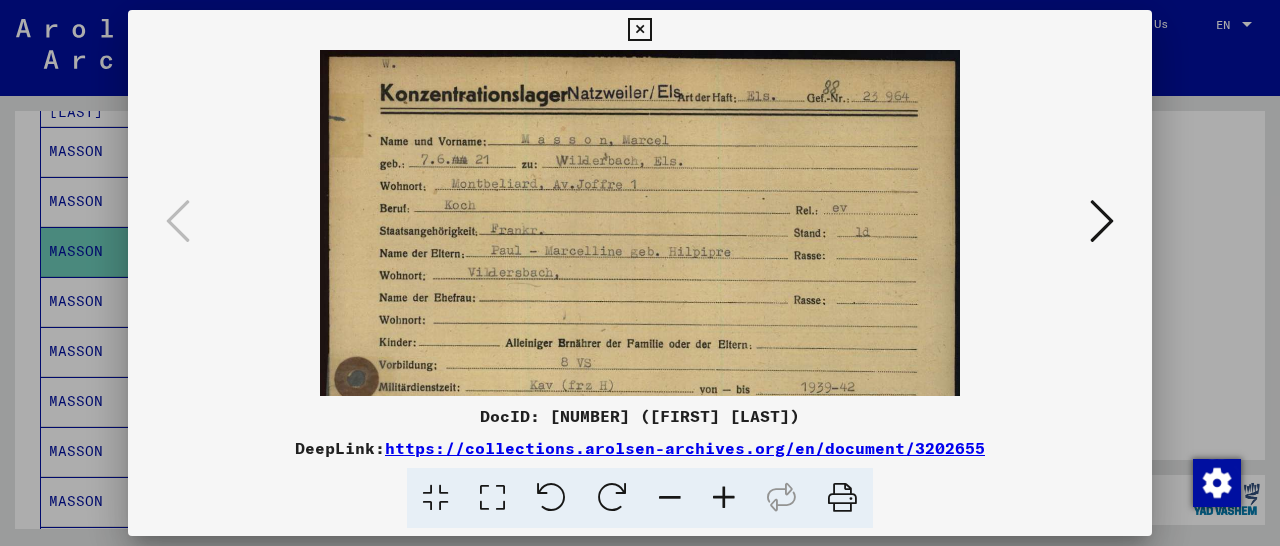 click at bounding box center (724, 498) 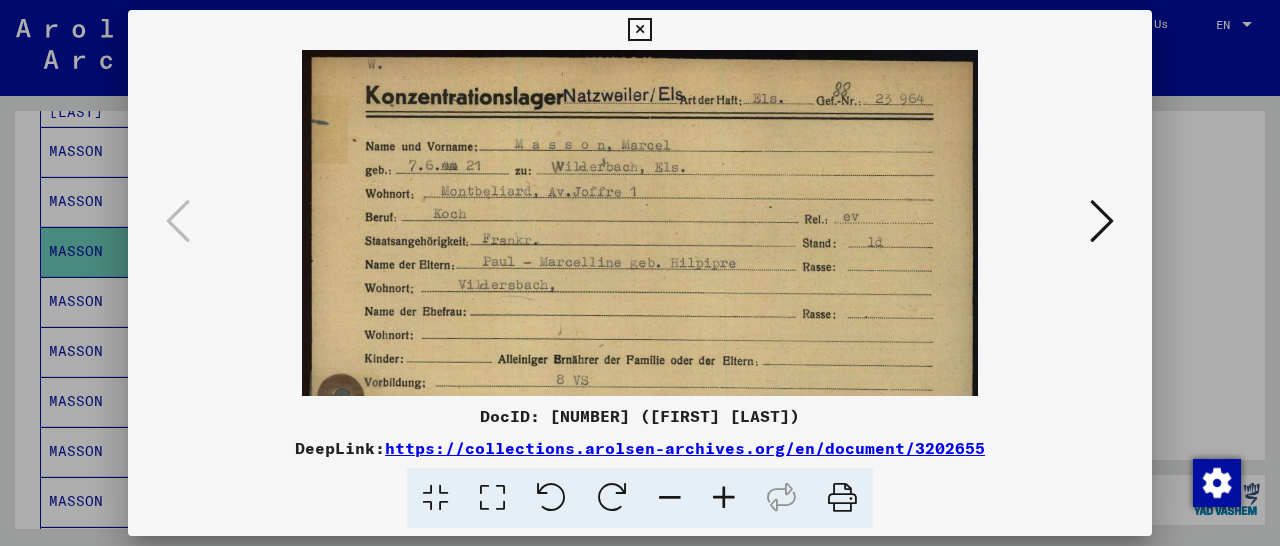 click at bounding box center [724, 498] 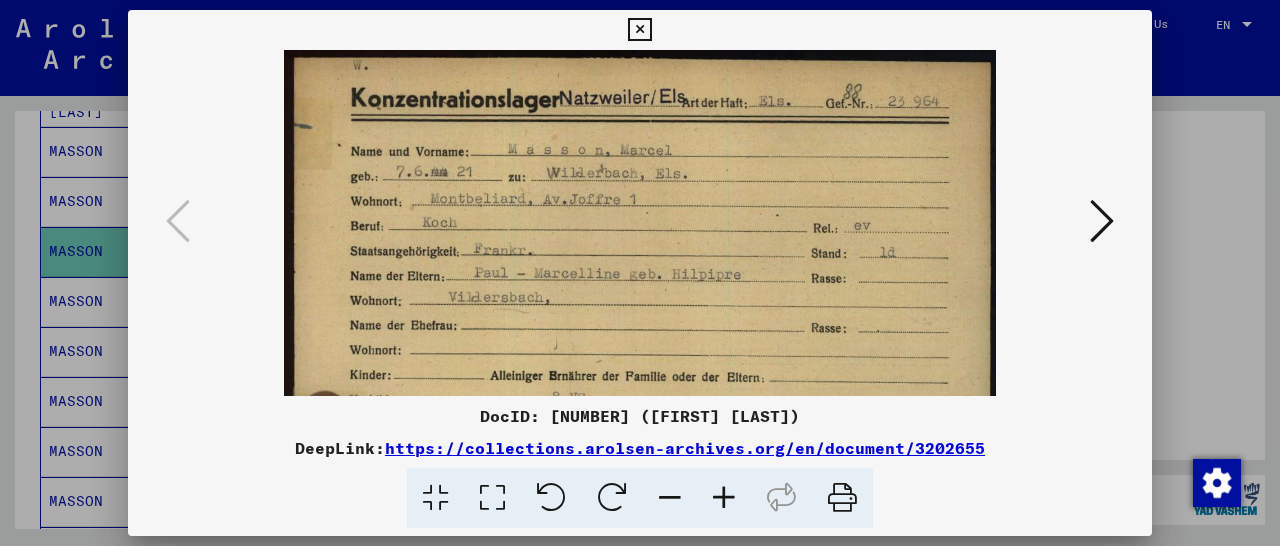 click at bounding box center [724, 498] 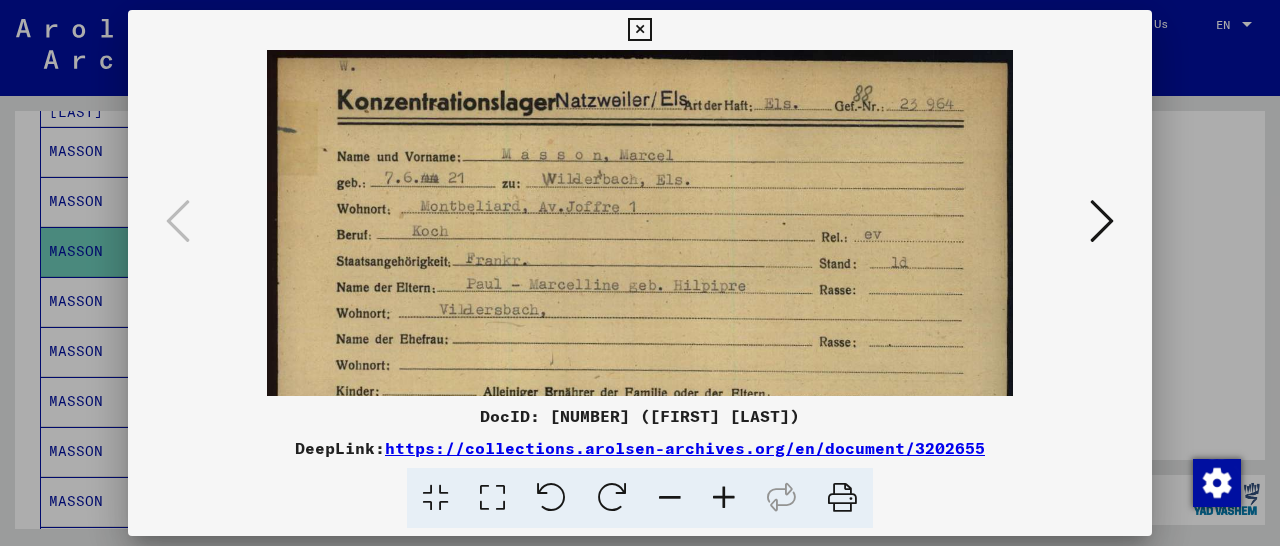 click at bounding box center (724, 498) 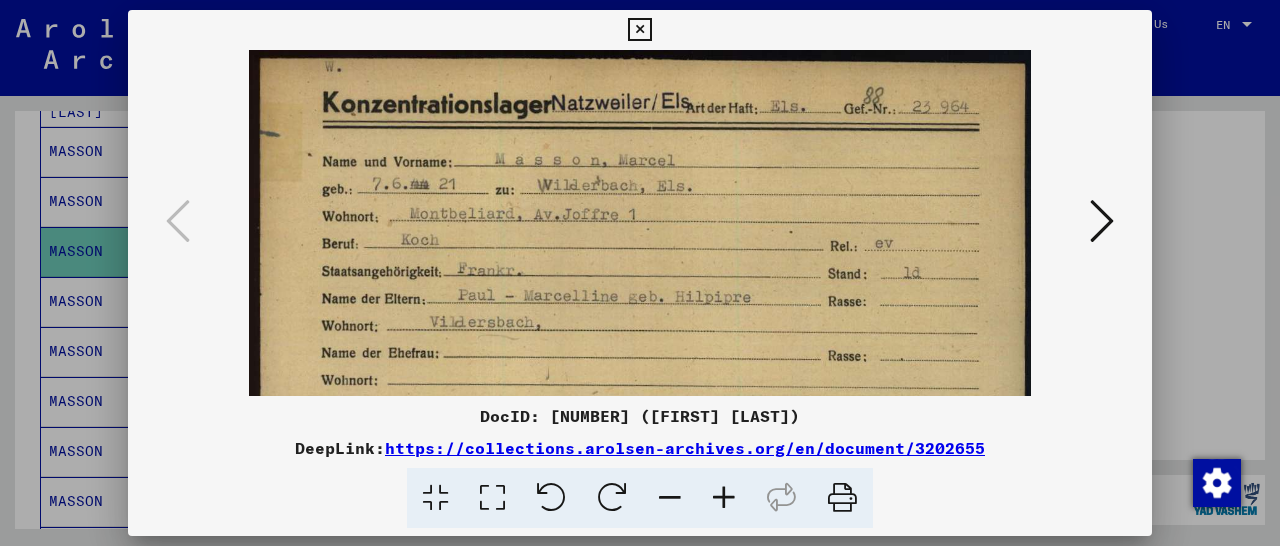 click at bounding box center [724, 498] 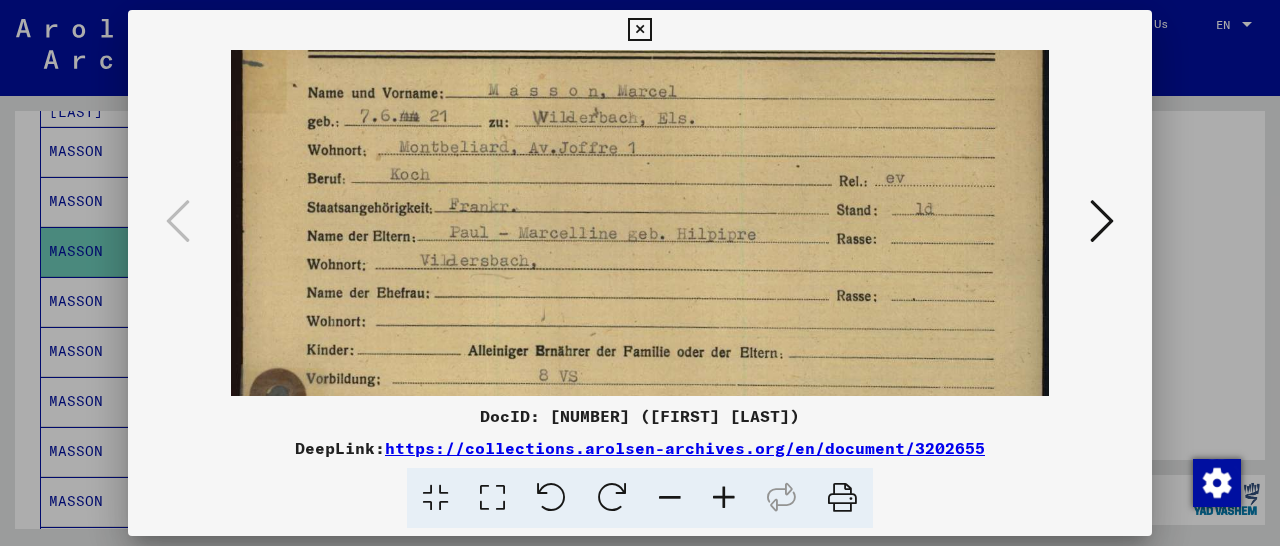 drag, startPoint x: 656, startPoint y: 247, endPoint x: 658, endPoint y: 163, distance: 84.0238 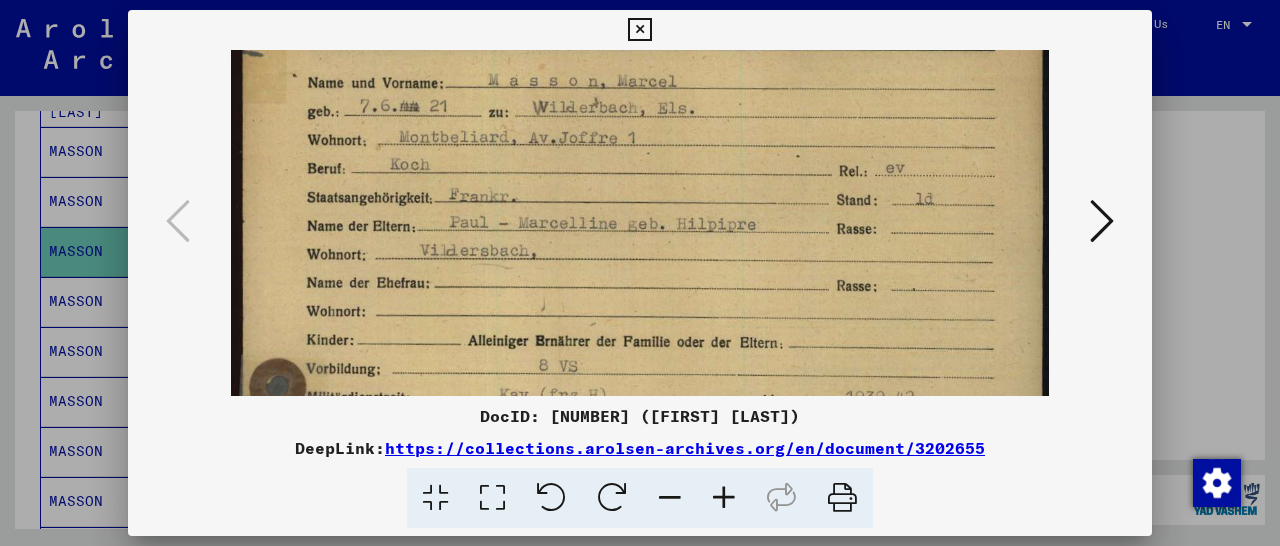 click at bounding box center (640, 539) 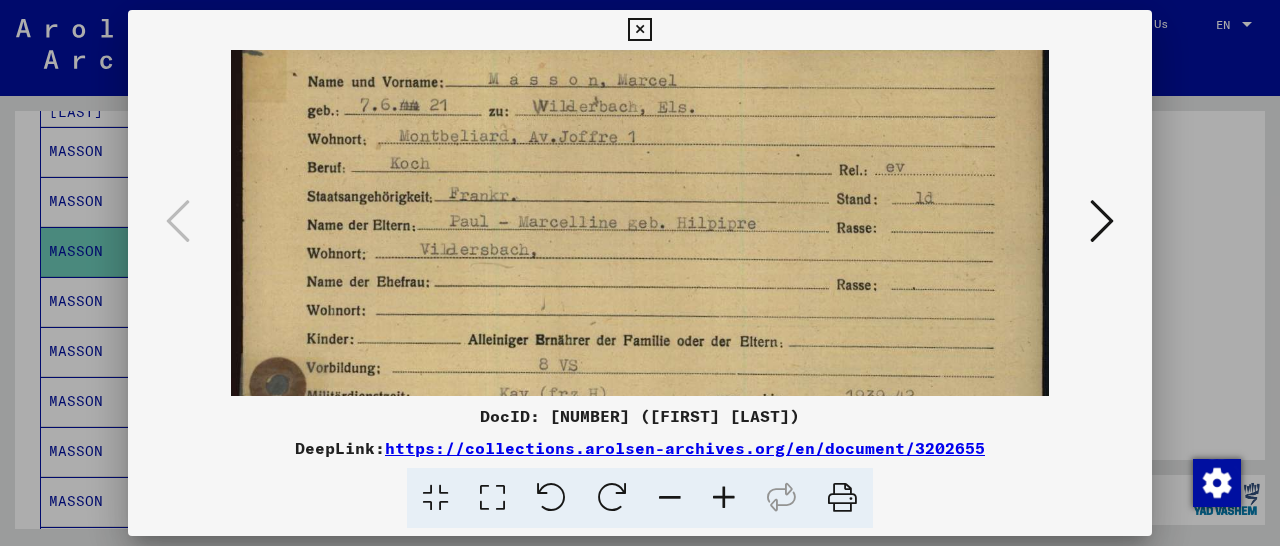 scroll, scrollTop: 0, scrollLeft: 0, axis: both 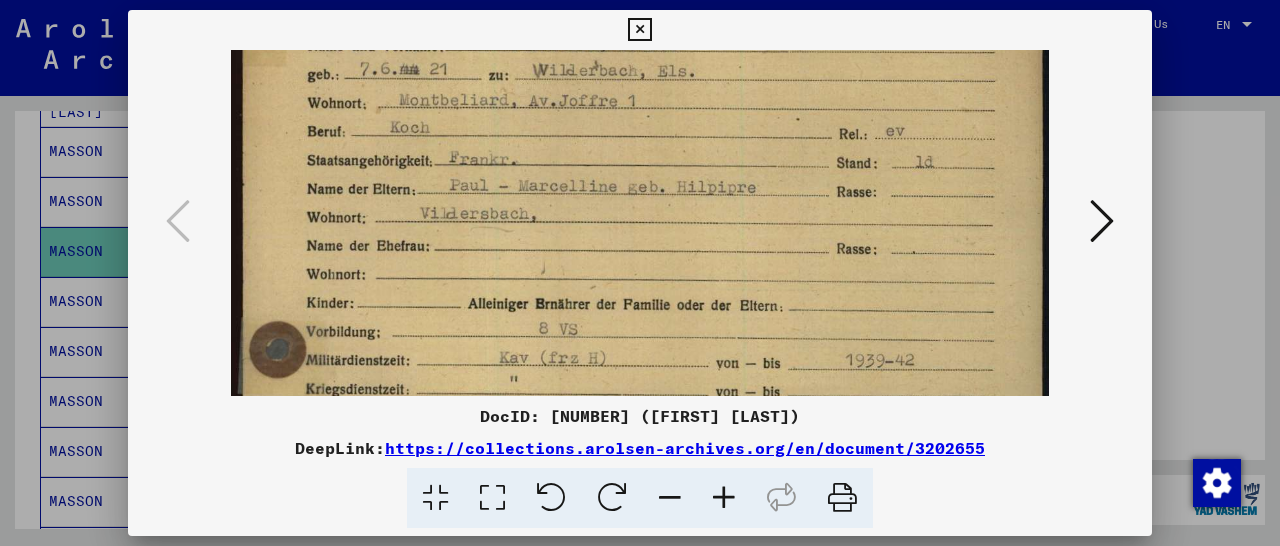 drag, startPoint x: 658, startPoint y: 149, endPoint x: 645, endPoint y: 246, distance: 97.867256 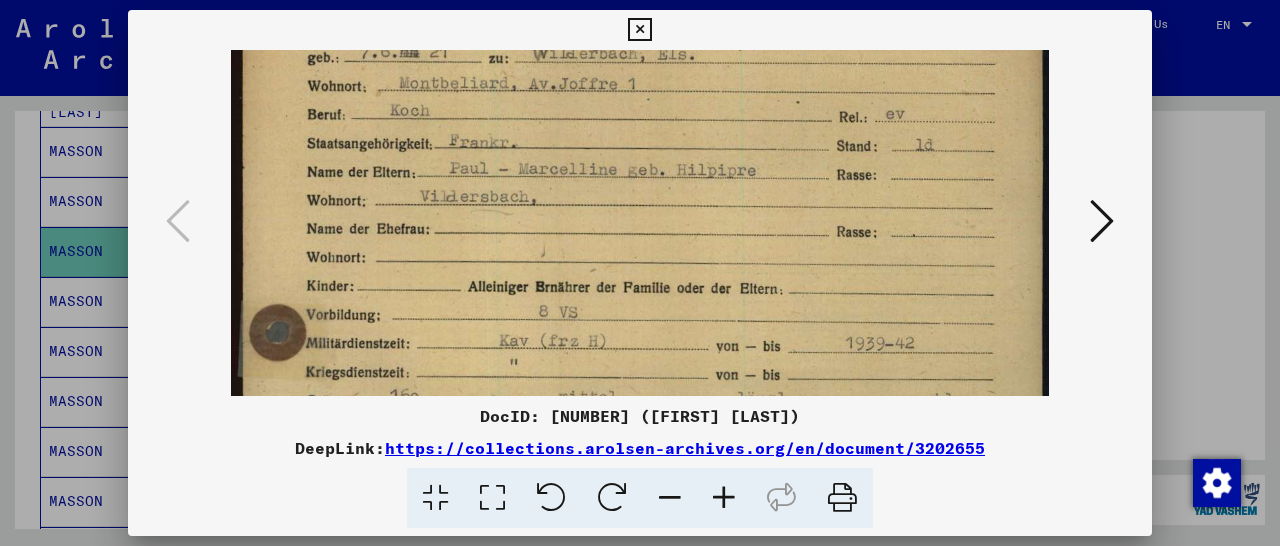 click at bounding box center [639, 30] 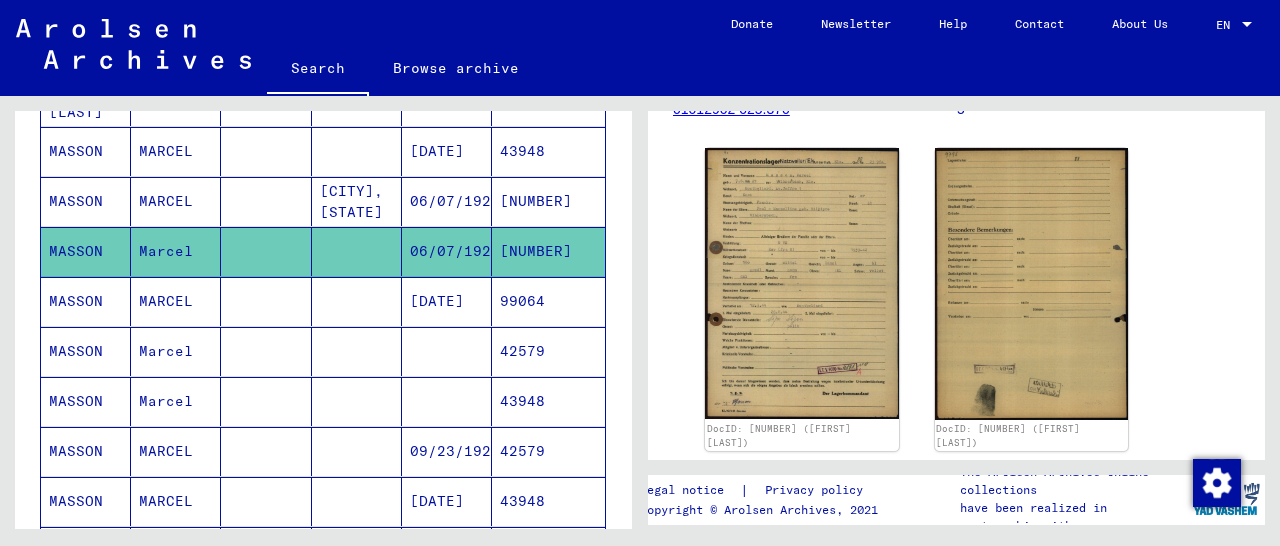 click on "99064" at bounding box center [548, 351] 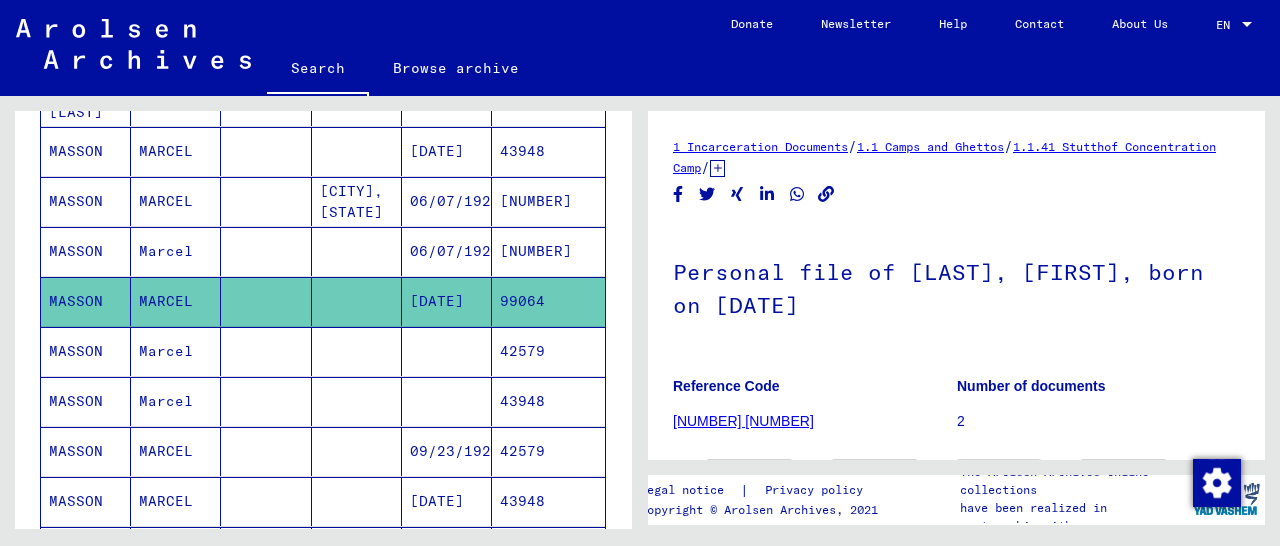 scroll, scrollTop: 312, scrollLeft: 0, axis: vertical 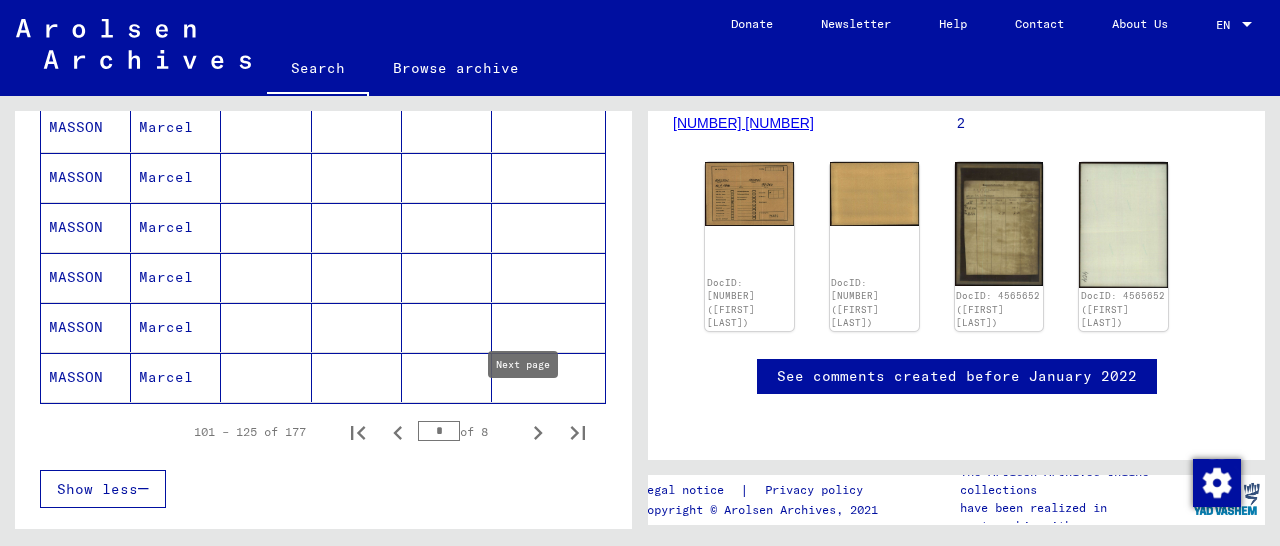 click 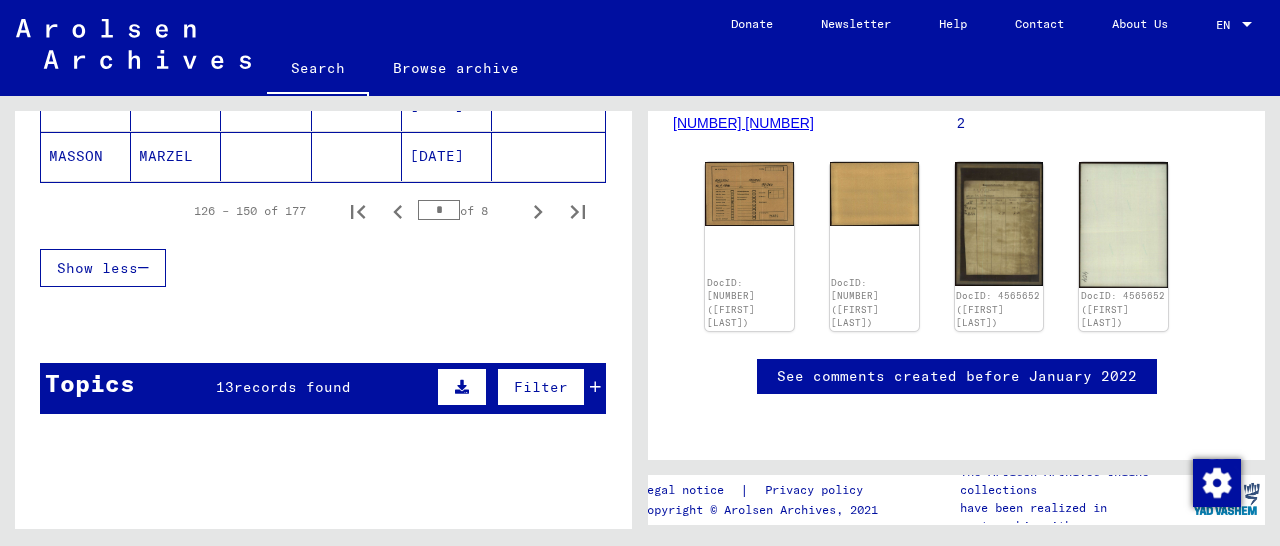 scroll, scrollTop: 1356, scrollLeft: 0, axis: vertical 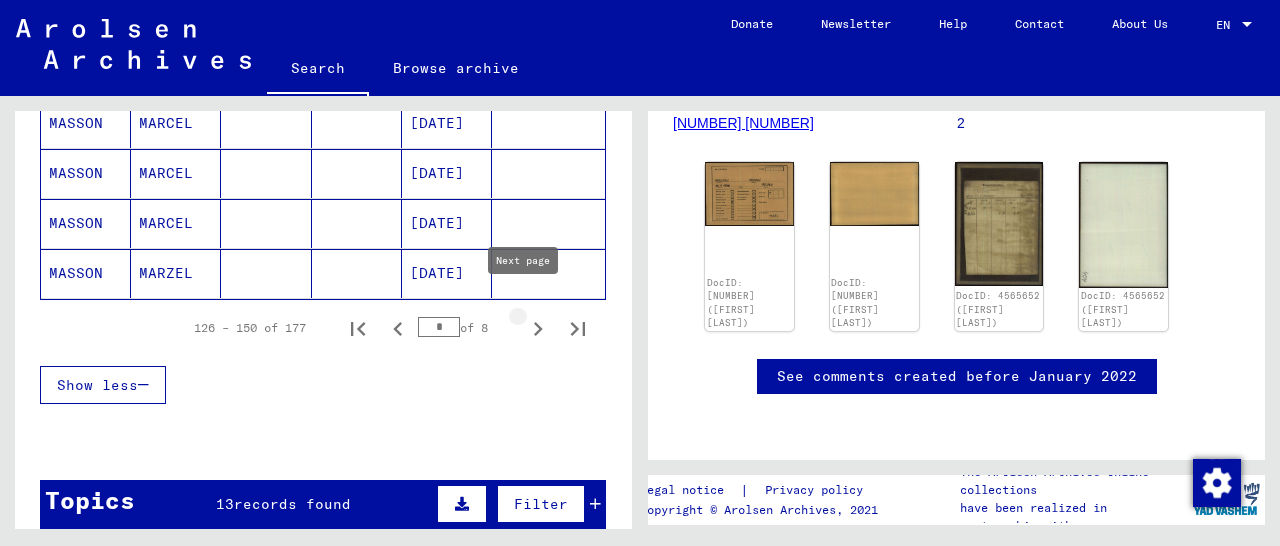 click 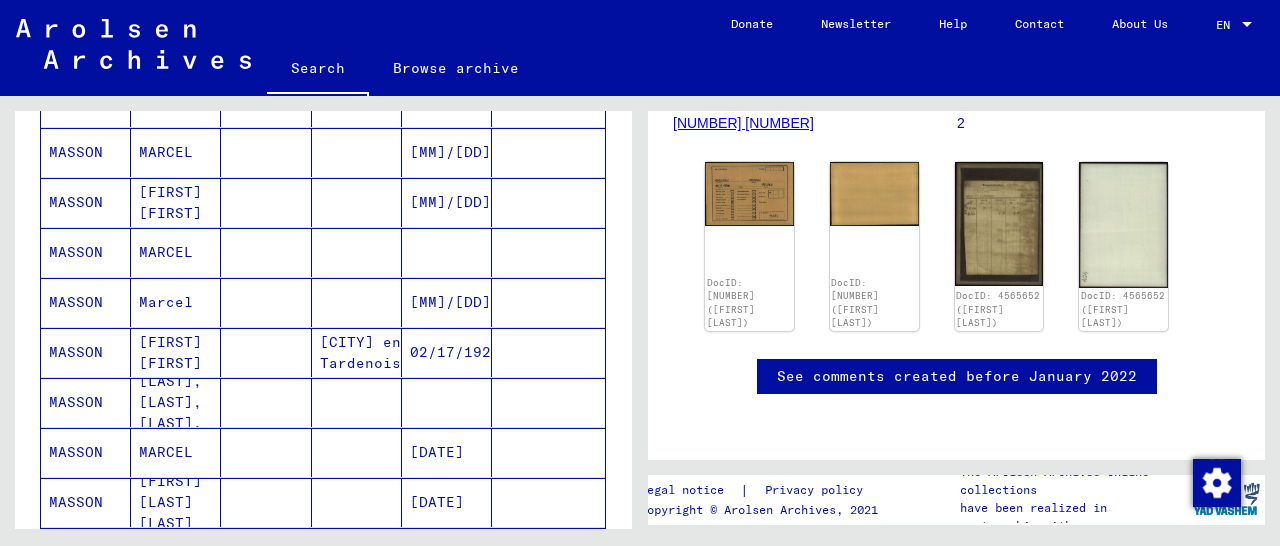 scroll, scrollTop: 420, scrollLeft: 0, axis: vertical 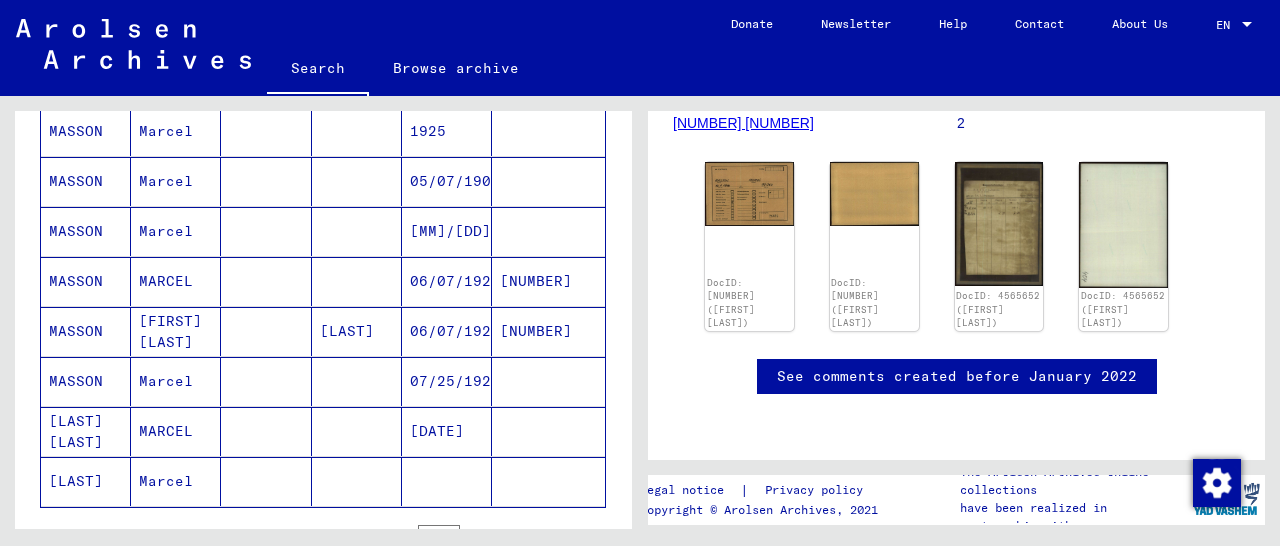 click on "[NUMBER]" at bounding box center [548, 381] 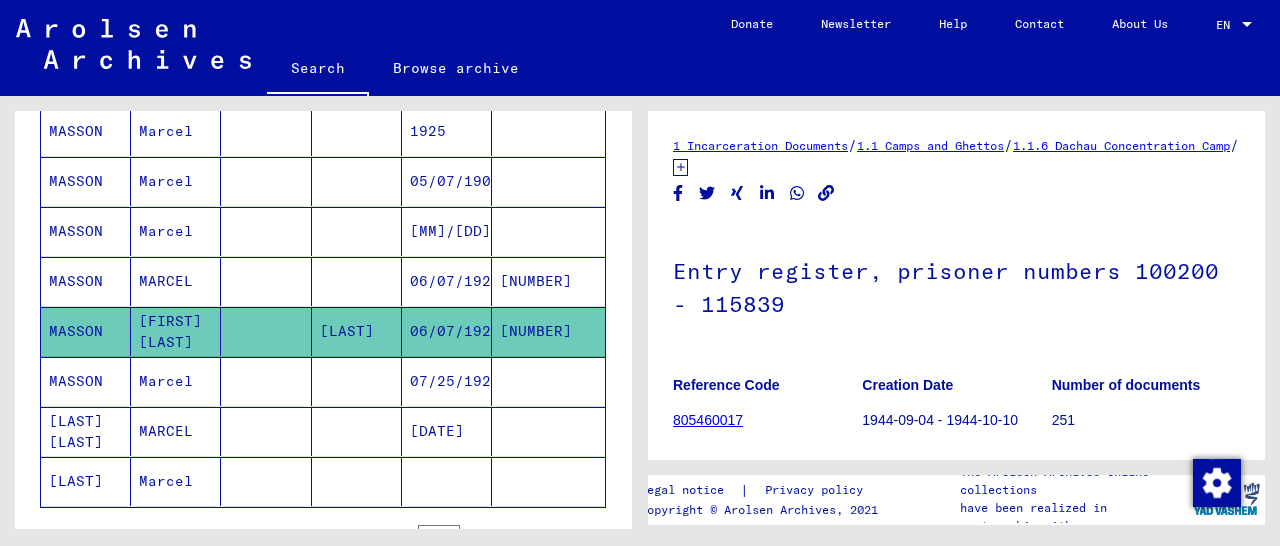scroll, scrollTop: 520, scrollLeft: 0, axis: vertical 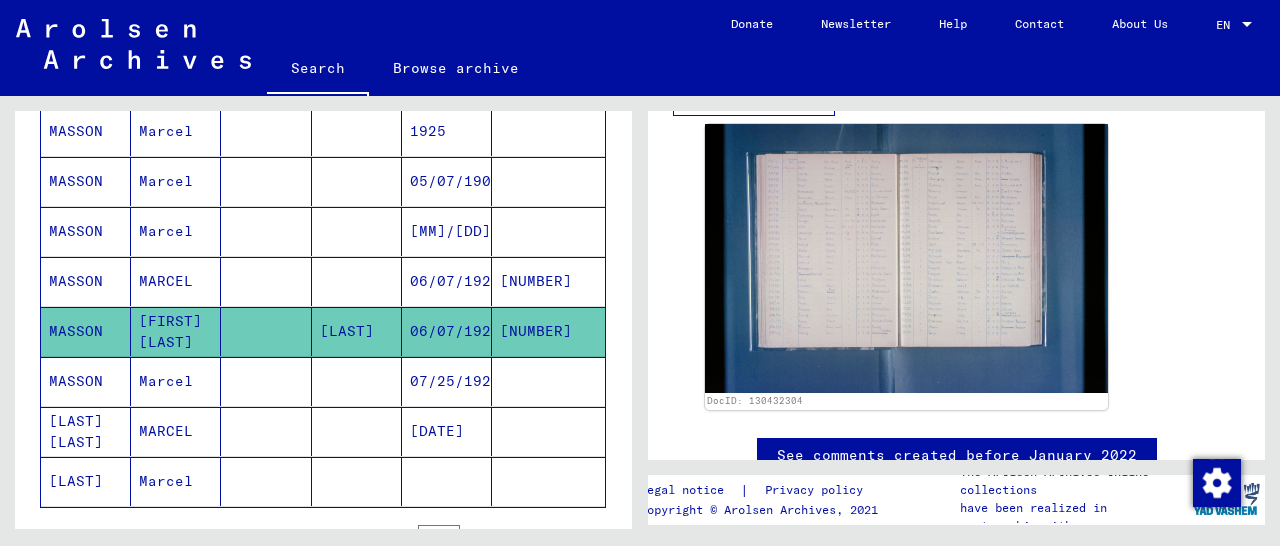 click on "[NUMBER]" 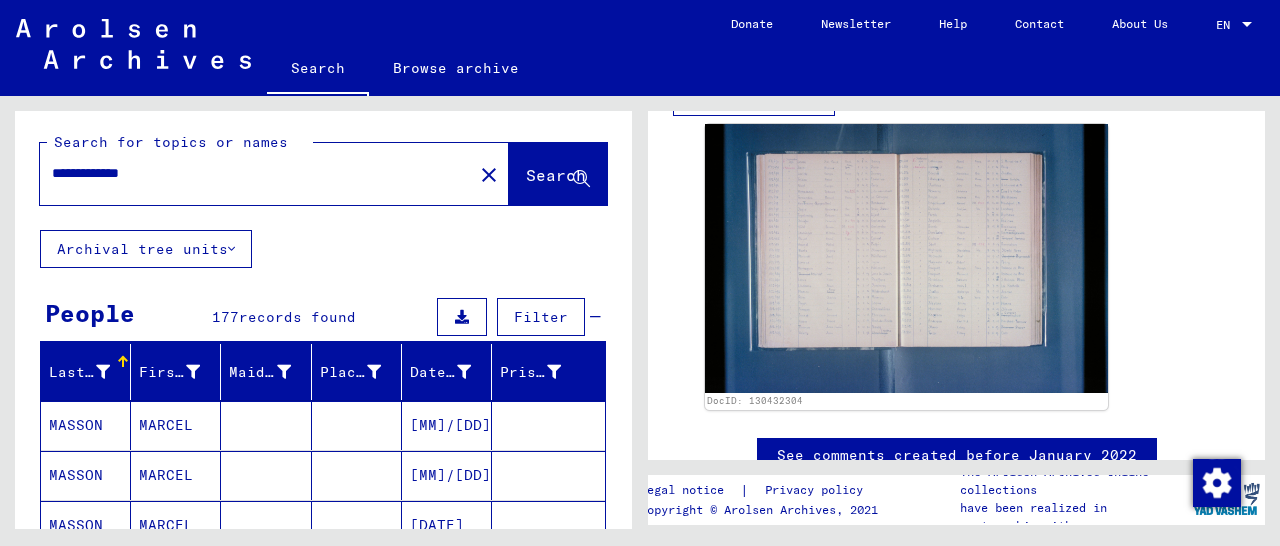 scroll, scrollTop: 0, scrollLeft: 0, axis: both 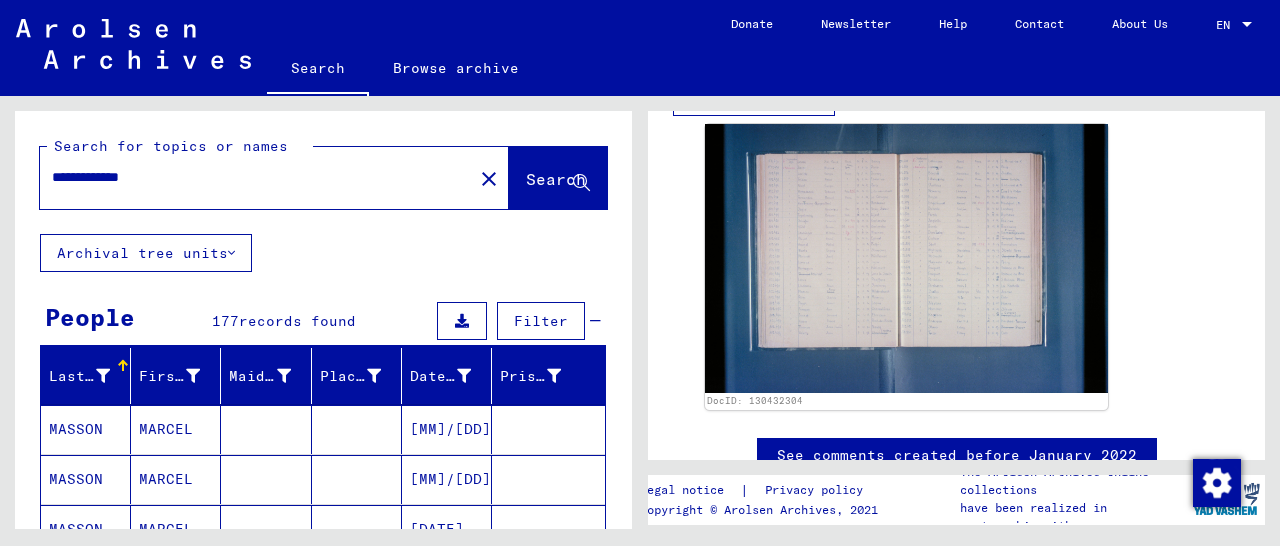 drag, startPoint x: 208, startPoint y: 177, endPoint x: 39, endPoint y: 183, distance: 169.10648 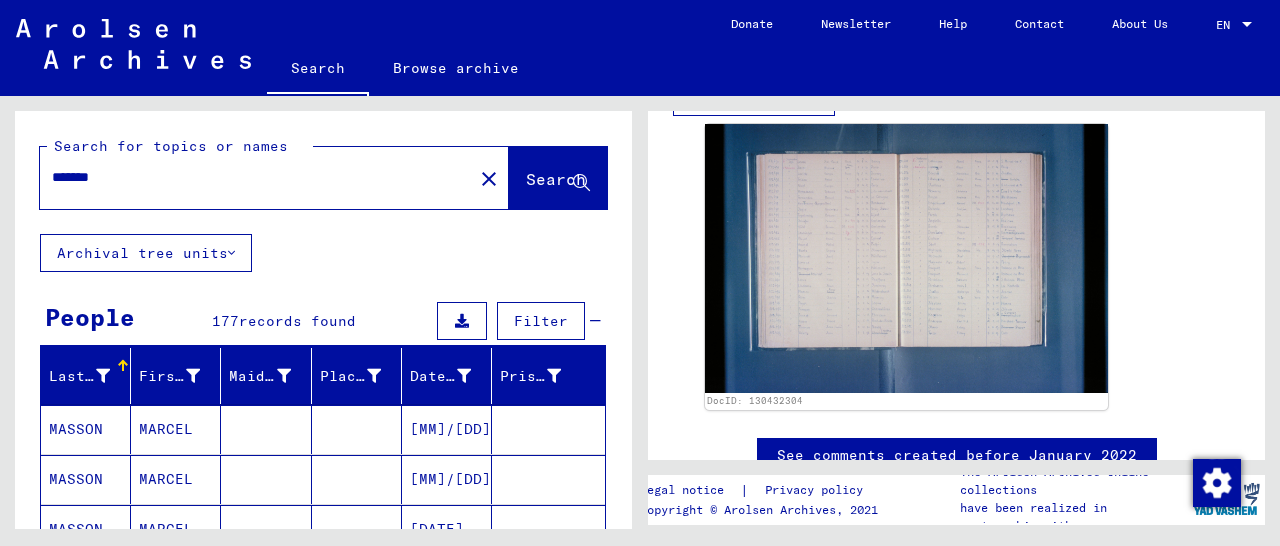 type on "******" 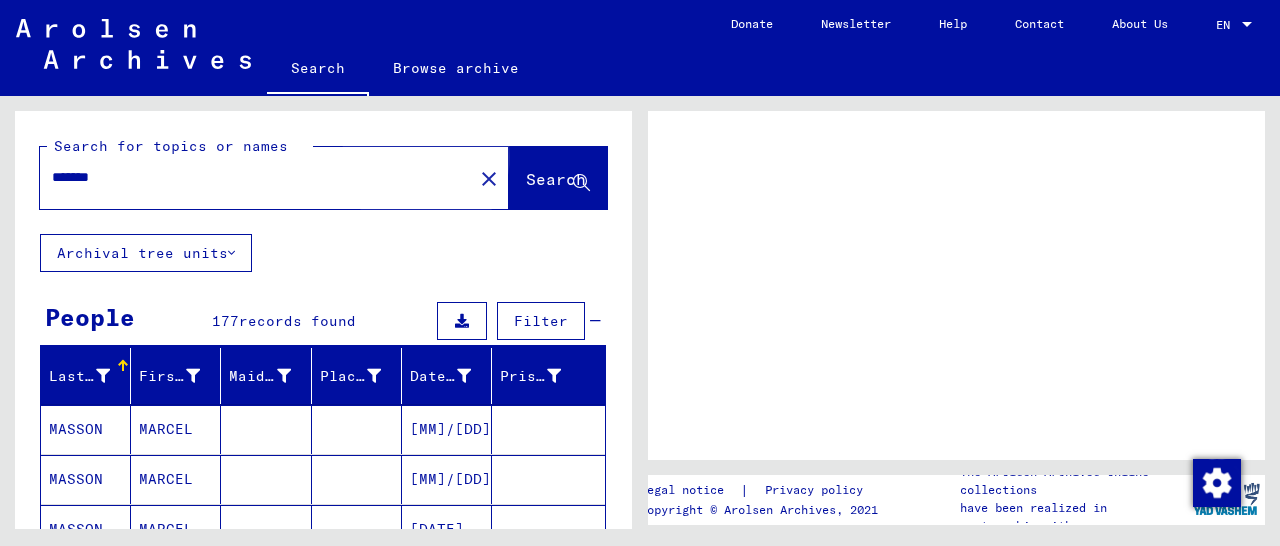scroll, scrollTop: 0, scrollLeft: 0, axis: both 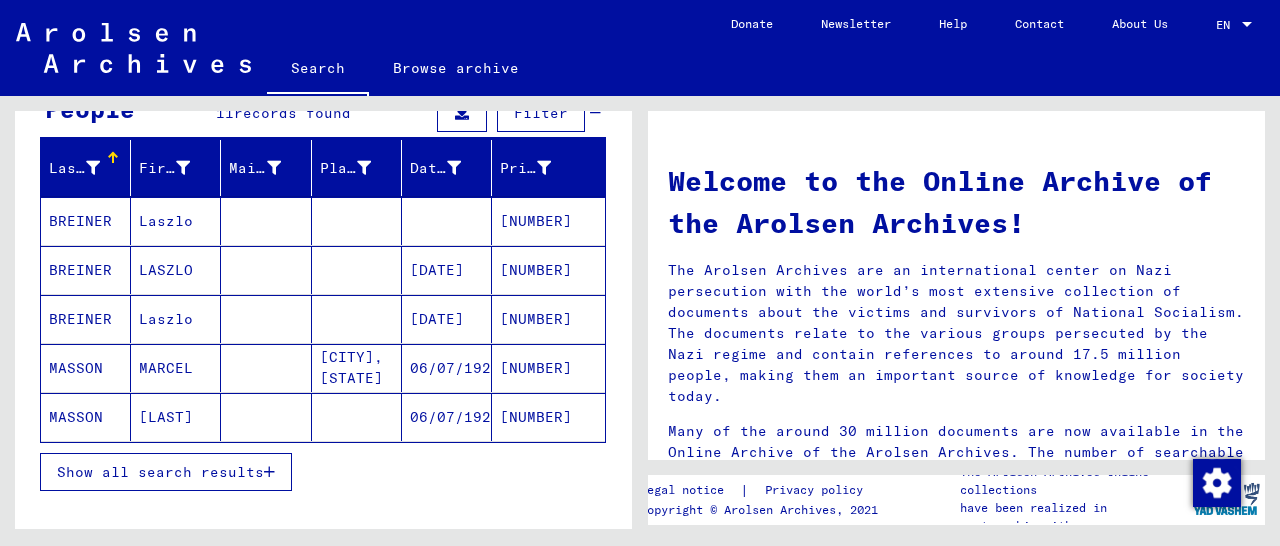 click on "[NUMBER]" at bounding box center [548, 319] 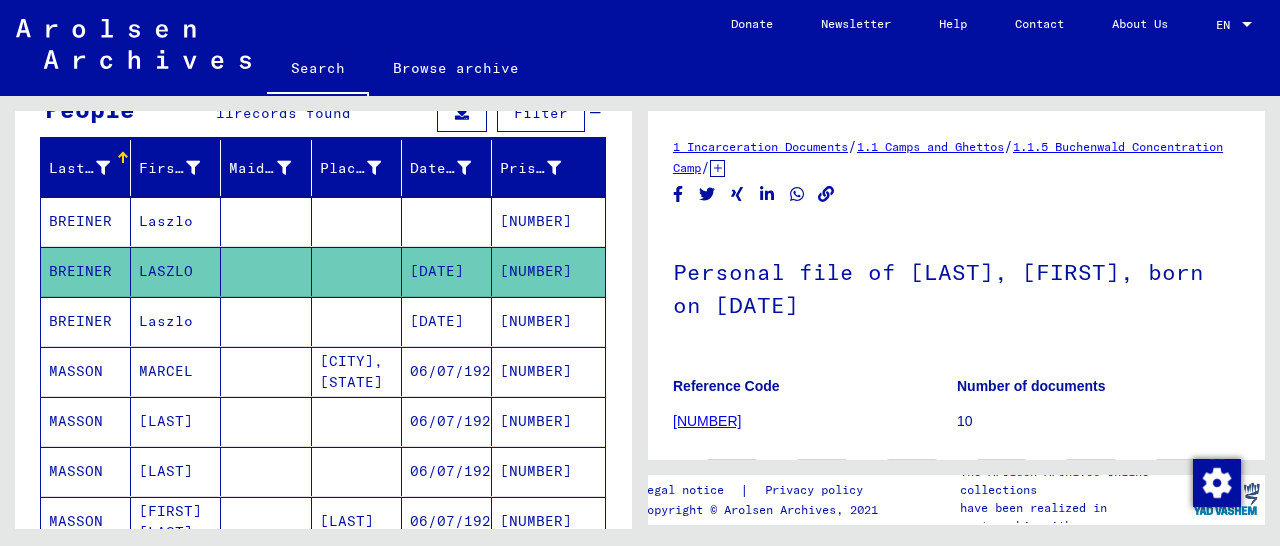 scroll, scrollTop: 104, scrollLeft: 0, axis: vertical 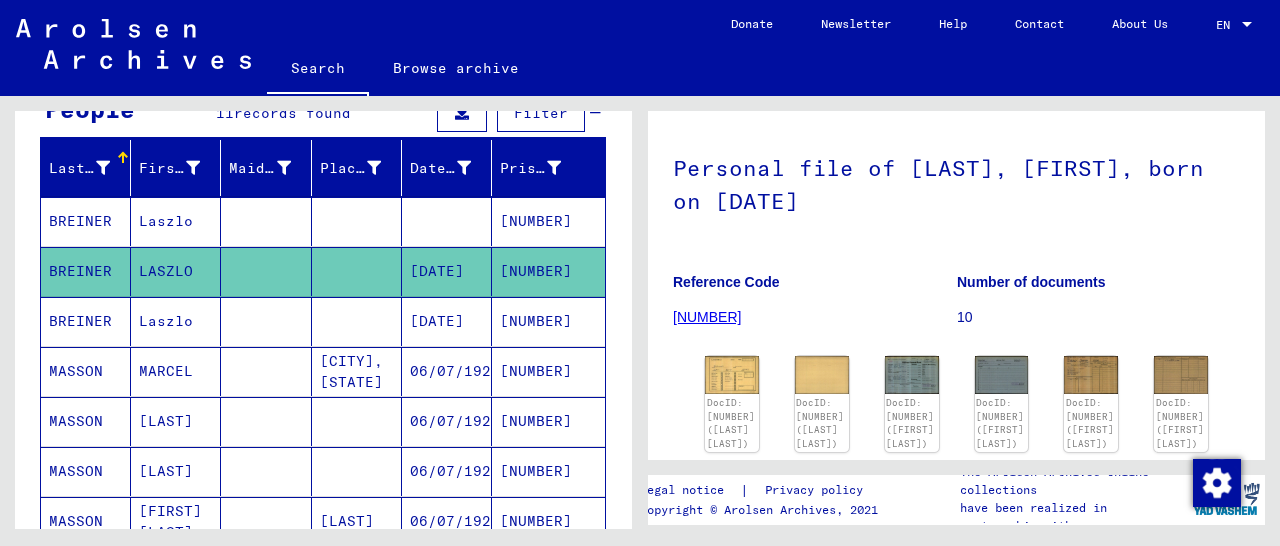 click on "[NUMBER]" at bounding box center [548, 421] 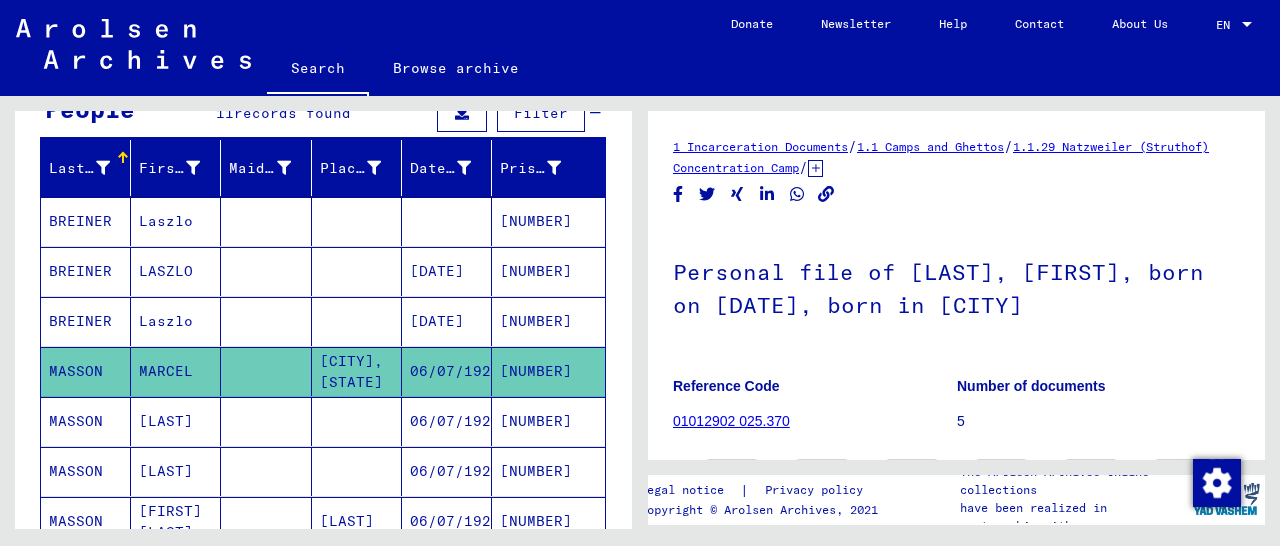 scroll, scrollTop: 312, scrollLeft: 0, axis: vertical 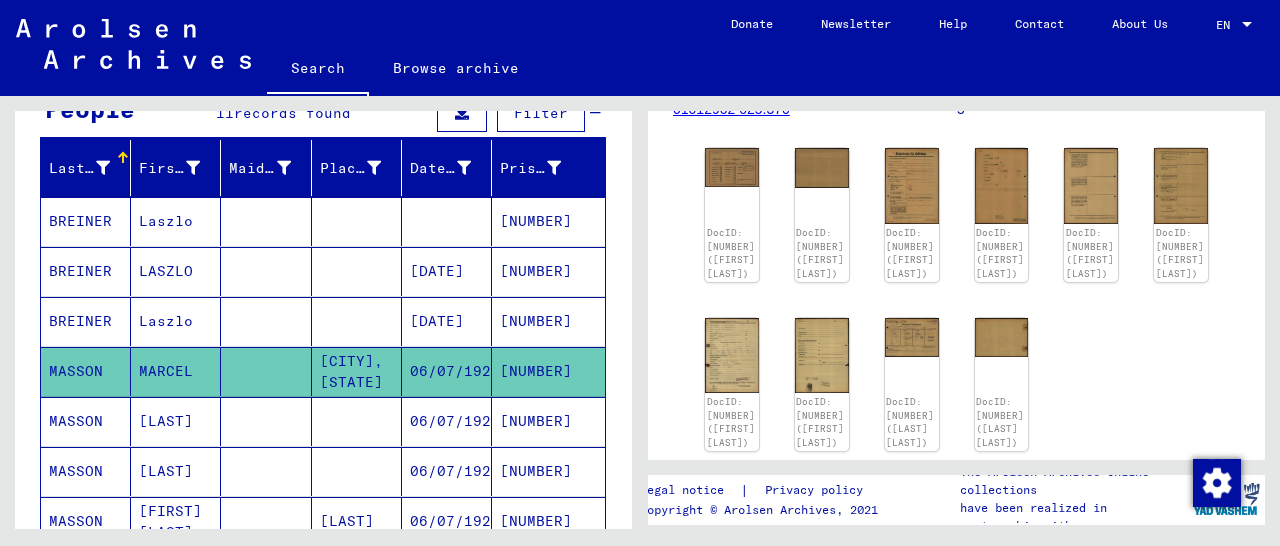 click on "[NUMBER]" at bounding box center [548, 471] 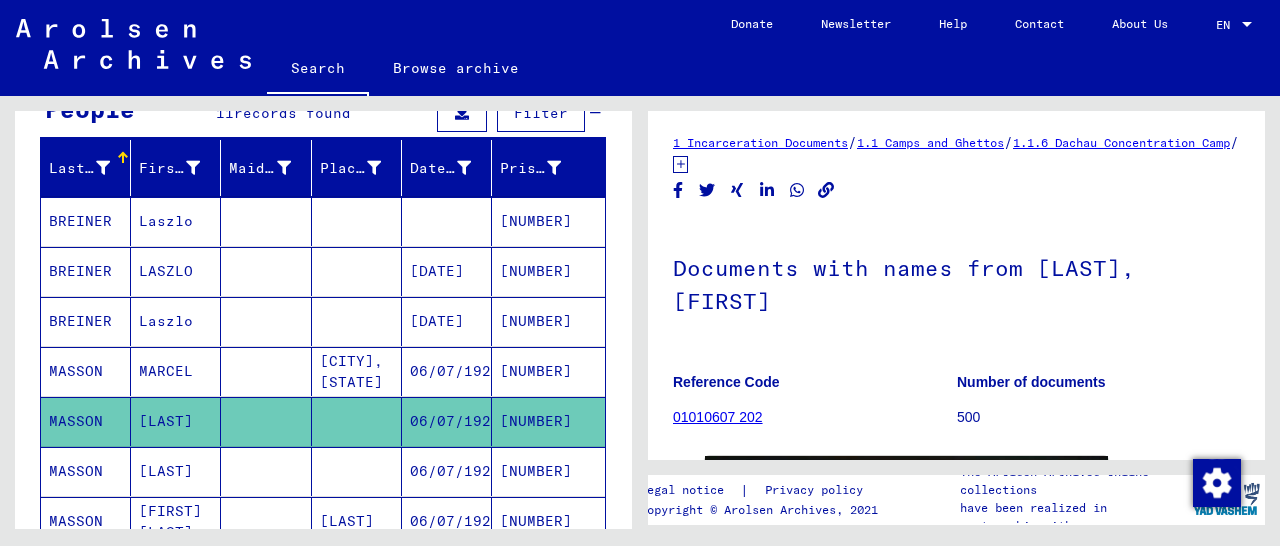 scroll, scrollTop: 312, scrollLeft: 0, axis: vertical 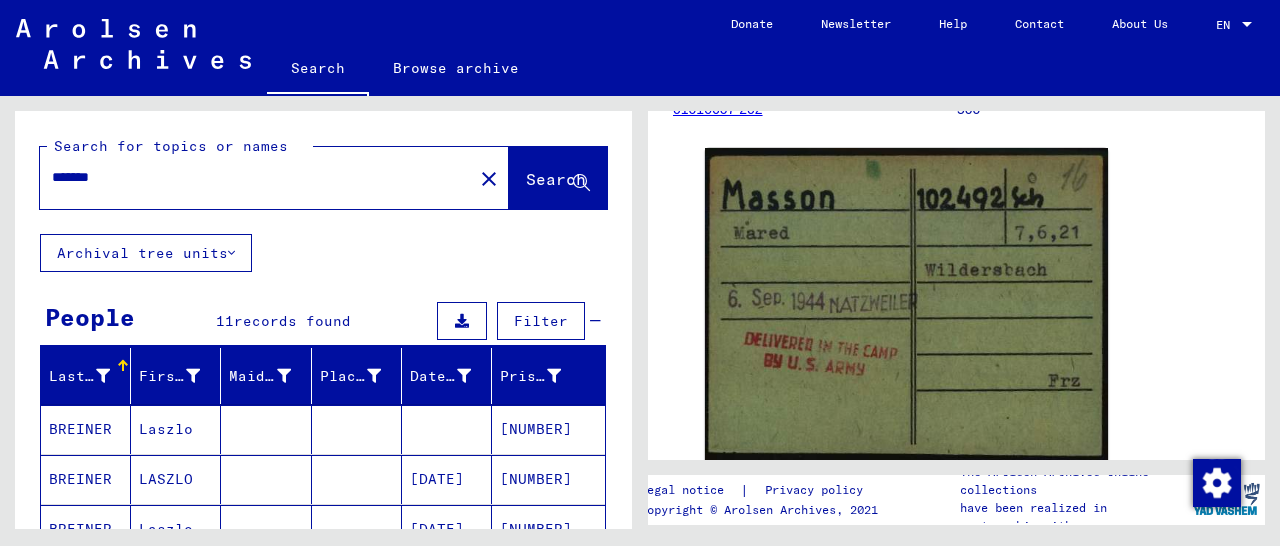 drag, startPoint x: 66, startPoint y: 185, endPoint x: 0, endPoint y: 189, distance: 66.1211 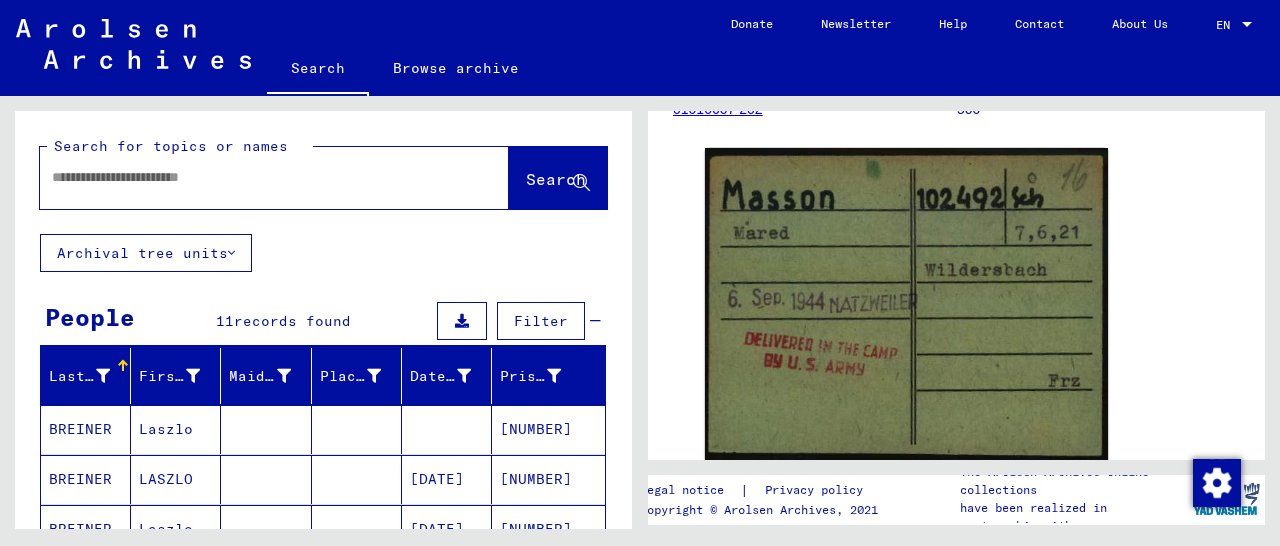 paste on "**********" 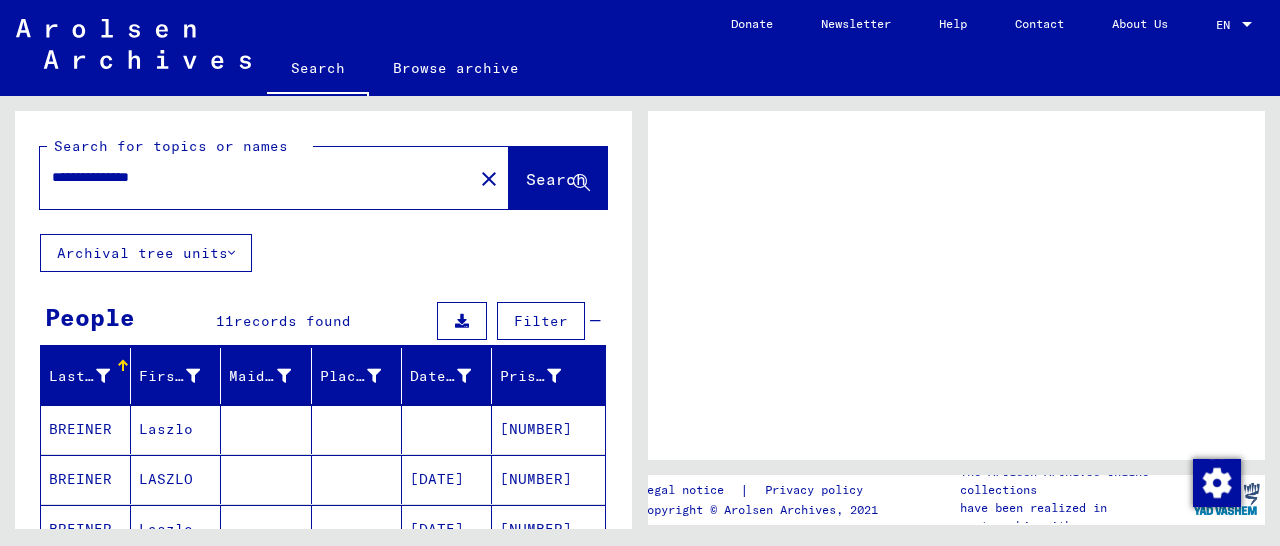 scroll, scrollTop: 0, scrollLeft: 0, axis: both 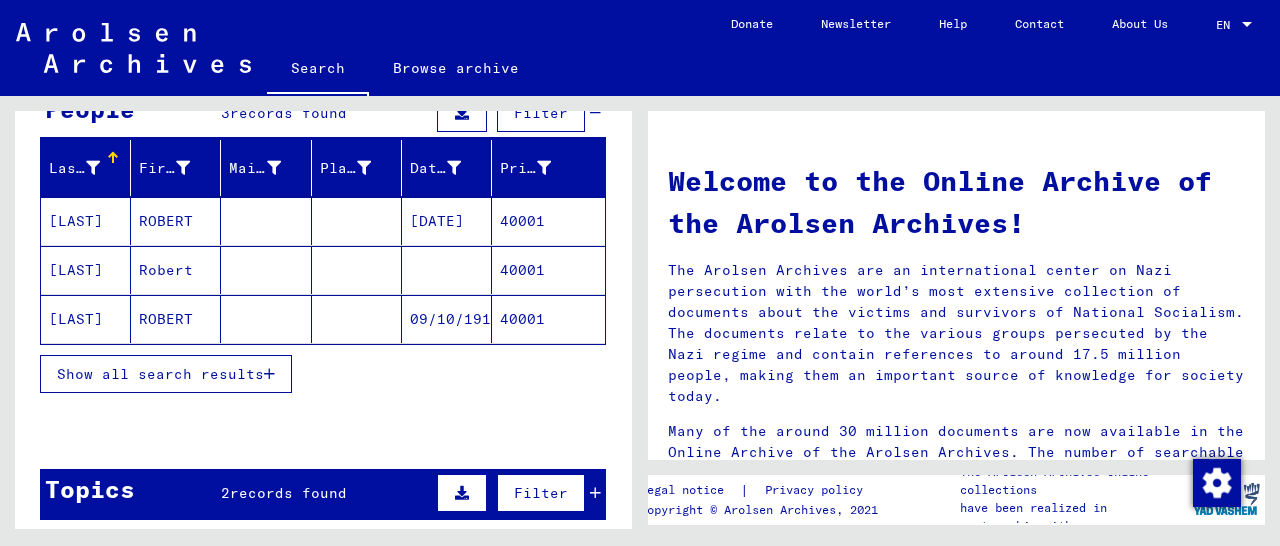 click on "40001" 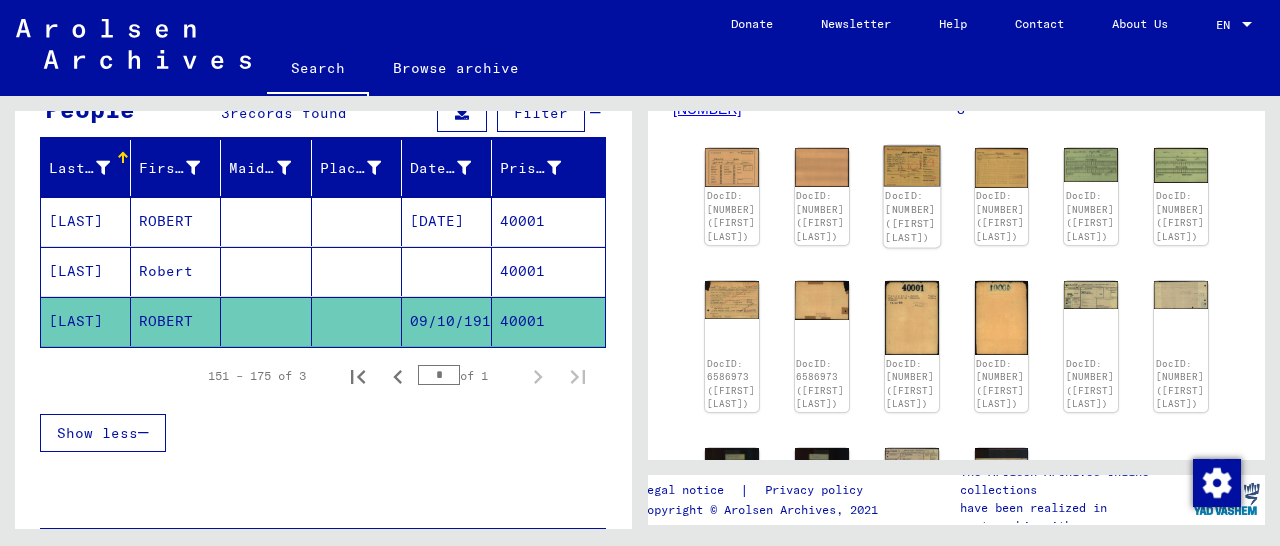 scroll, scrollTop: 208, scrollLeft: 0, axis: vertical 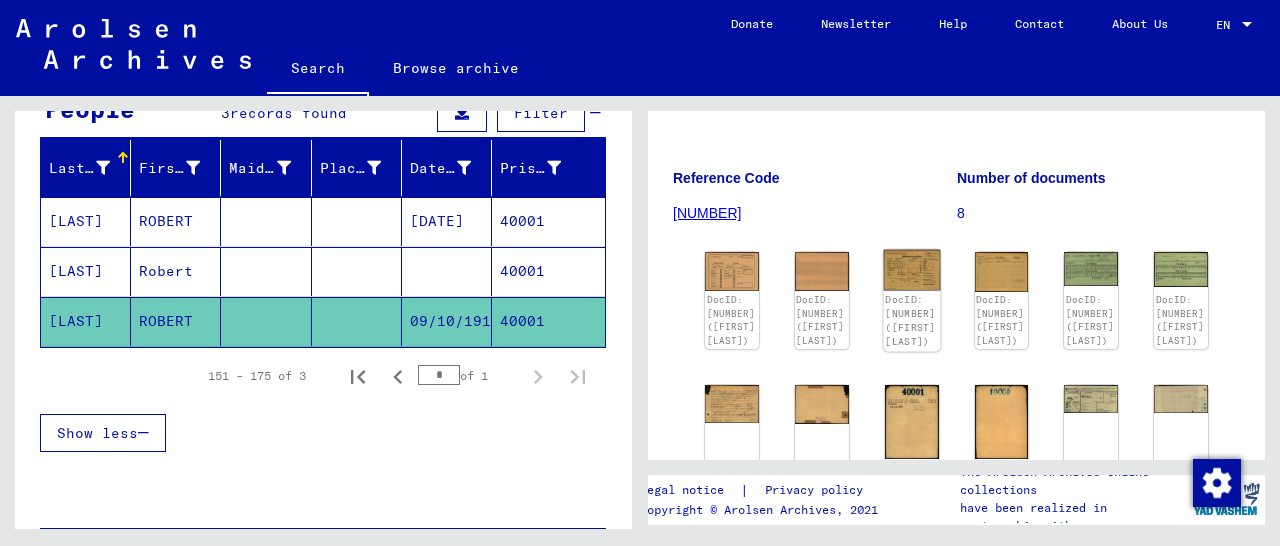 click 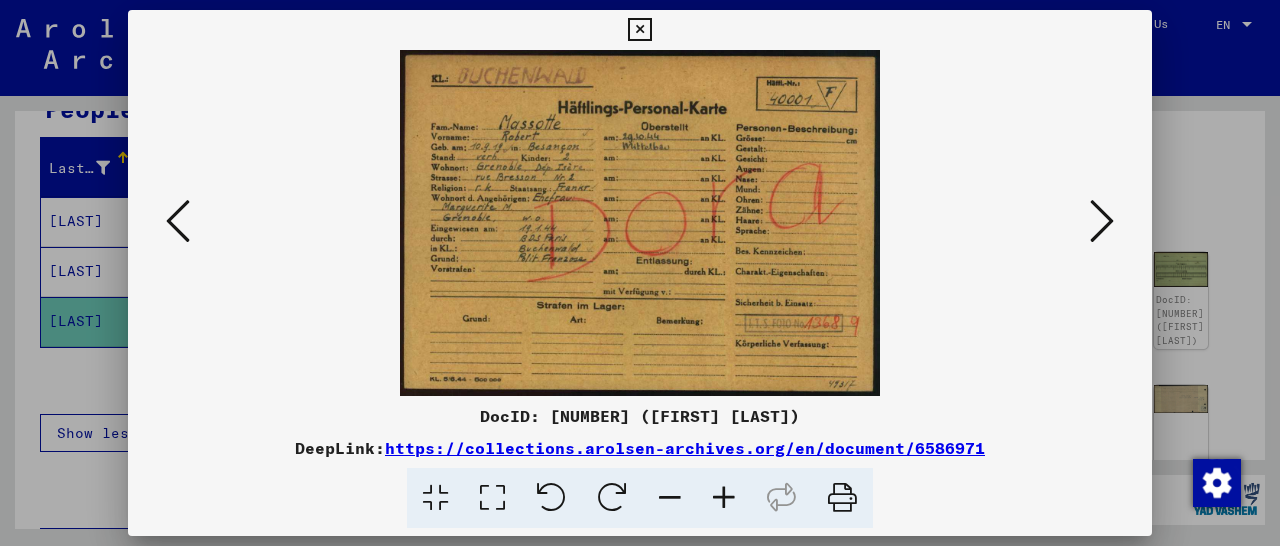 click at bounding box center (639, 30) 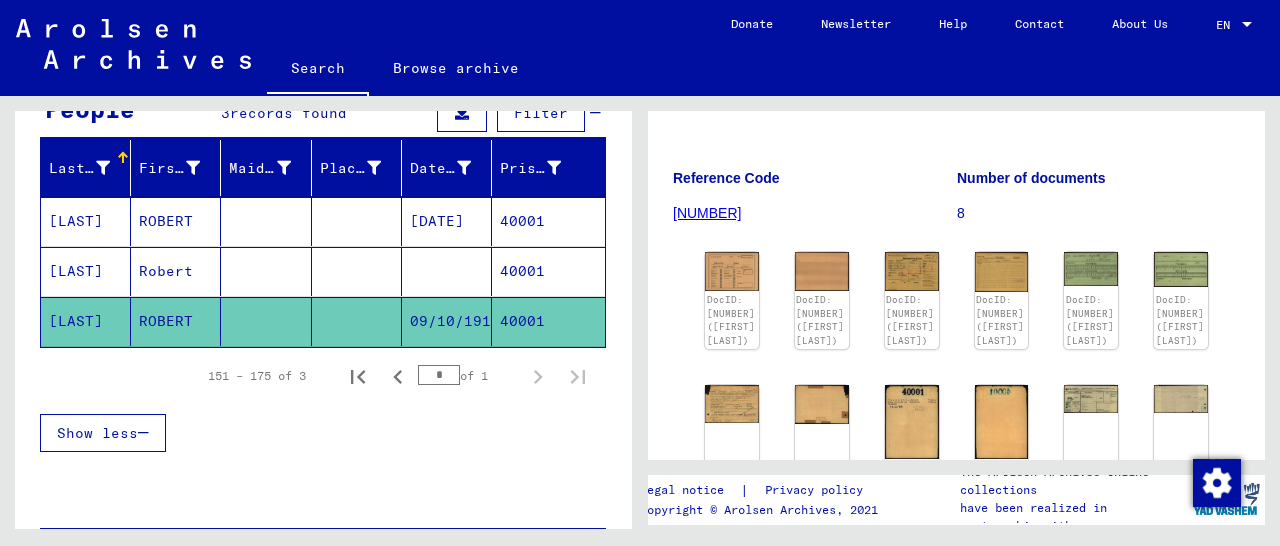 scroll, scrollTop: 0, scrollLeft: 0, axis: both 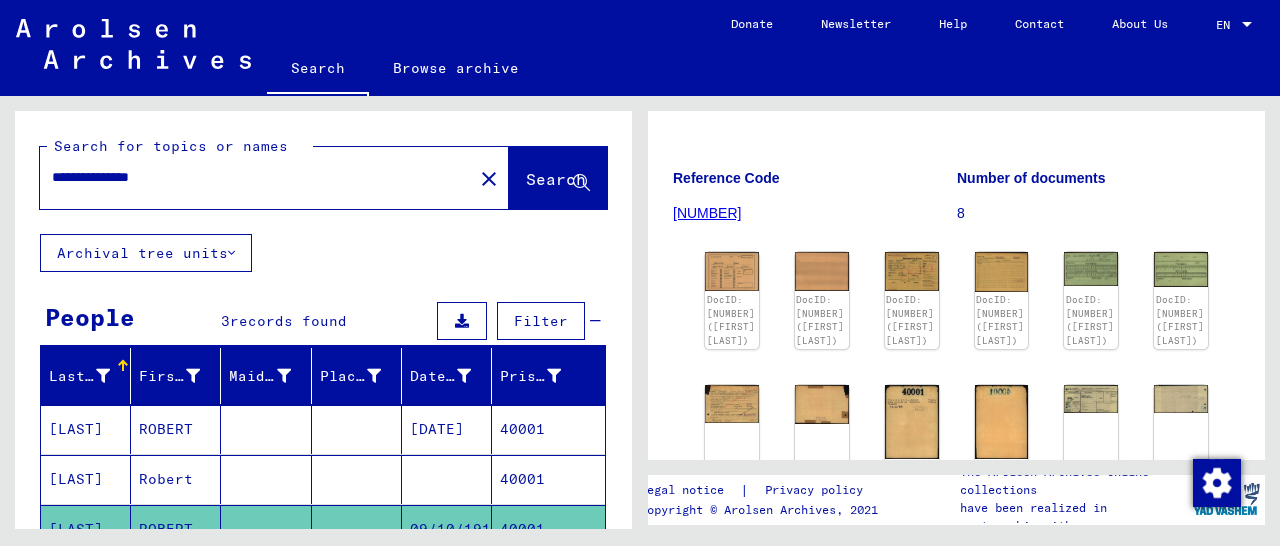 drag, startPoint x: 199, startPoint y: 177, endPoint x: 0, endPoint y: 201, distance: 200.44202 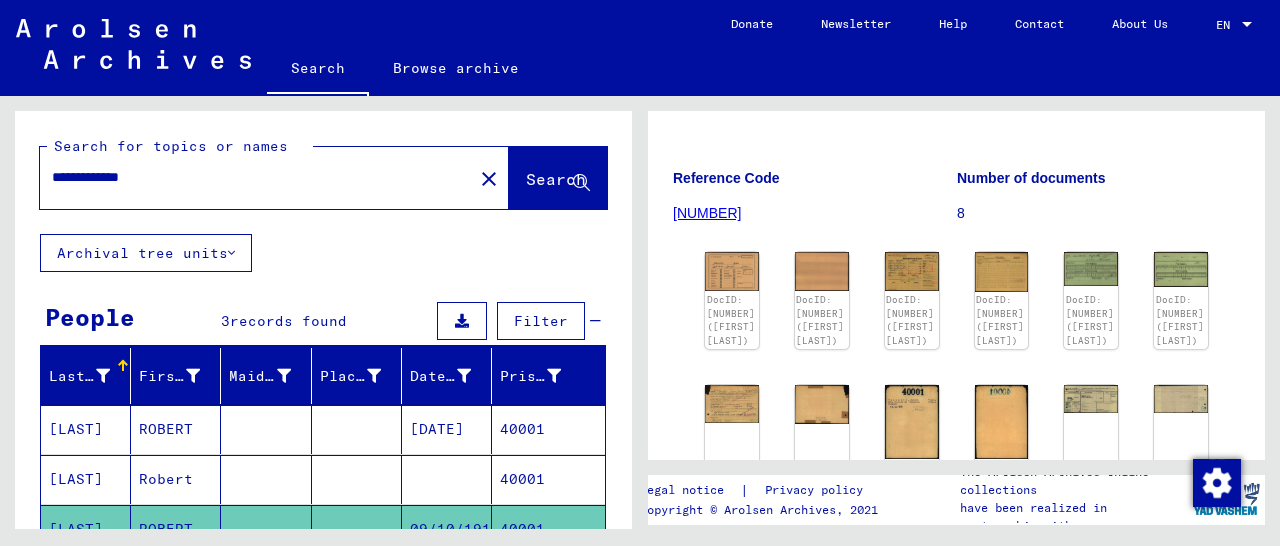 scroll, scrollTop: 0, scrollLeft: 0, axis: both 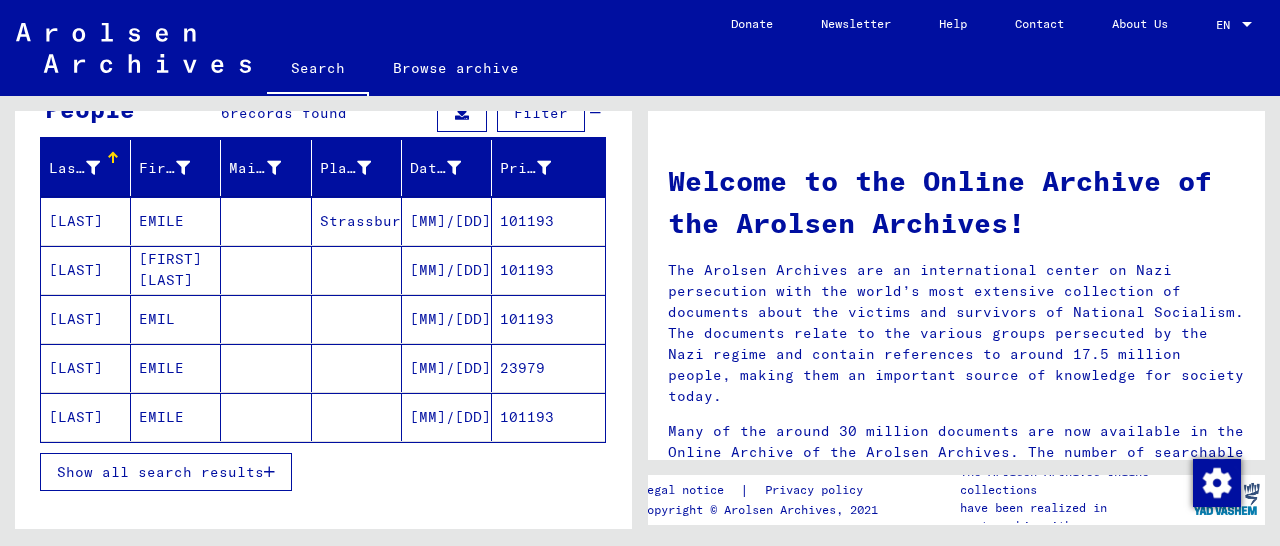 click on "101193" at bounding box center (548, 270) 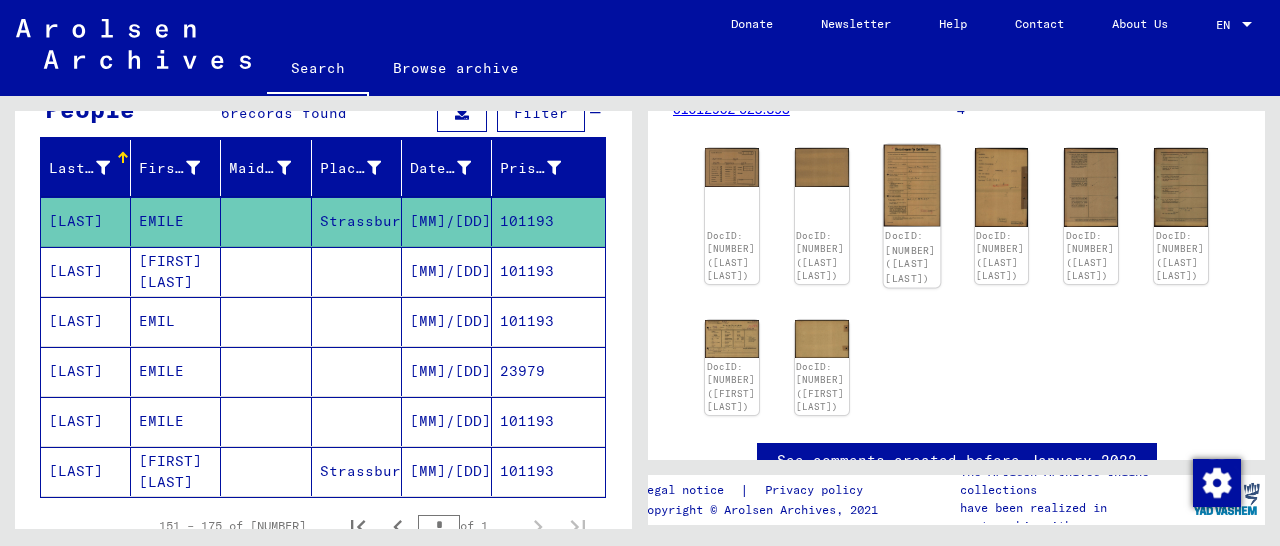 scroll, scrollTop: 208, scrollLeft: 0, axis: vertical 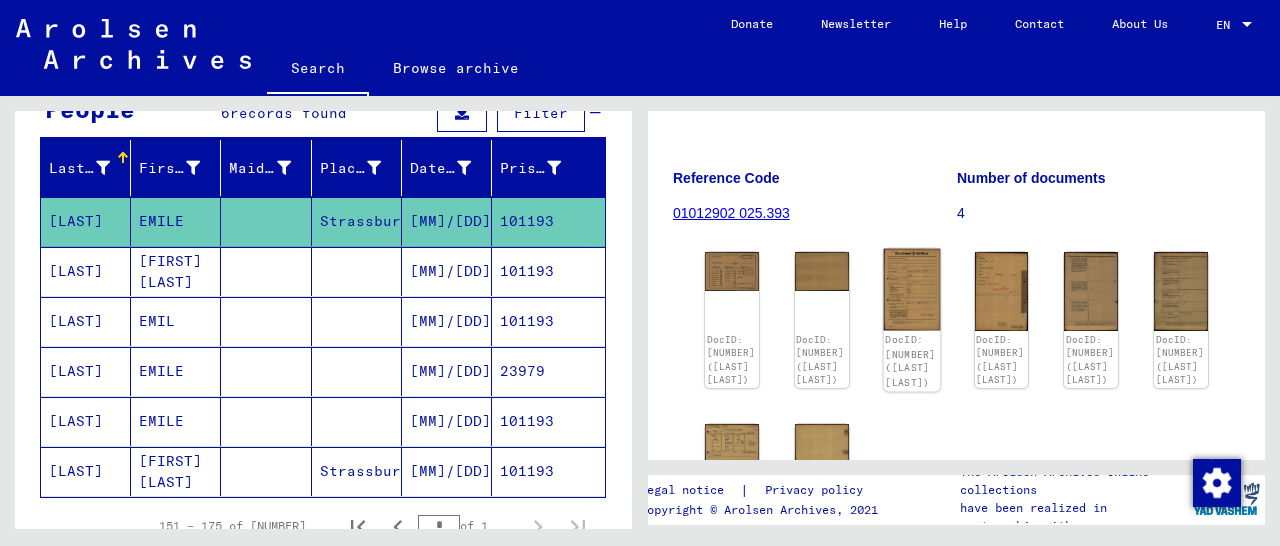 click 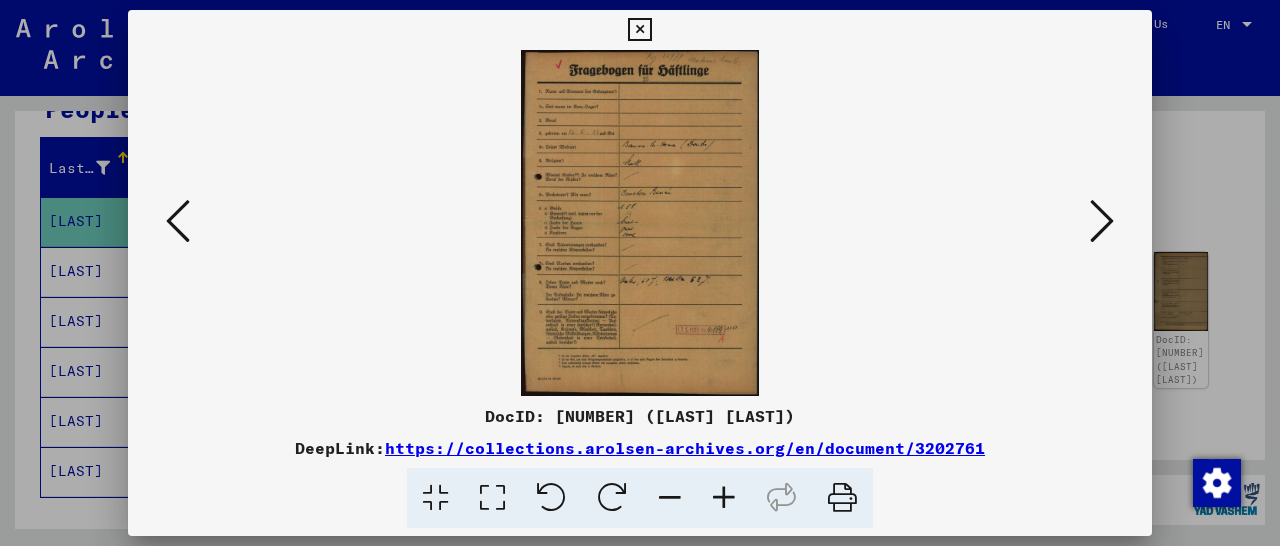 click at bounding box center (724, 498) 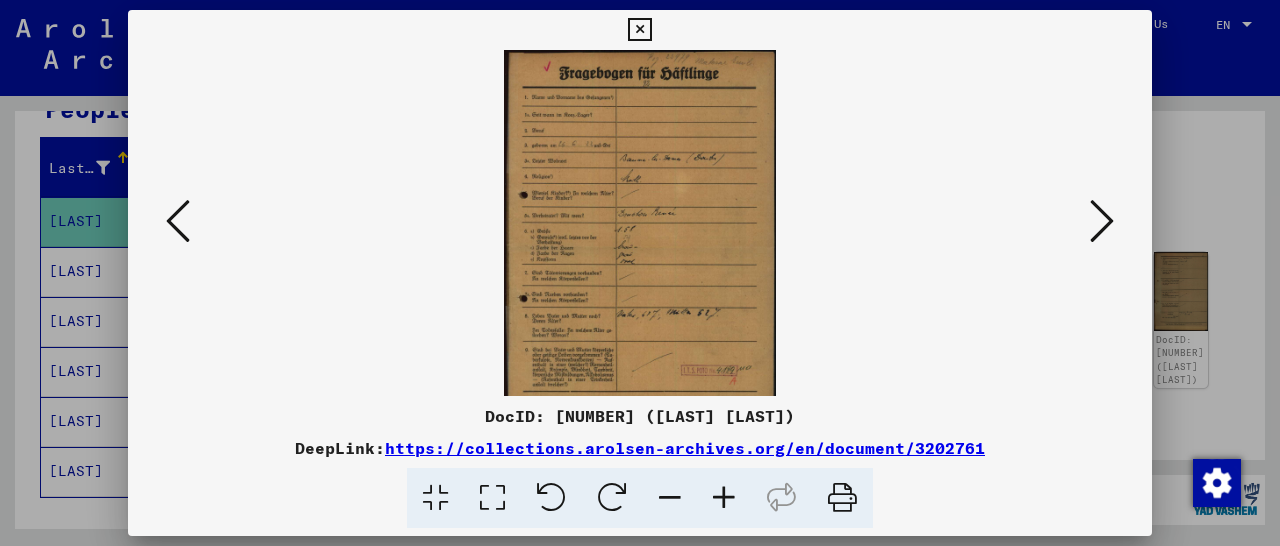click at bounding box center (724, 498) 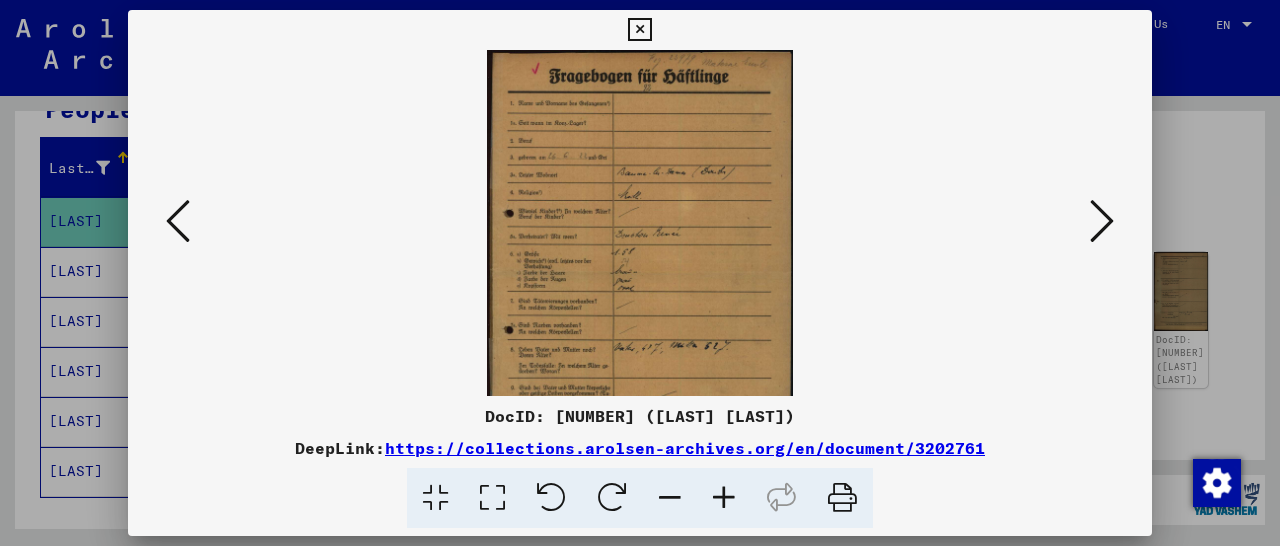 click at bounding box center [724, 498] 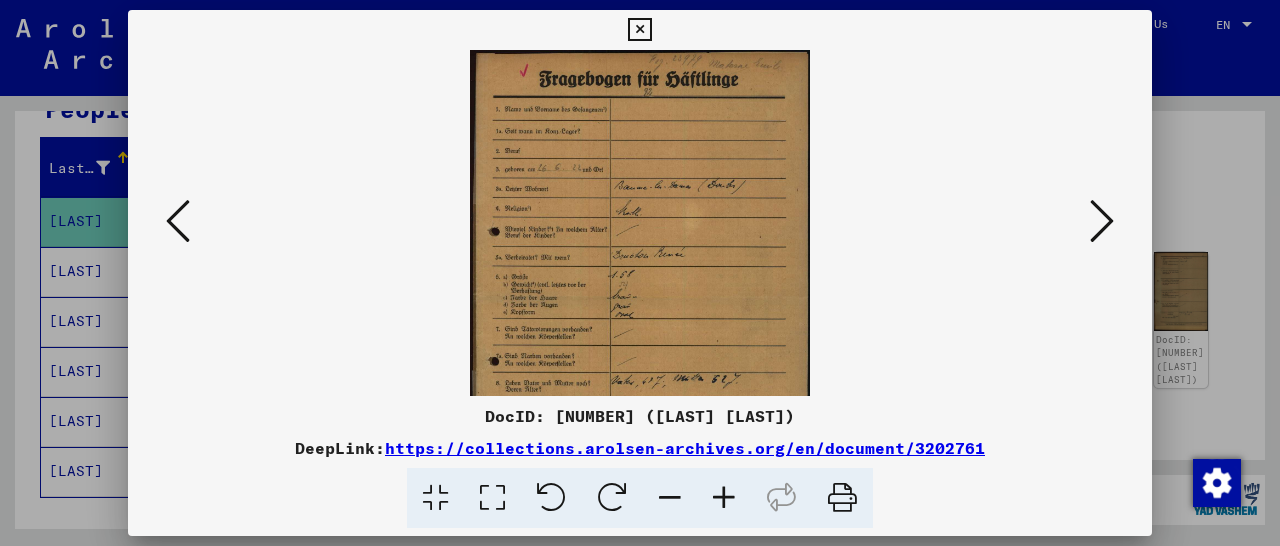 click at bounding box center [724, 498] 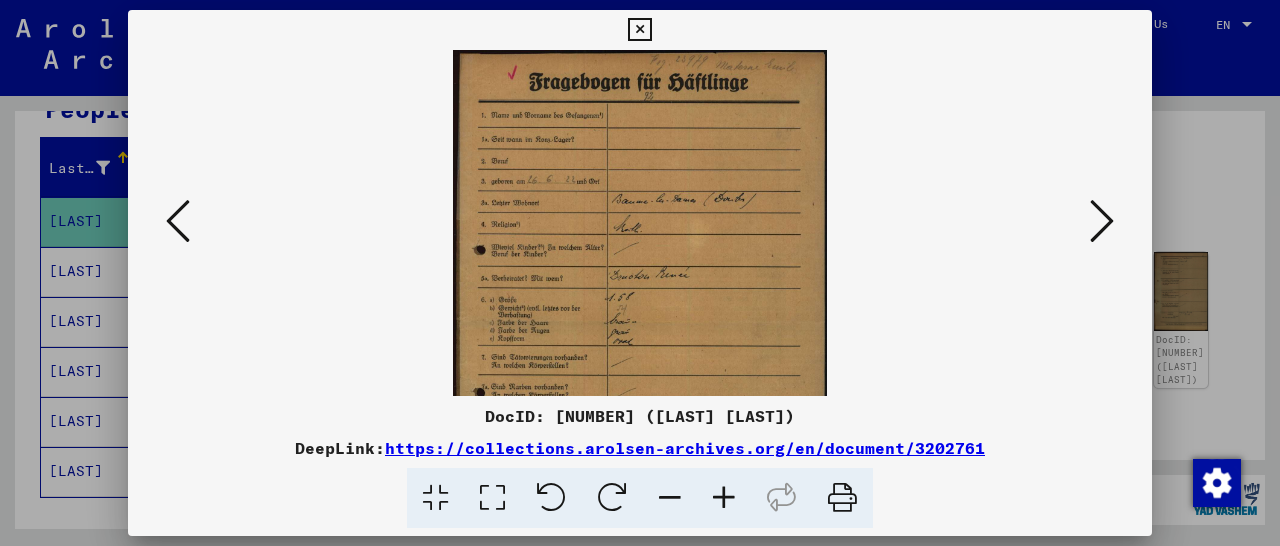 click at bounding box center (724, 498) 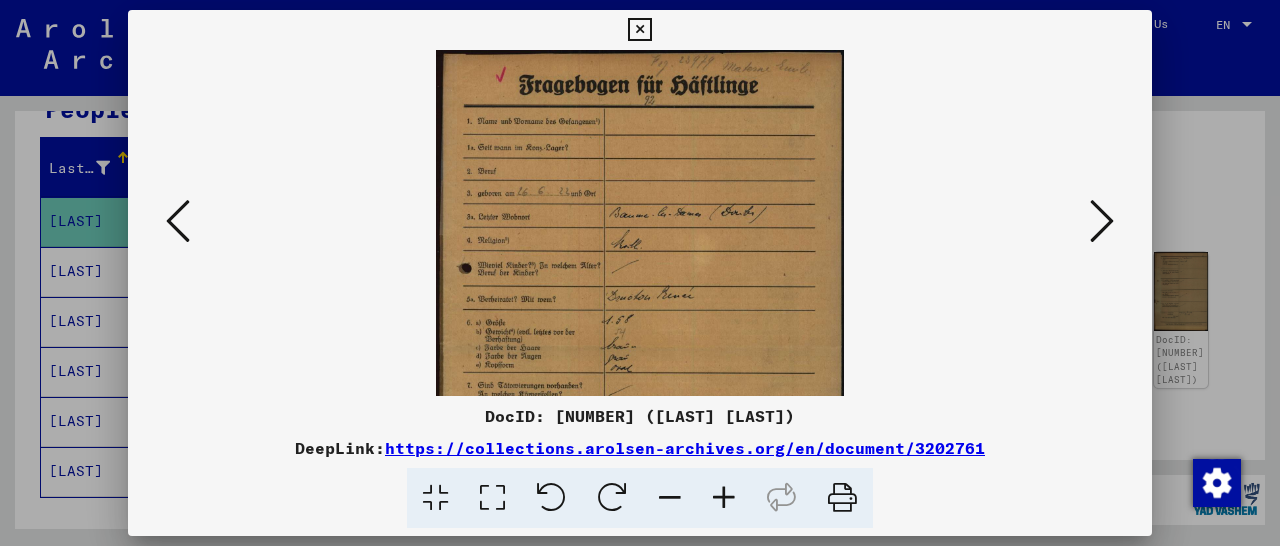 click at bounding box center (724, 498) 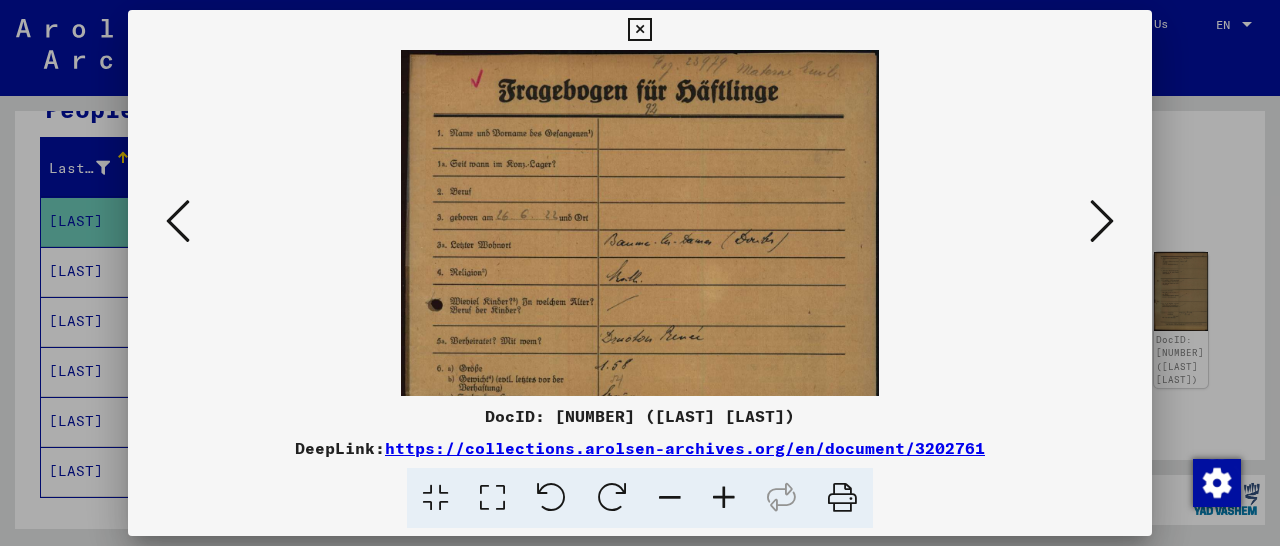 click at bounding box center (724, 498) 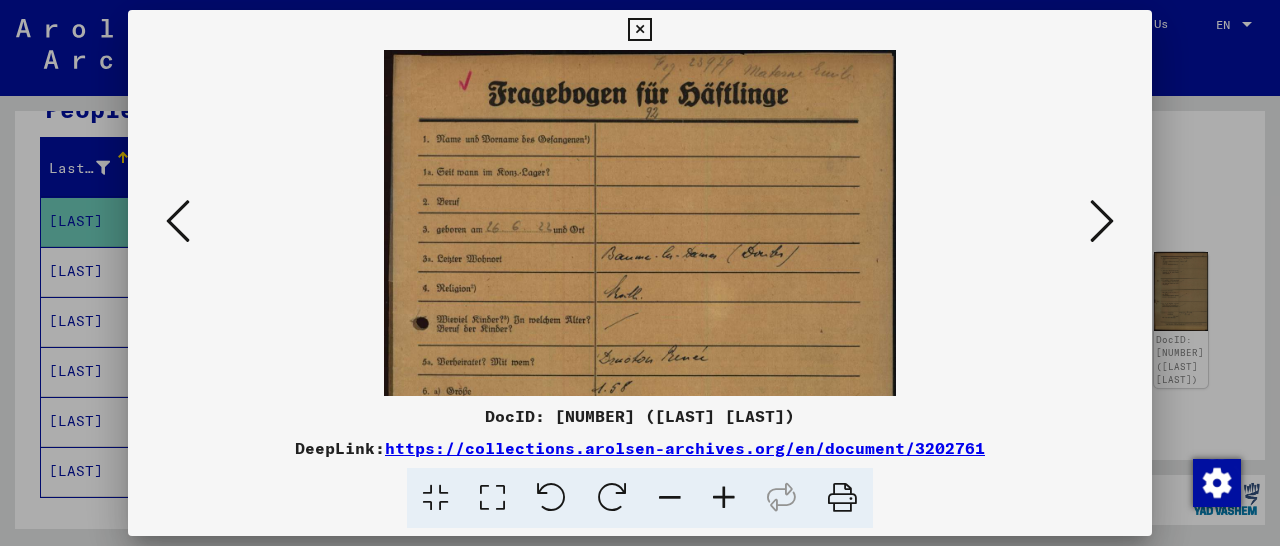 click at bounding box center (724, 498) 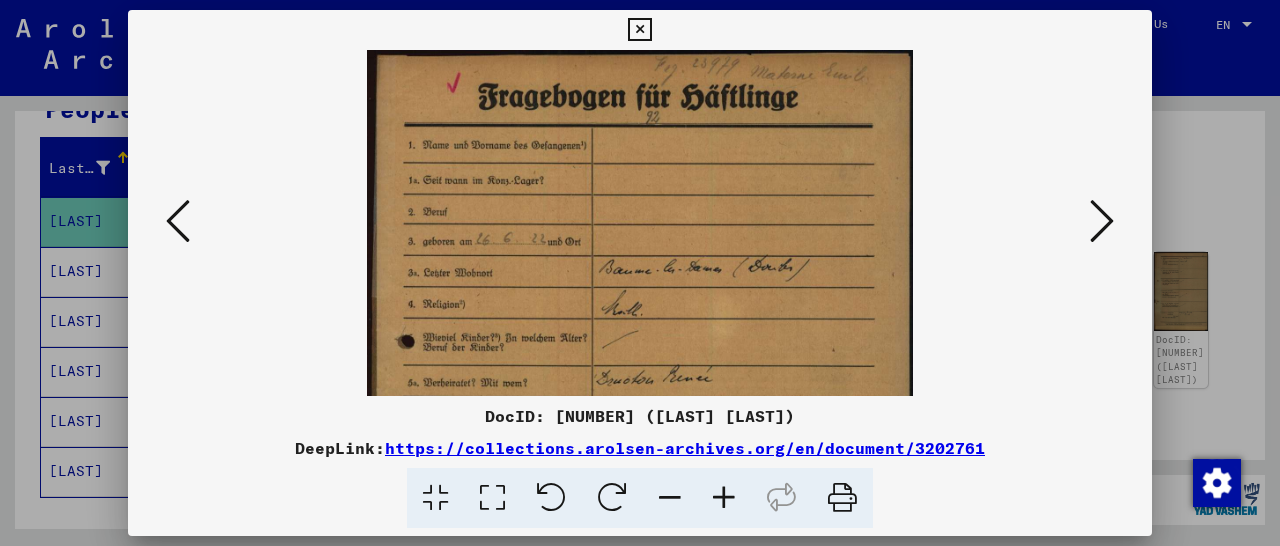 click at bounding box center (724, 498) 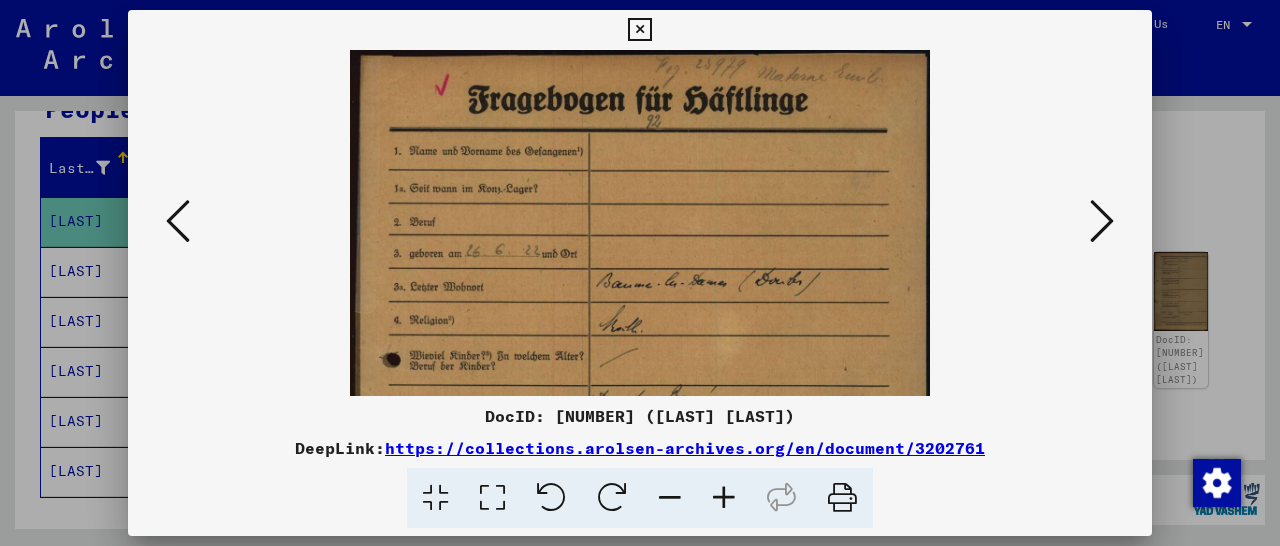 click at bounding box center (724, 498) 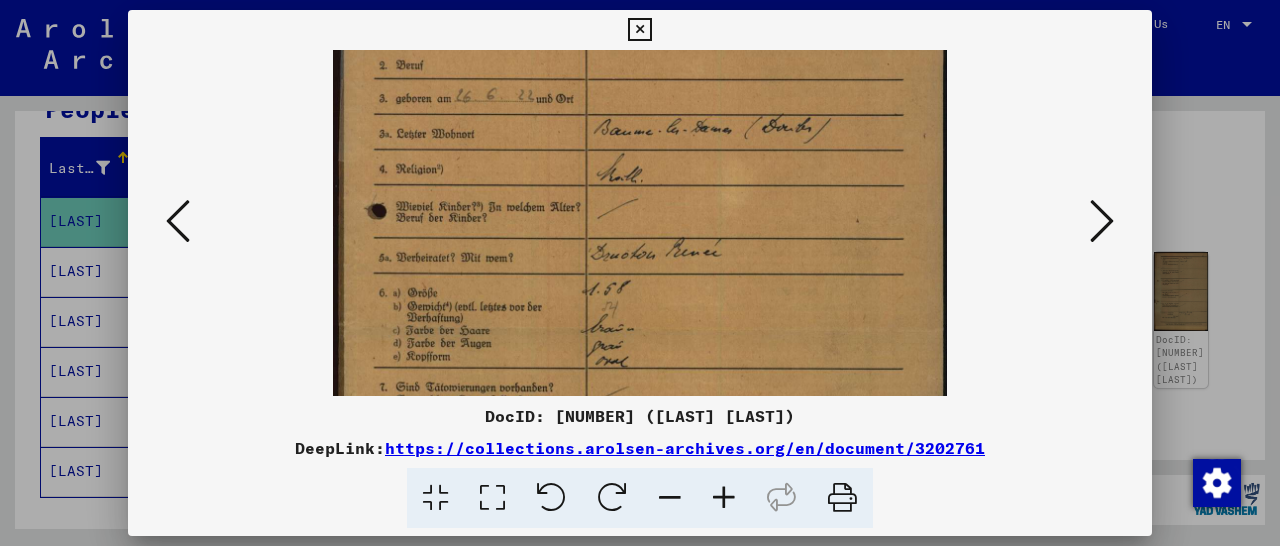 scroll, scrollTop: 168, scrollLeft: 0, axis: vertical 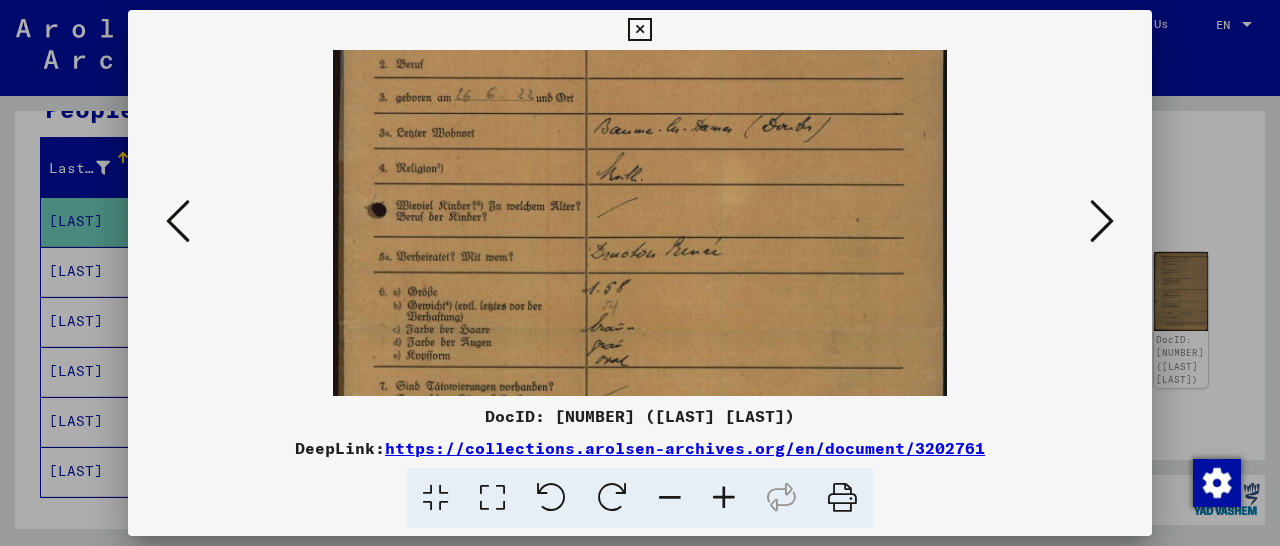 drag, startPoint x: 721, startPoint y: 285, endPoint x: 729, endPoint y: 191, distance: 94.33981 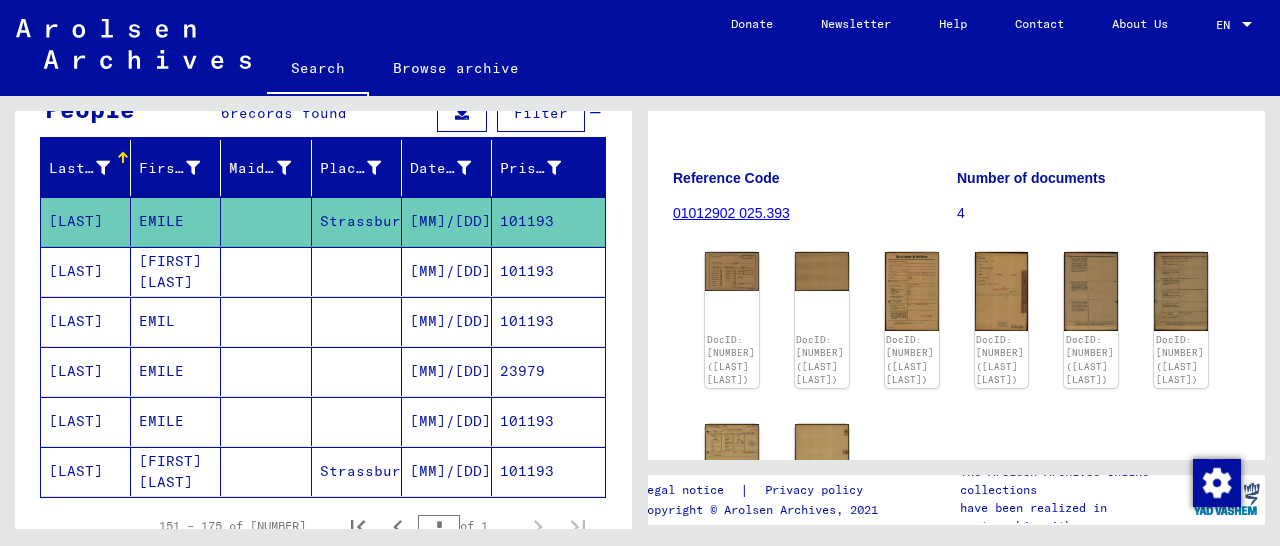 click on "101193" 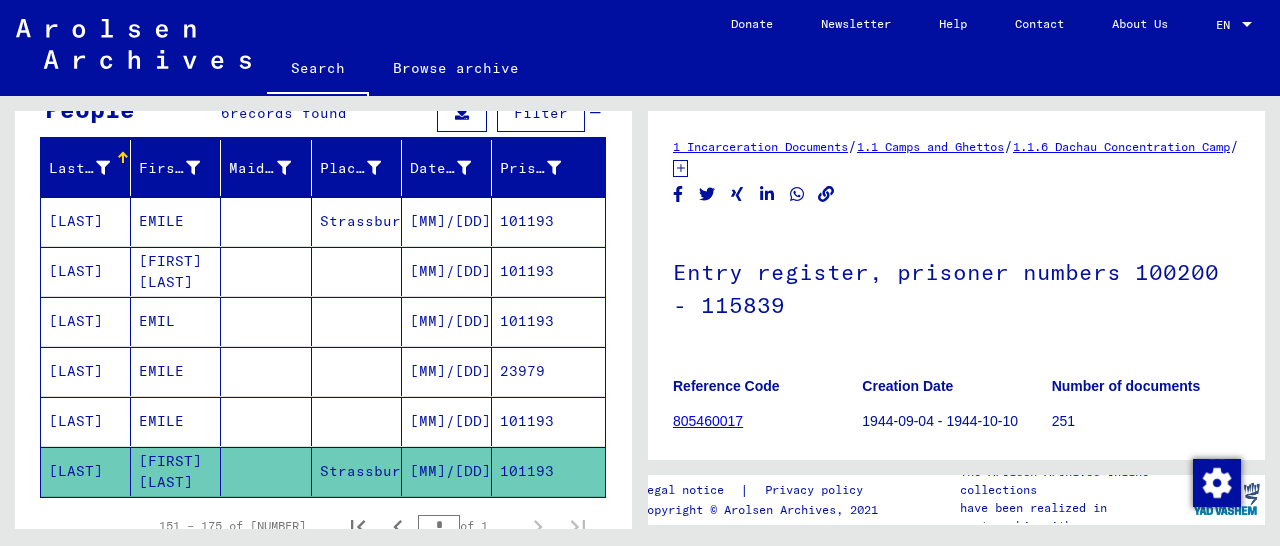scroll, scrollTop: 312, scrollLeft: 0, axis: vertical 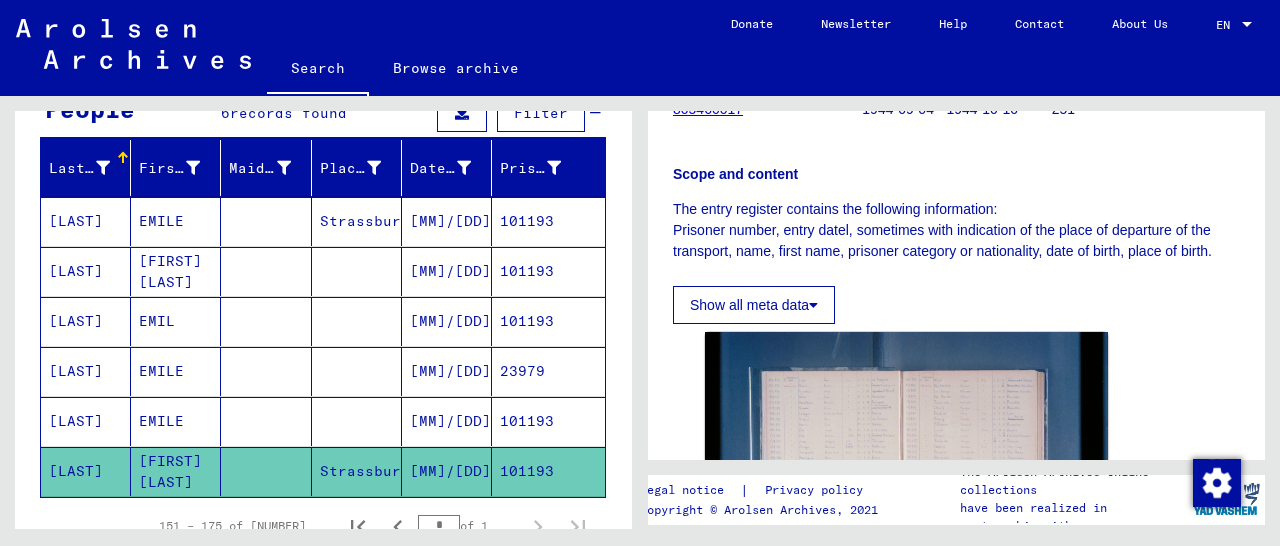 click on "101193" at bounding box center [548, 471] 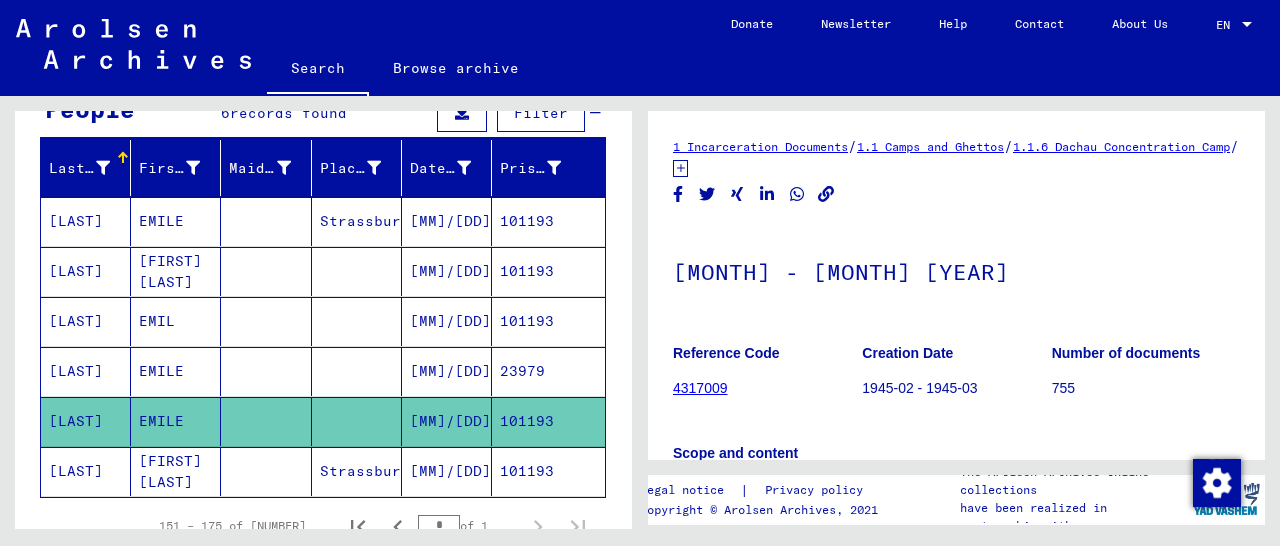 scroll, scrollTop: 312, scrollLeft: 0, axis: vertical 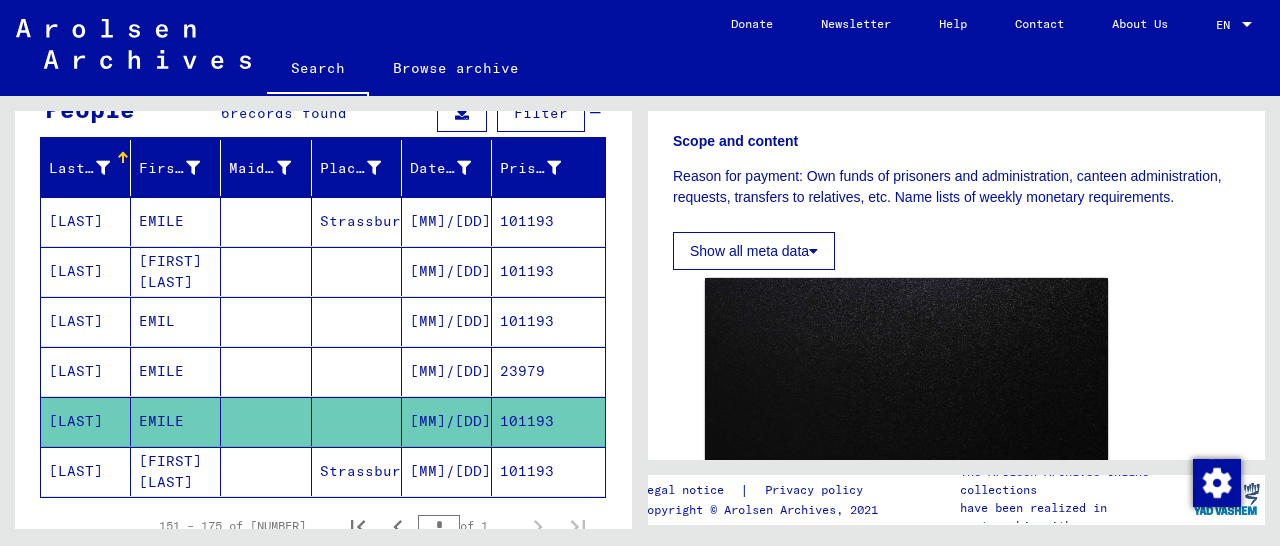 click on "23979" at bounding box center (548, 421) 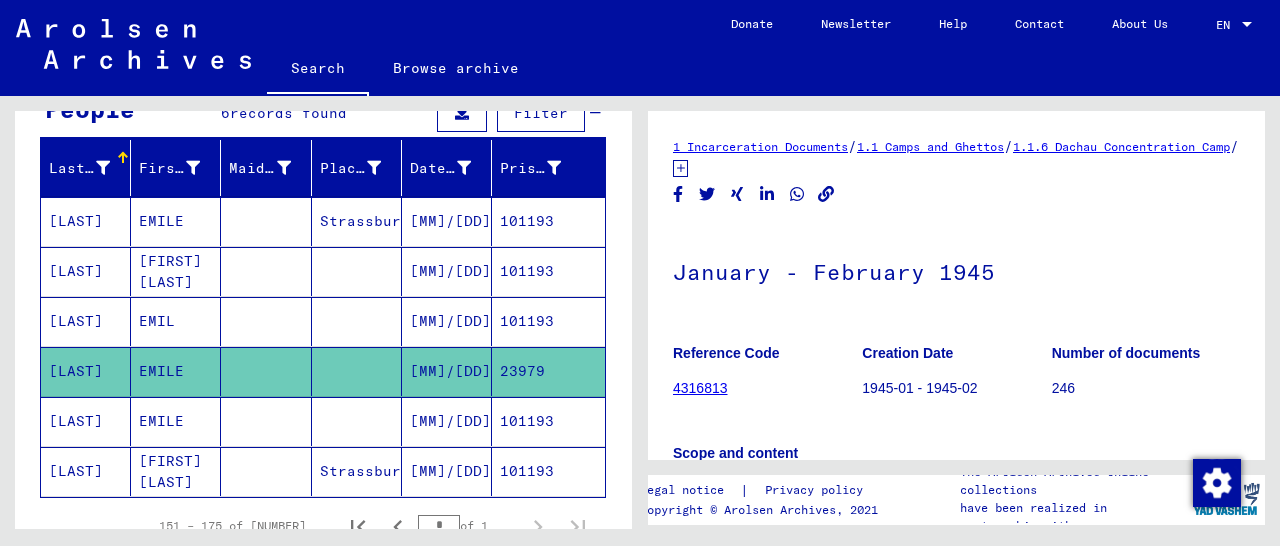 scroll, scrollTop: 308, scrollLeft: 0, axis: vertical 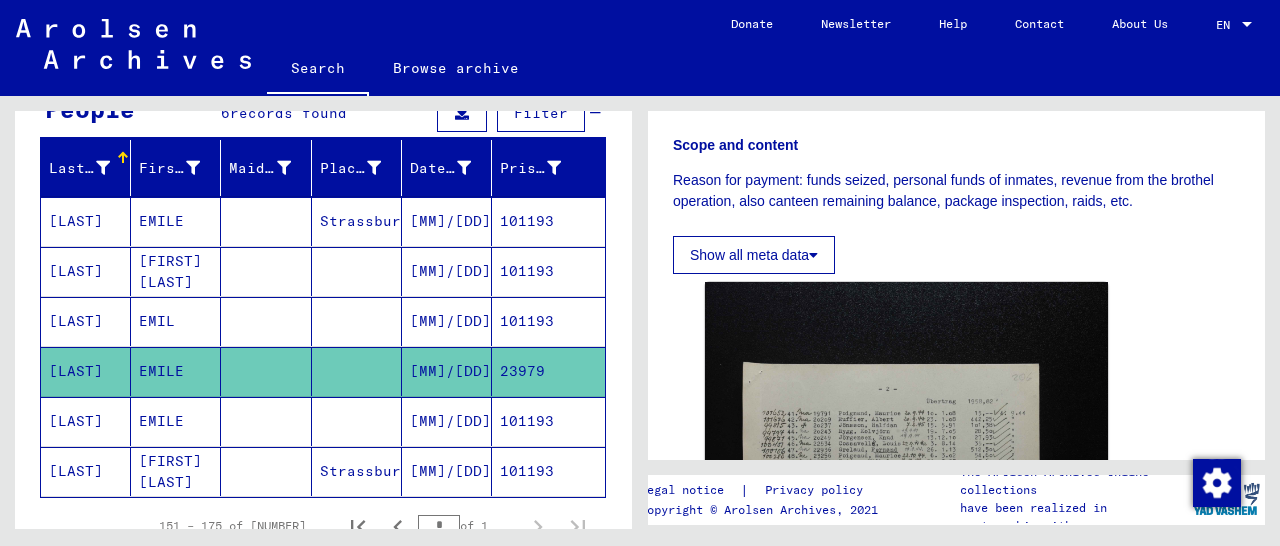 click on "101193" at bounding box center [548, 371] 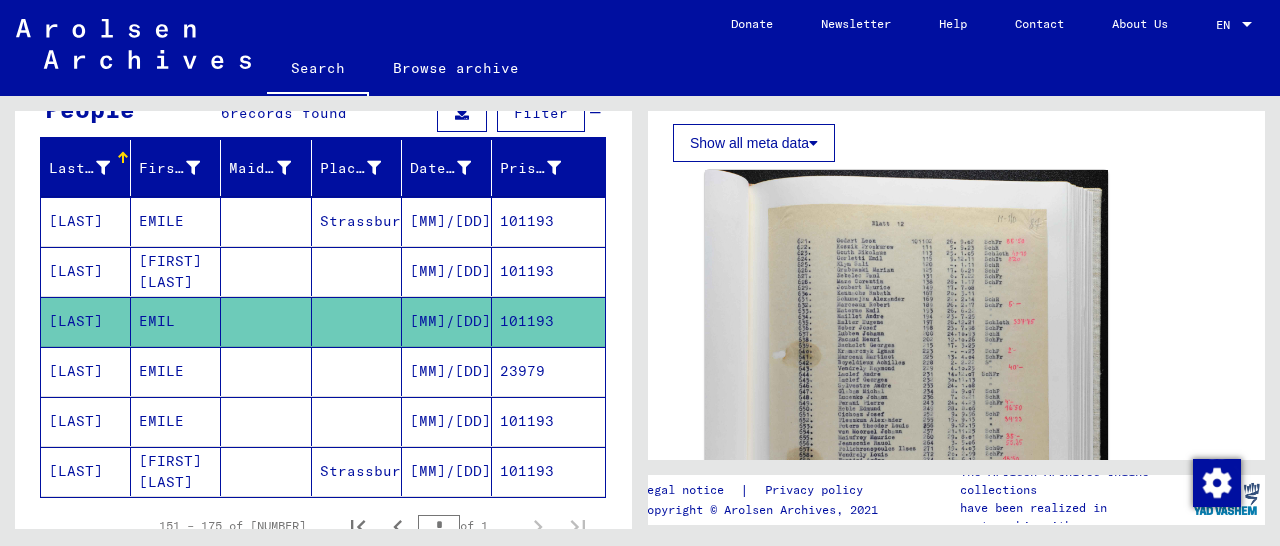 scroll, scrollTop: 416, scrollLeft: 0, axis: vertical 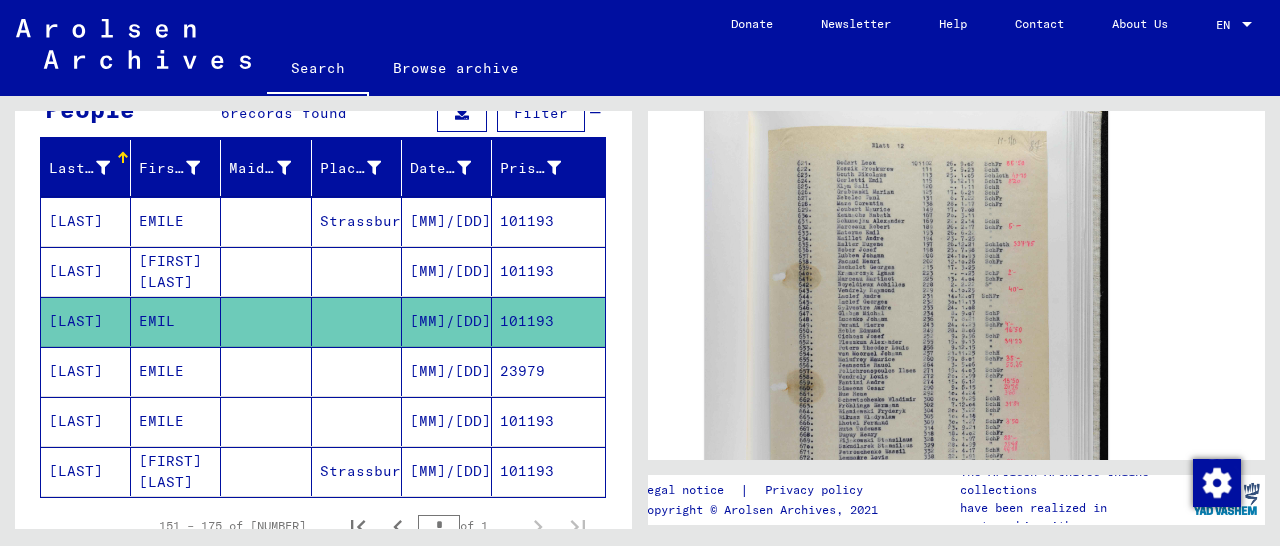 click on "101193" at bounding box center [548, 321] 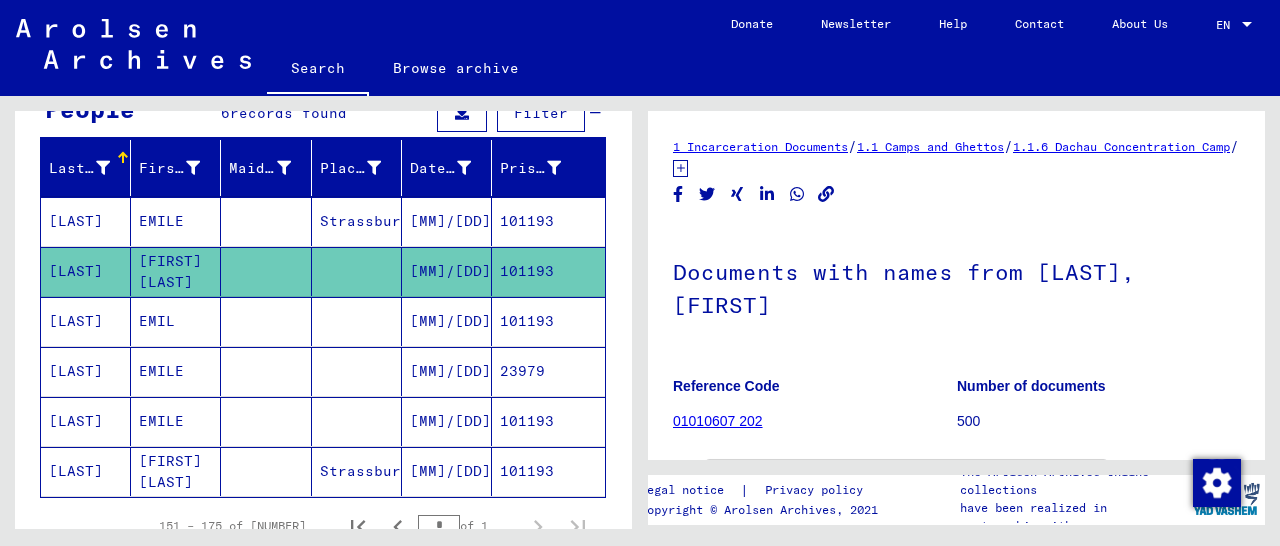 scroll, scrollTop: 312, scrollLeft: 0, axis: vertical 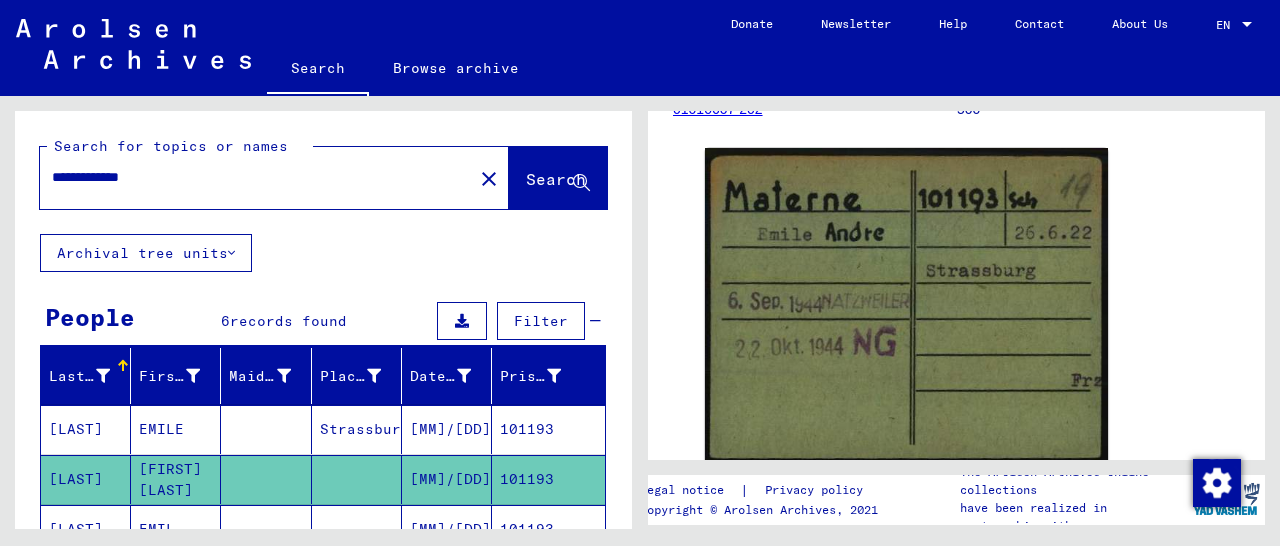 drag, startPoint x: 246, startPoint y: 182, endPoint x: 84, endPoint y: 185, distance: 162.02777 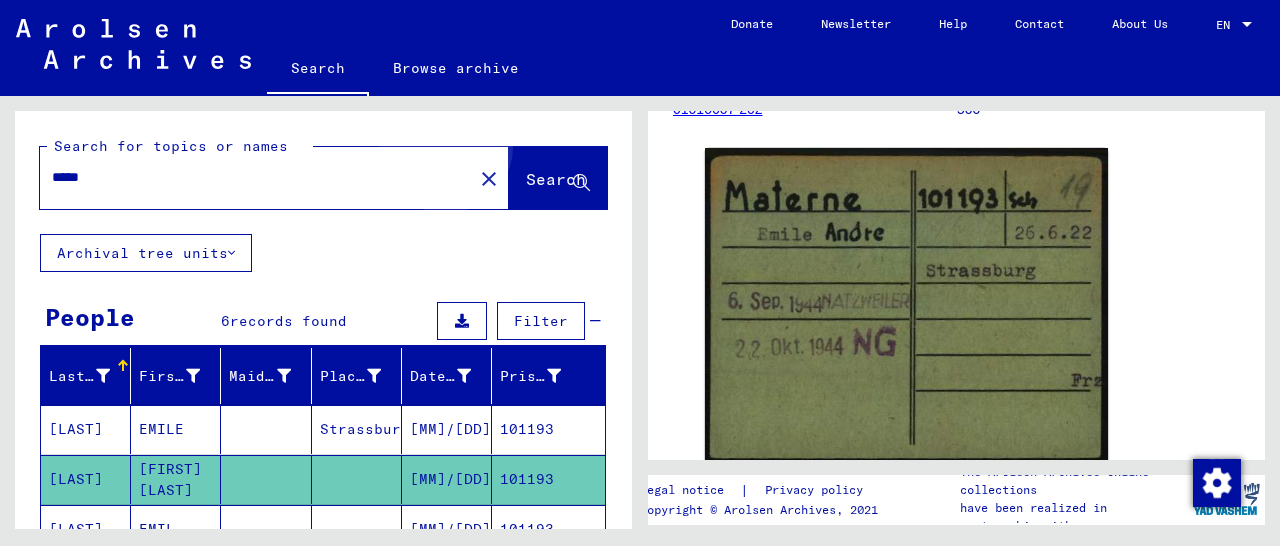 click on "Search" 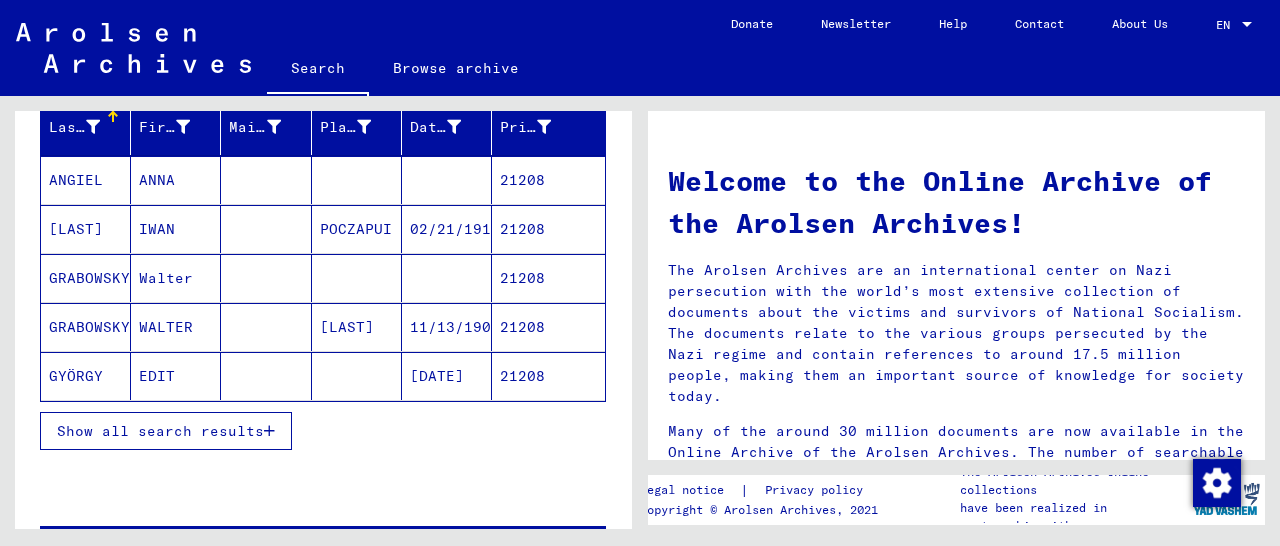scroll, scrollTop: 312, scrollLeft: 0, axis: vertical 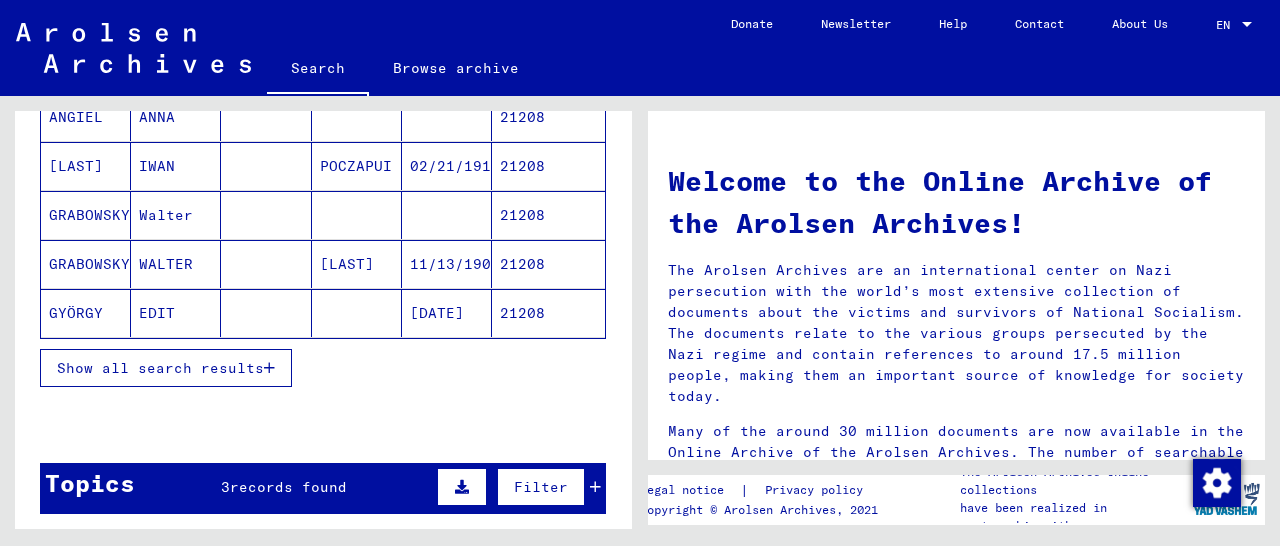 click on "Show all search results" at bounding box center [166, 368] 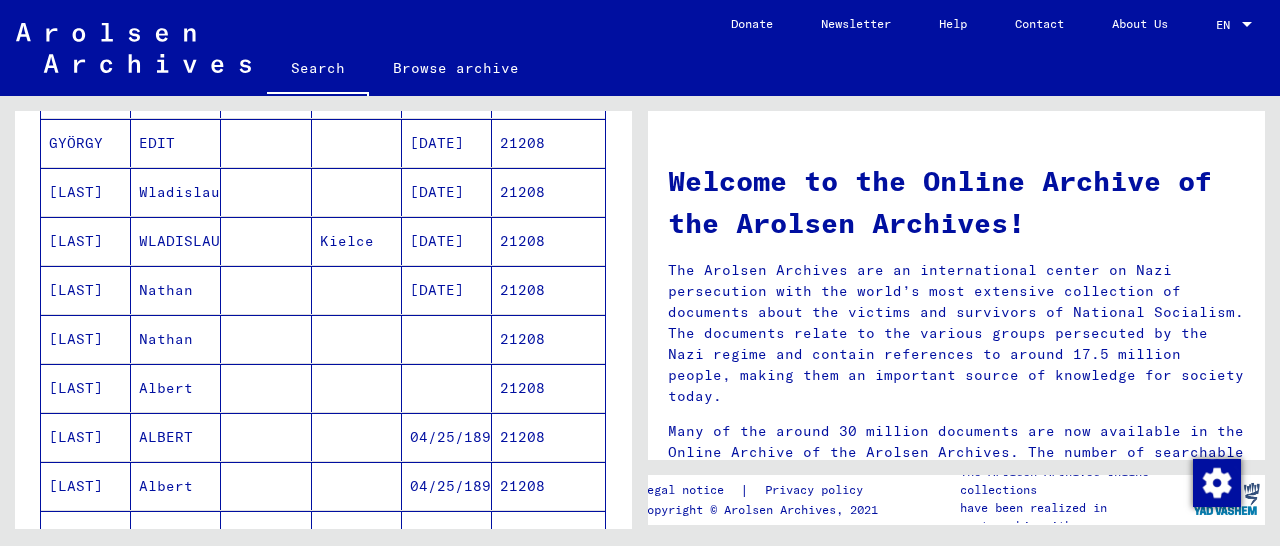 scroll, scrollTop: 728, scrollLeft: 0, axis: vertical 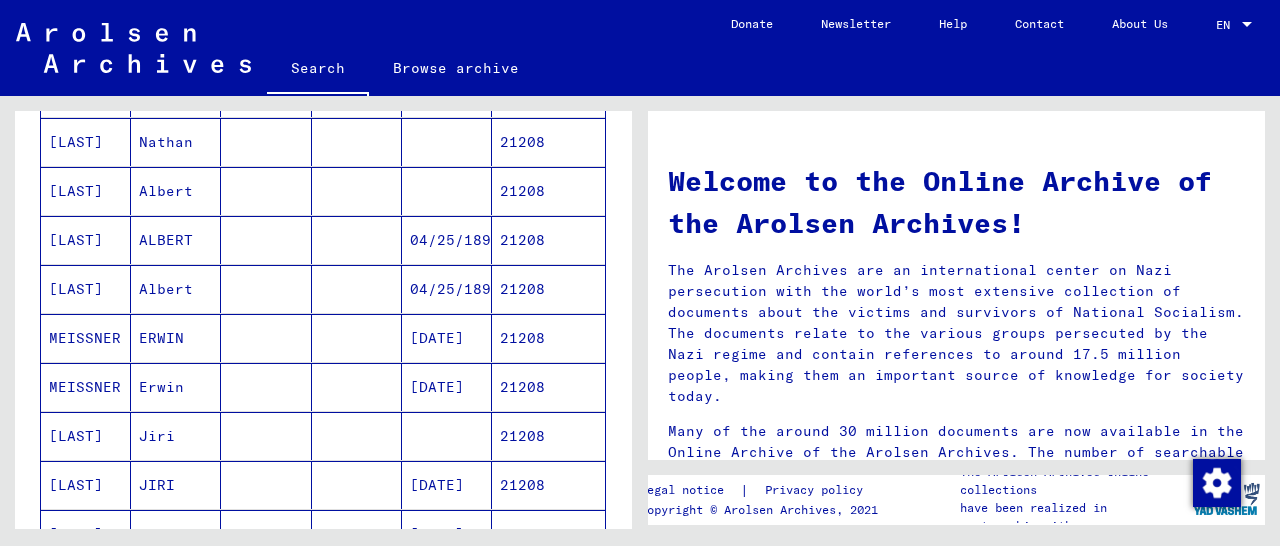 click on "21208" at bounding box center [548, 289] 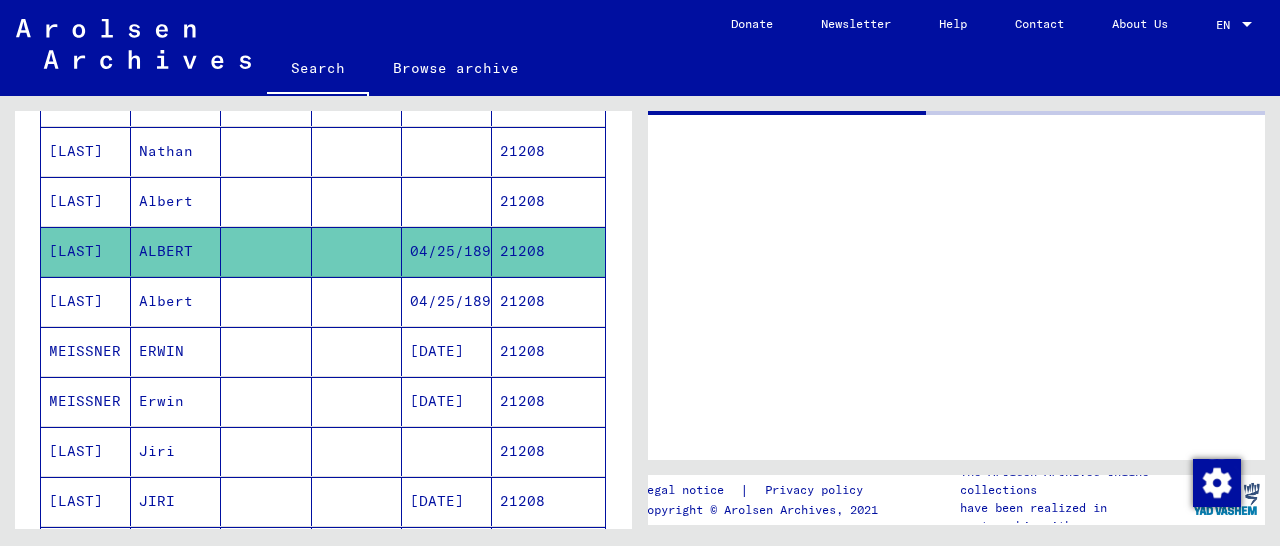 click on "21208" 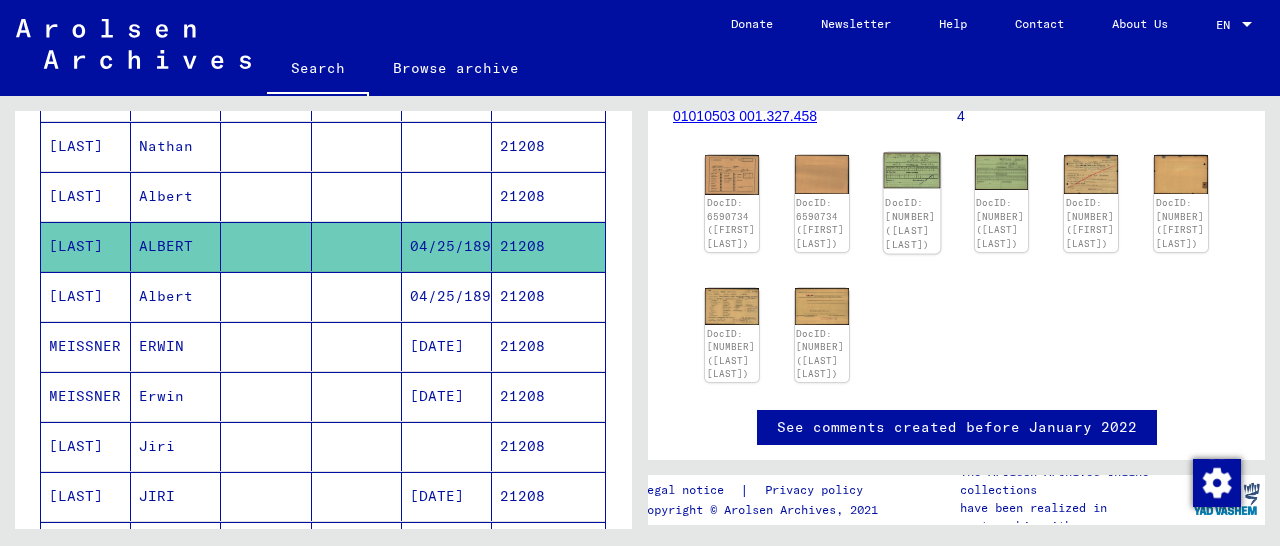 scroll, scrollTop: 249, scrollLeft: 0, axis: vertical 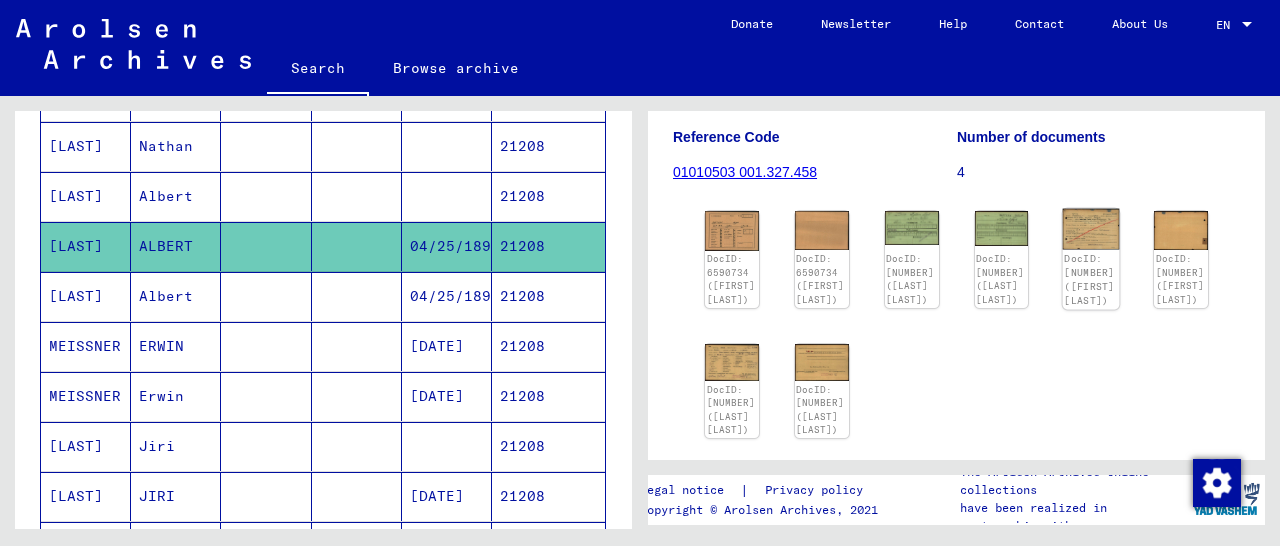 click 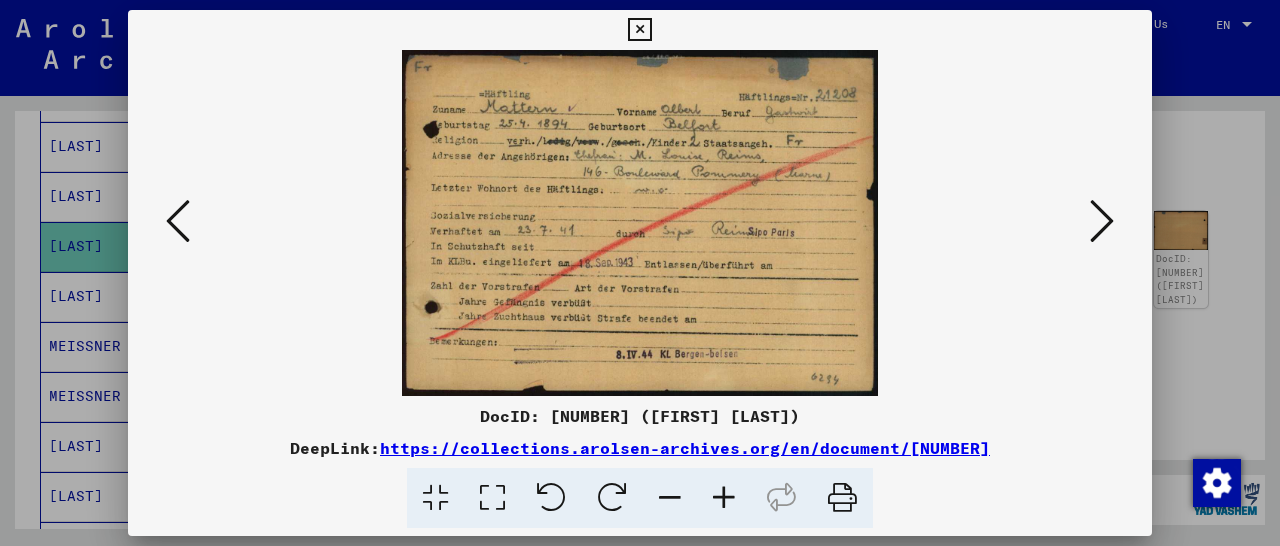 click at bounding box center [639, 30] 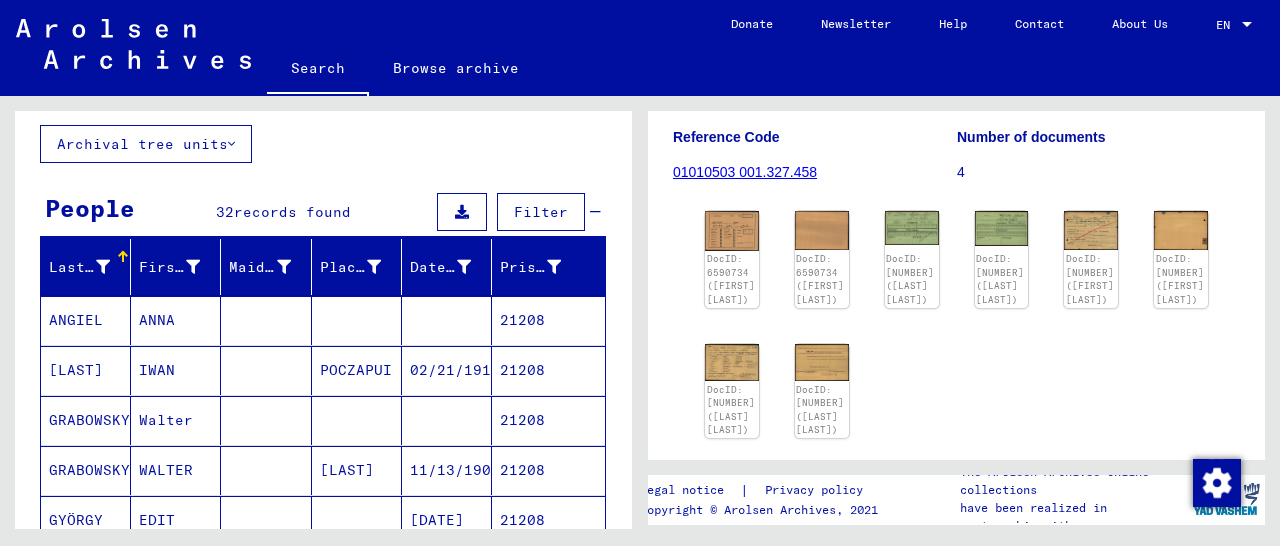 scroll, scrollTop: 0, scrollLeft: 0, axis: both 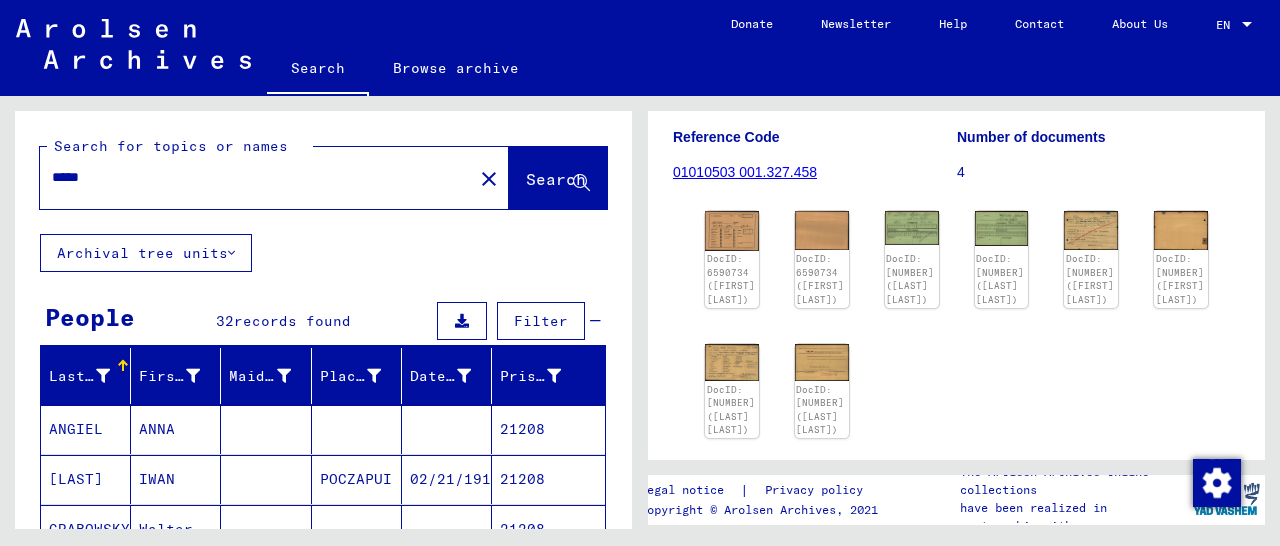 drag, startPoint x: 50, startPoint y: 185, endPoint x: 0, endPoint y: 191, distance: 50.358715 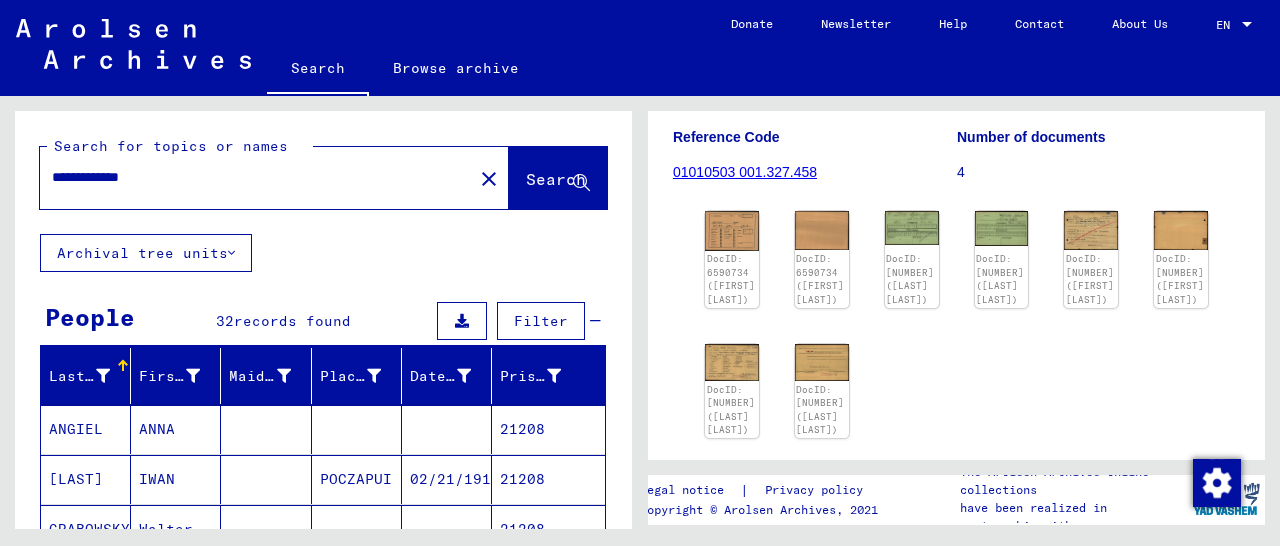 type on "**********" 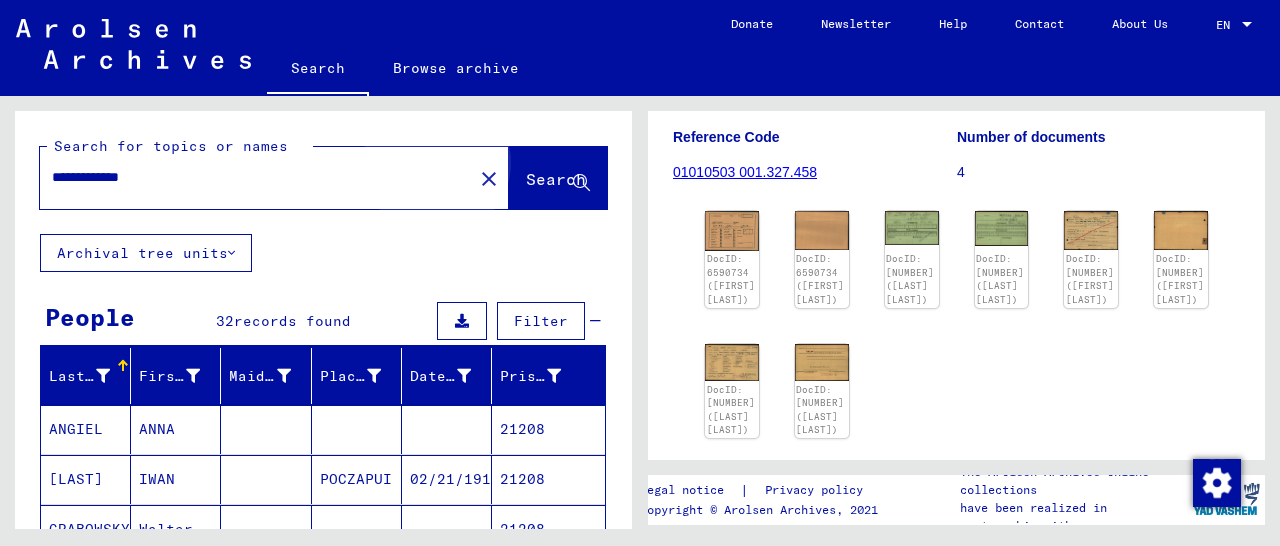 click on "Search" 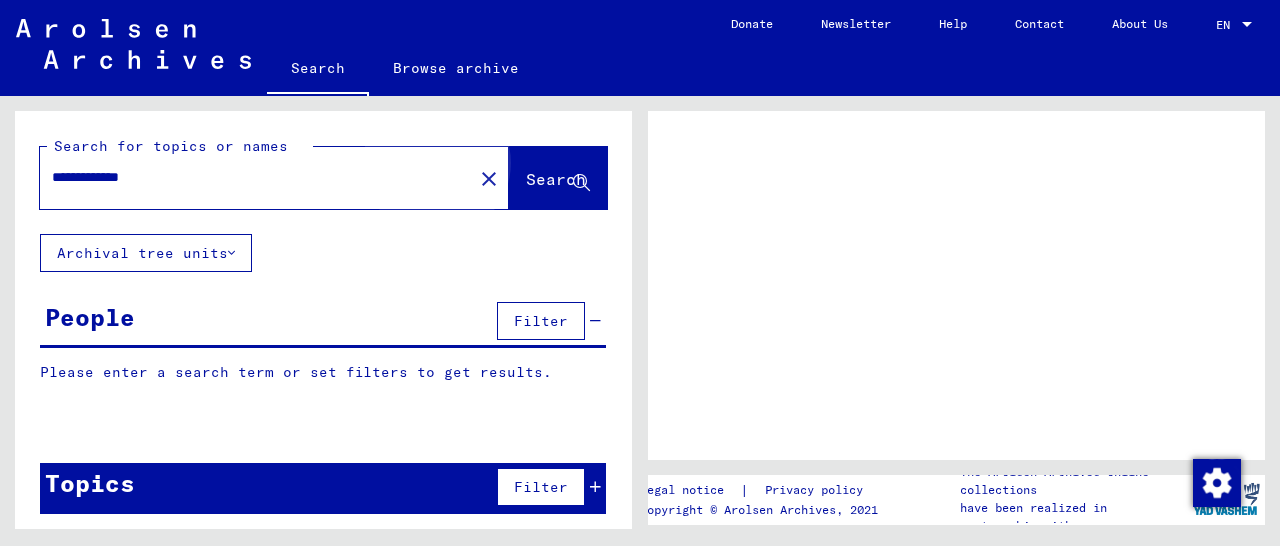 scroll, scrollTop: 0, scrollLeft: 0, axis: both 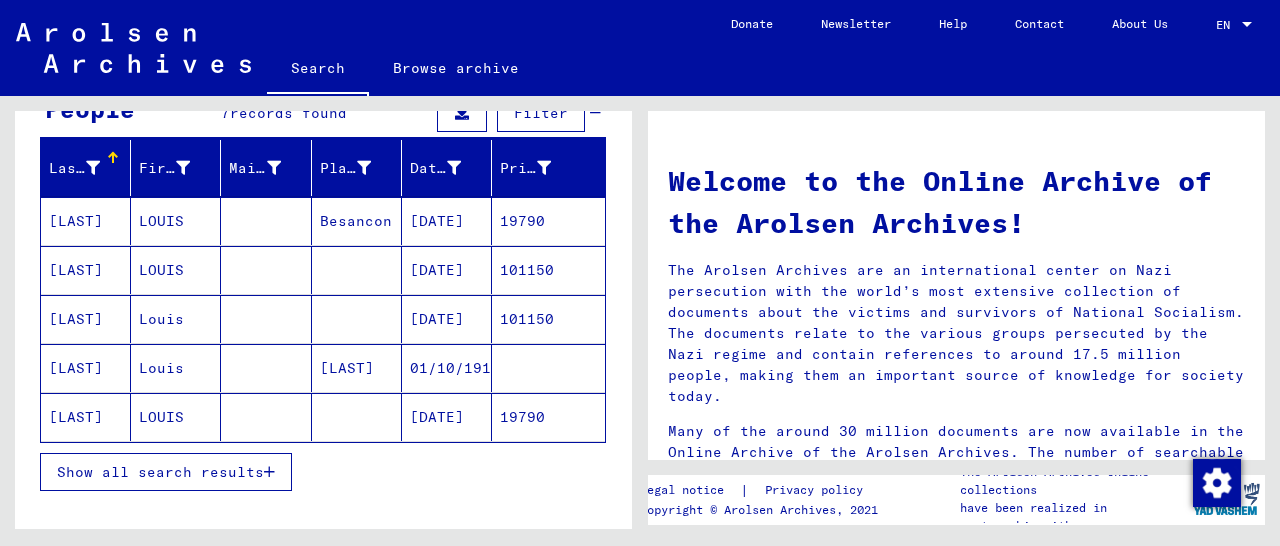 click on "19790" at bounding box center (548, 270) 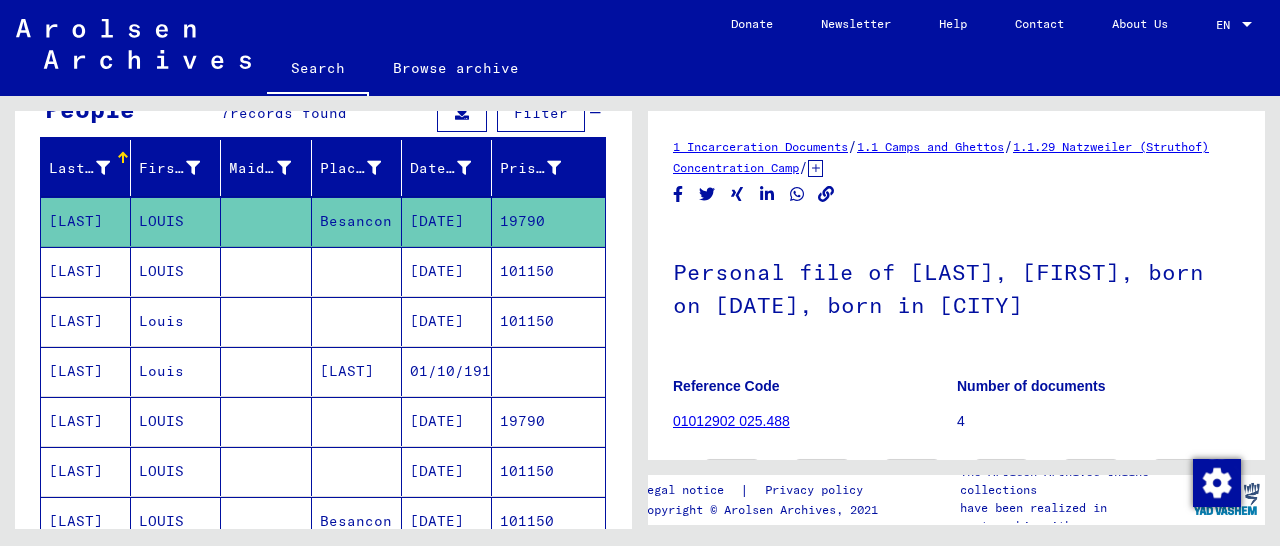 scroll, scrollTop: 279, scrollLeft: 0, axis: vertical 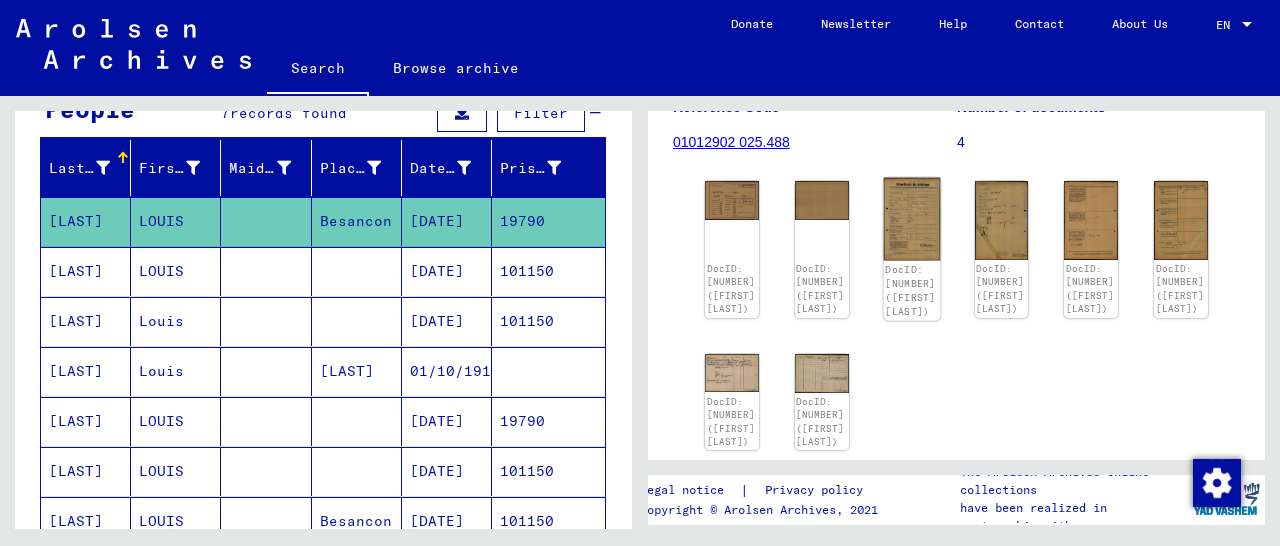 click 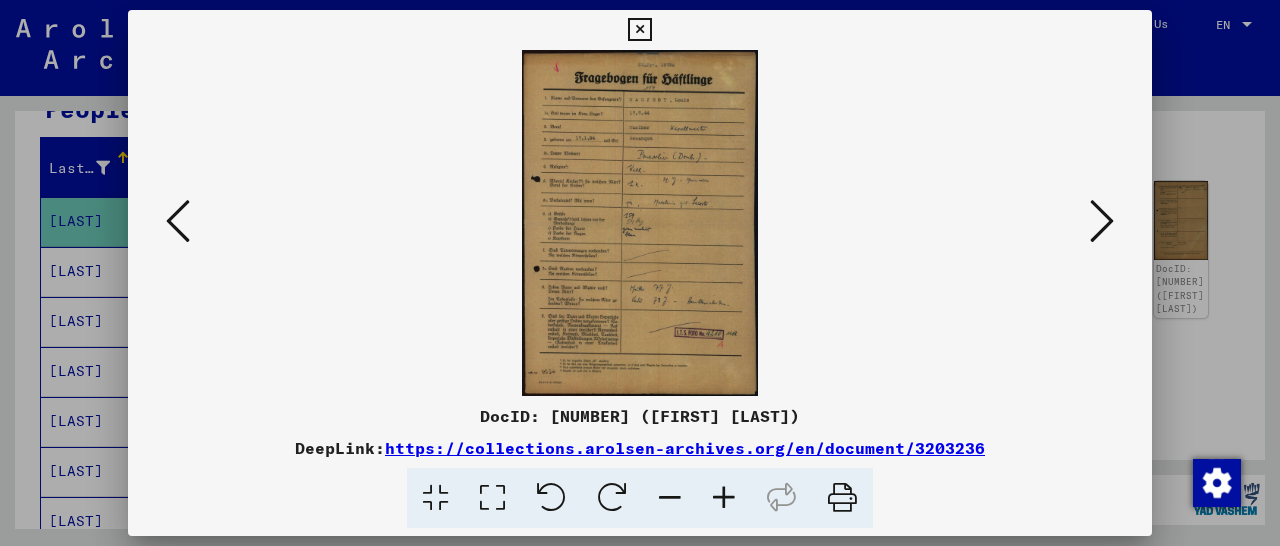click at bounding box center [724, 498] 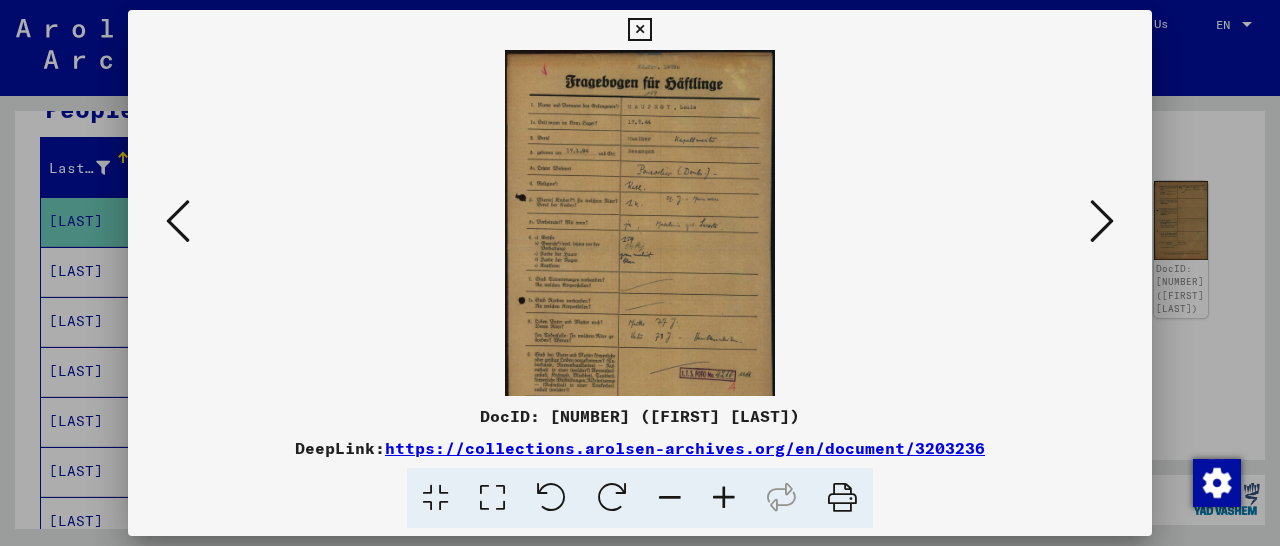 click at bounding box center [724, 498] 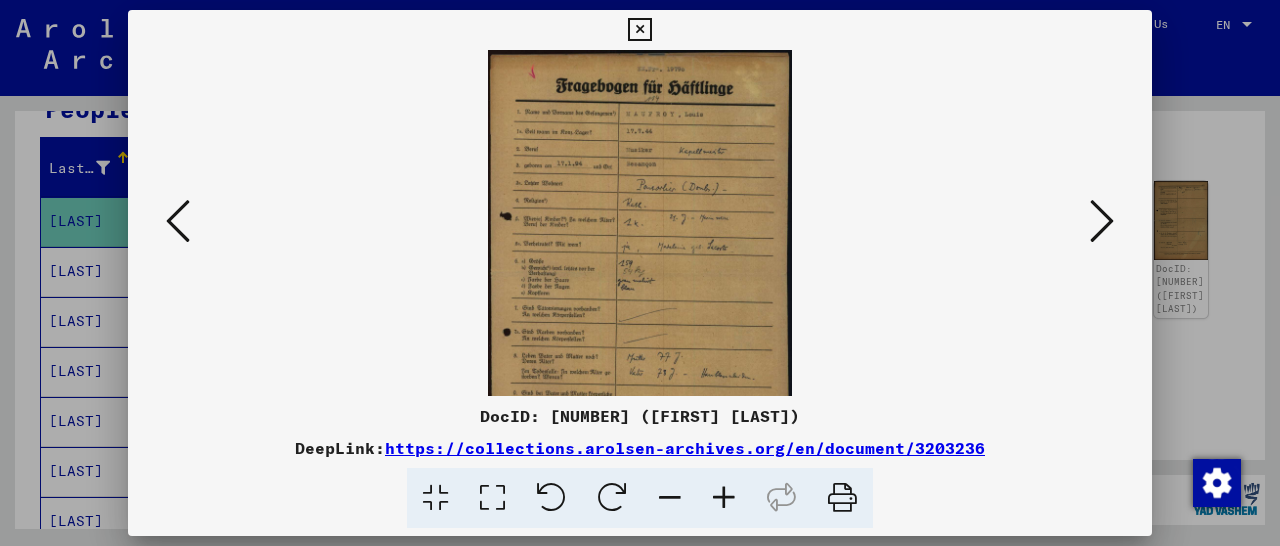 click at bounding box center (724, 498) 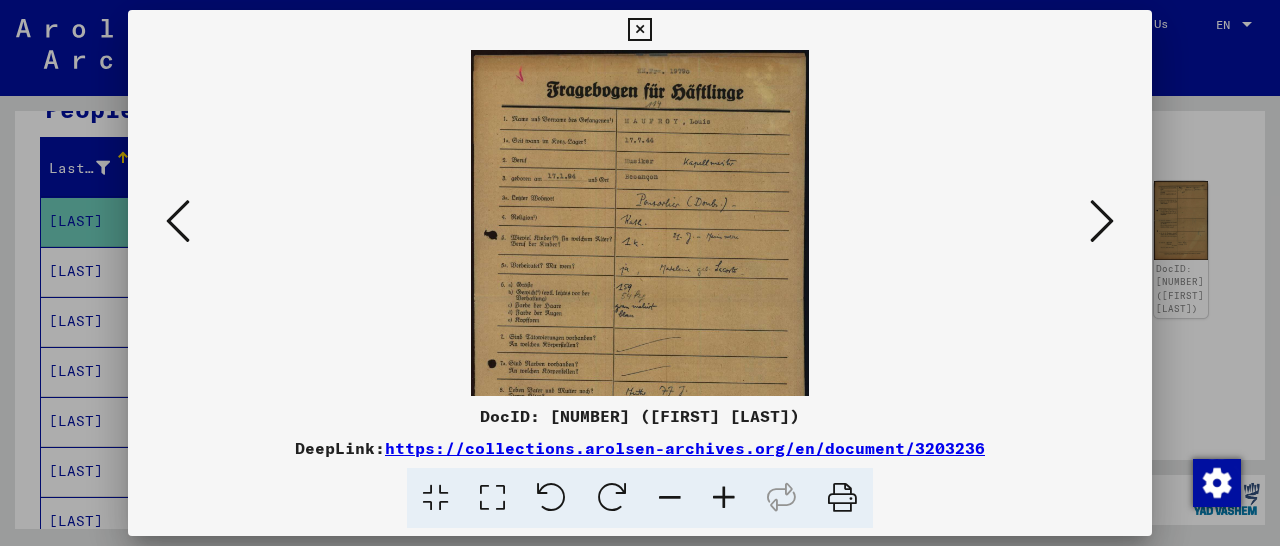 click at bounding box center [724, 498] 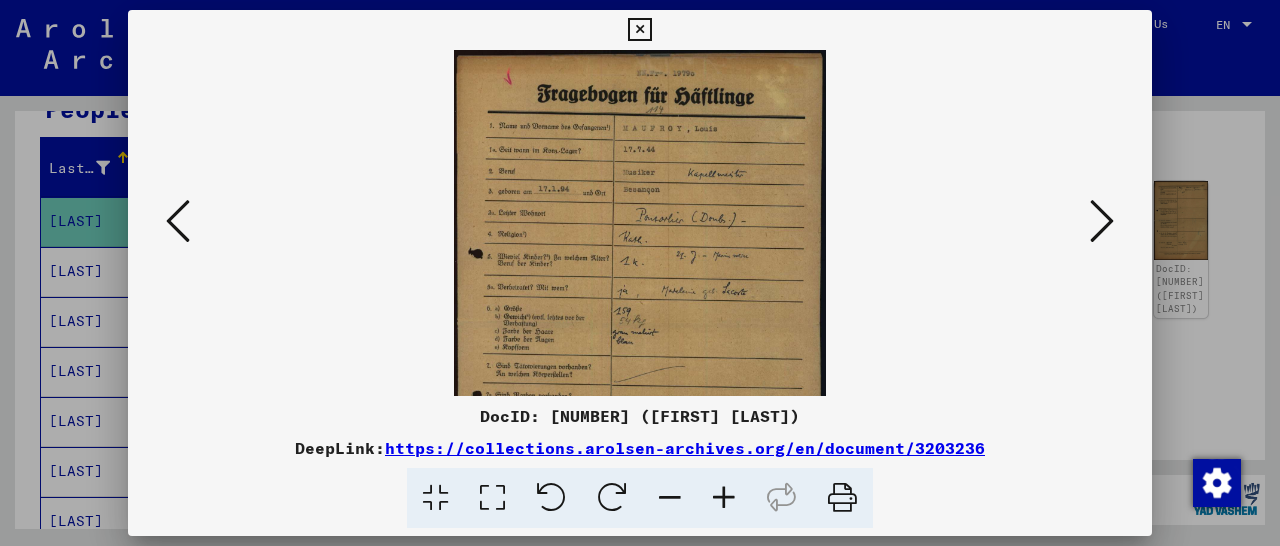 click at bounding box center [724, 498] 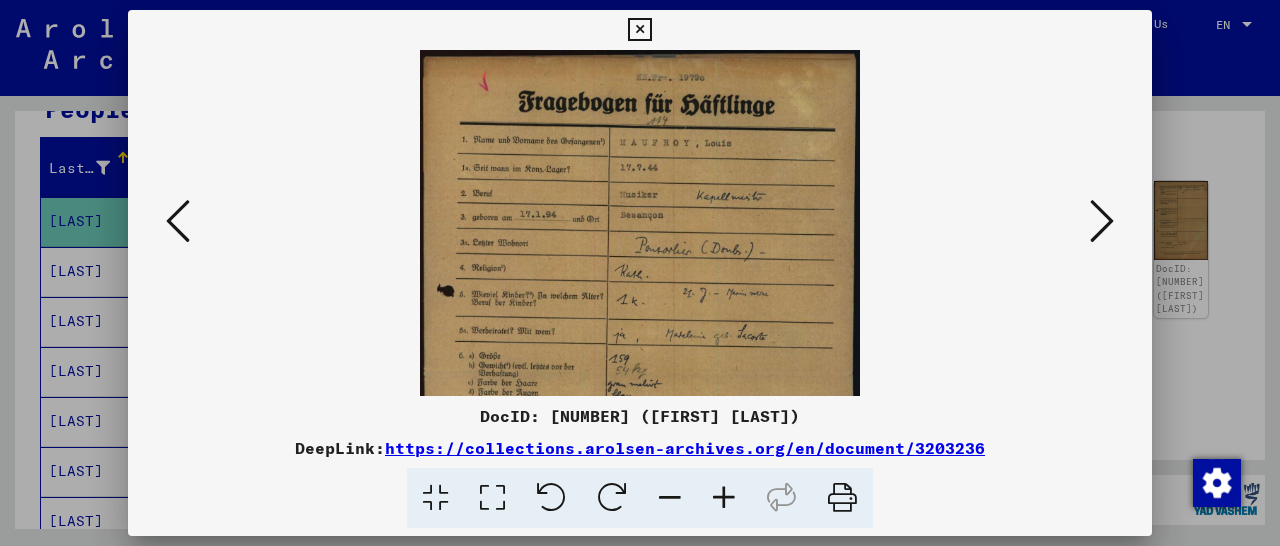 click at bounding box center [724, 498] 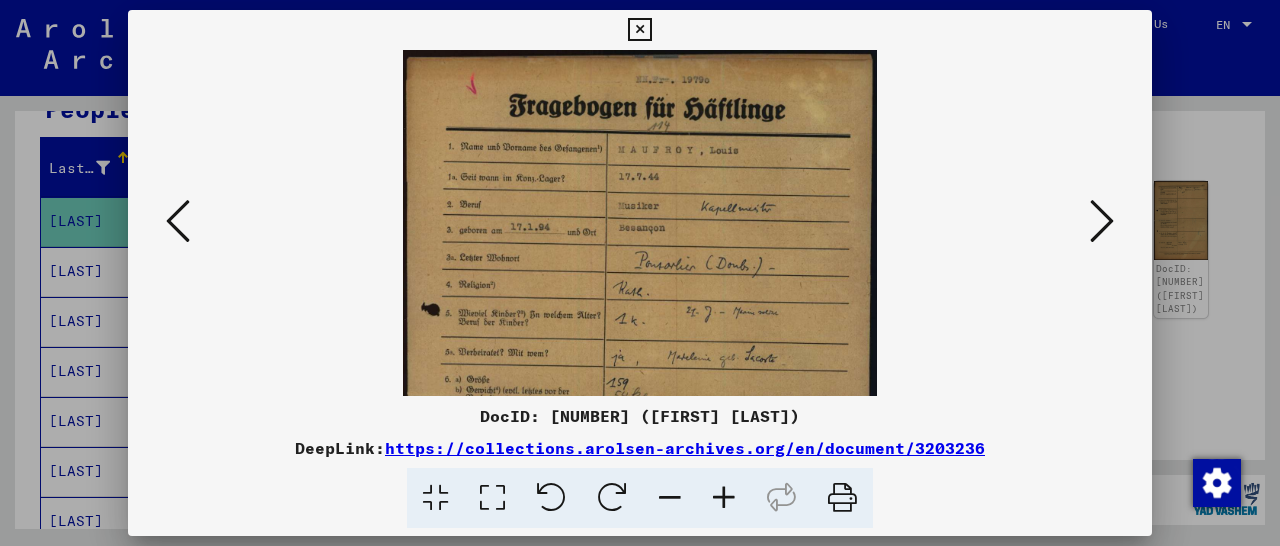 click at bounding box center (724, 498) 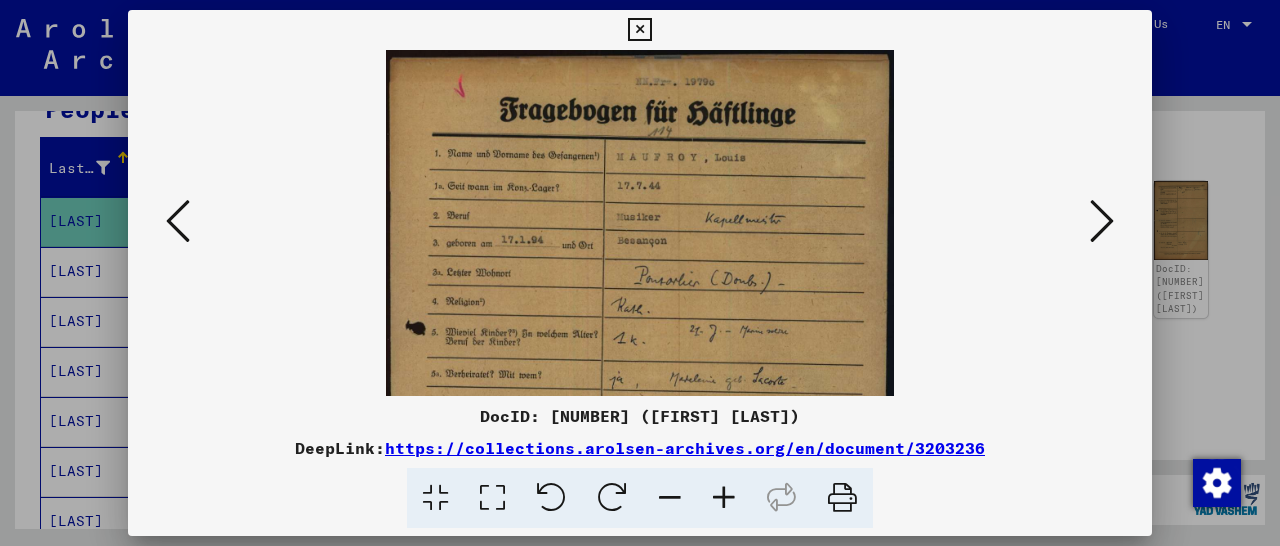 click at bounding box center [724, 498] 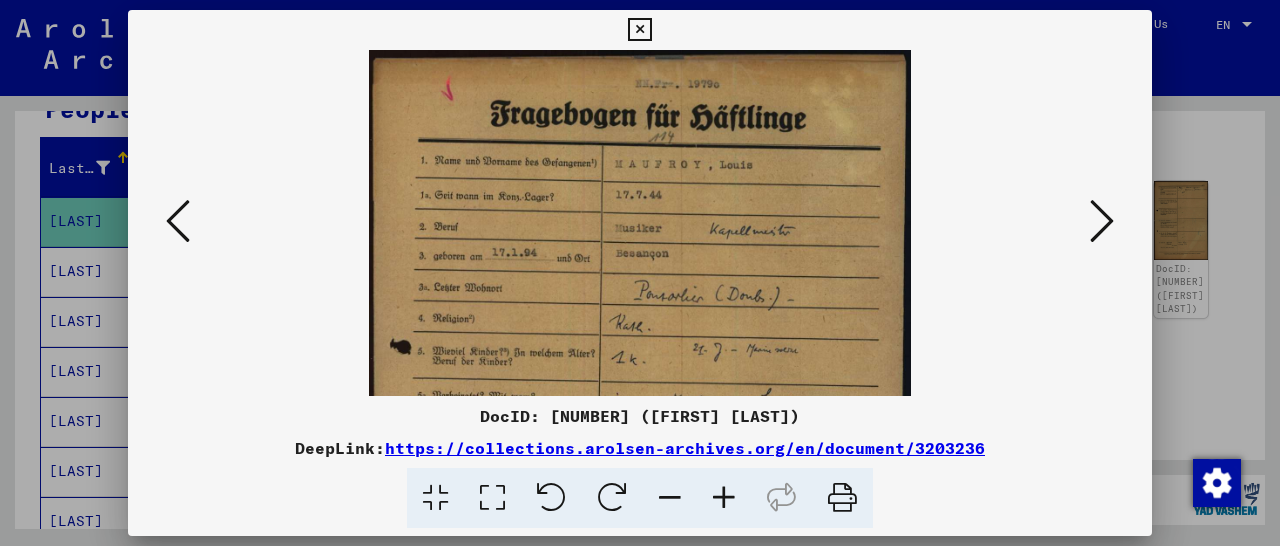 drag, startPoint x: 721, startPoint y: 335, endPoint x: 730, endPoint y: 228, distance: 107.37784 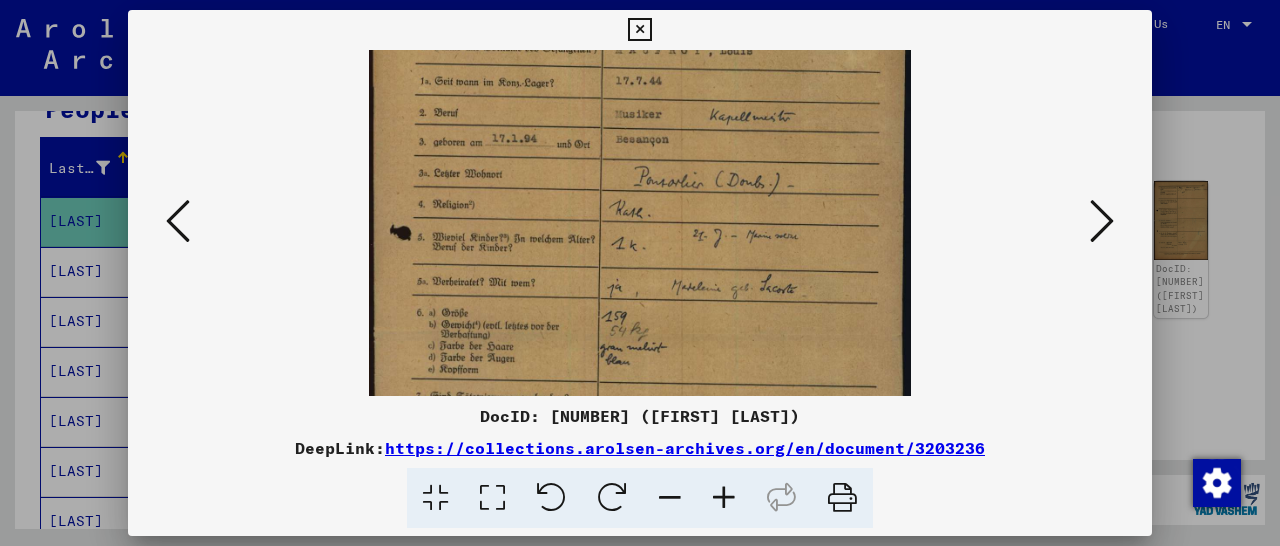 click at bounding box center (639, 30) 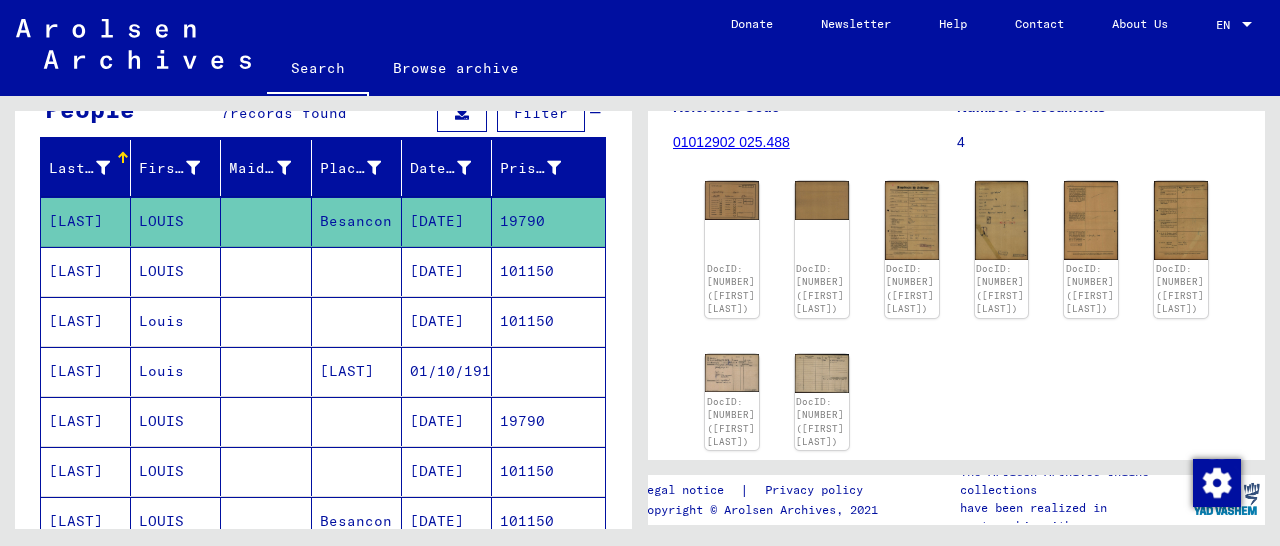 scroll, scrollTop: 0, scrollLeft: 0, axis: both 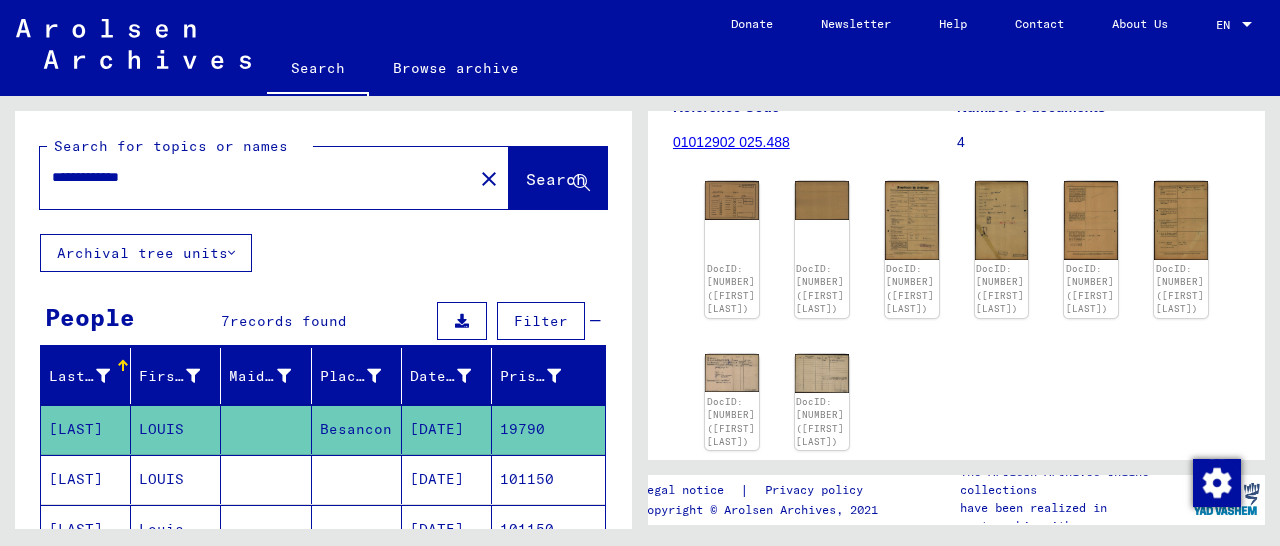 drag, startPoint x: 231, startPoint y: 182, endPoint x: 18, endPoint y: 203, distance: 214.03271 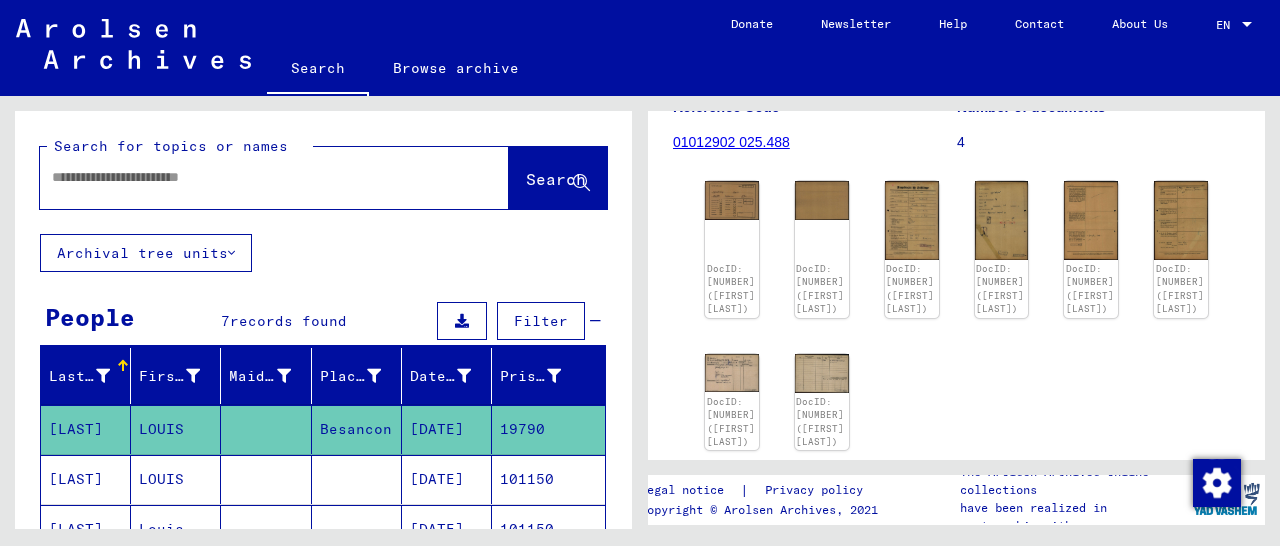 paste on "*****" 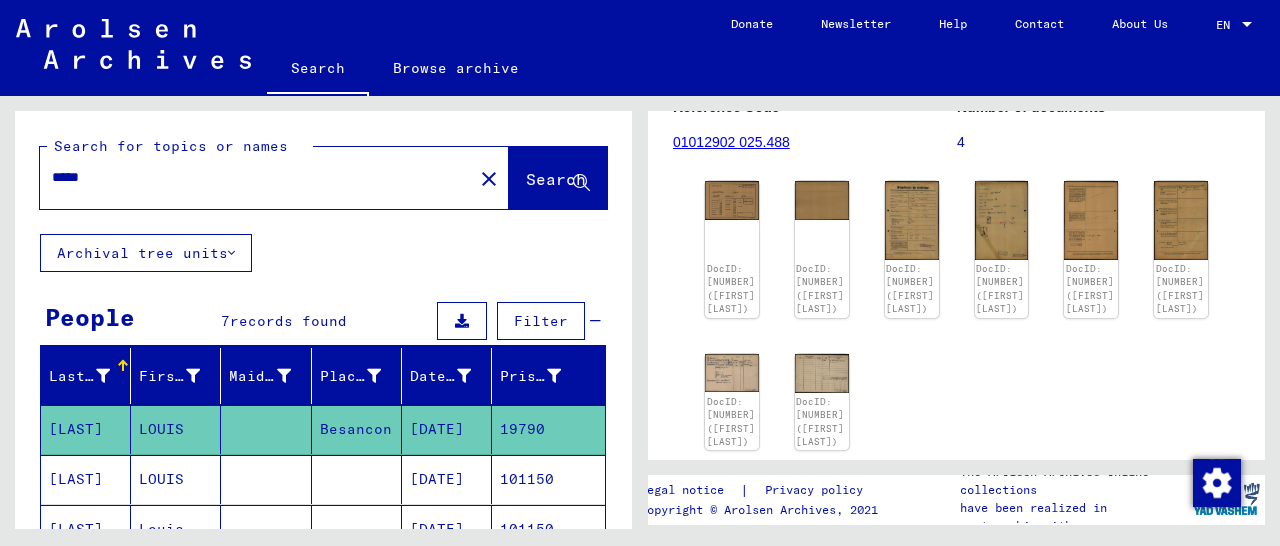 type on "*****" 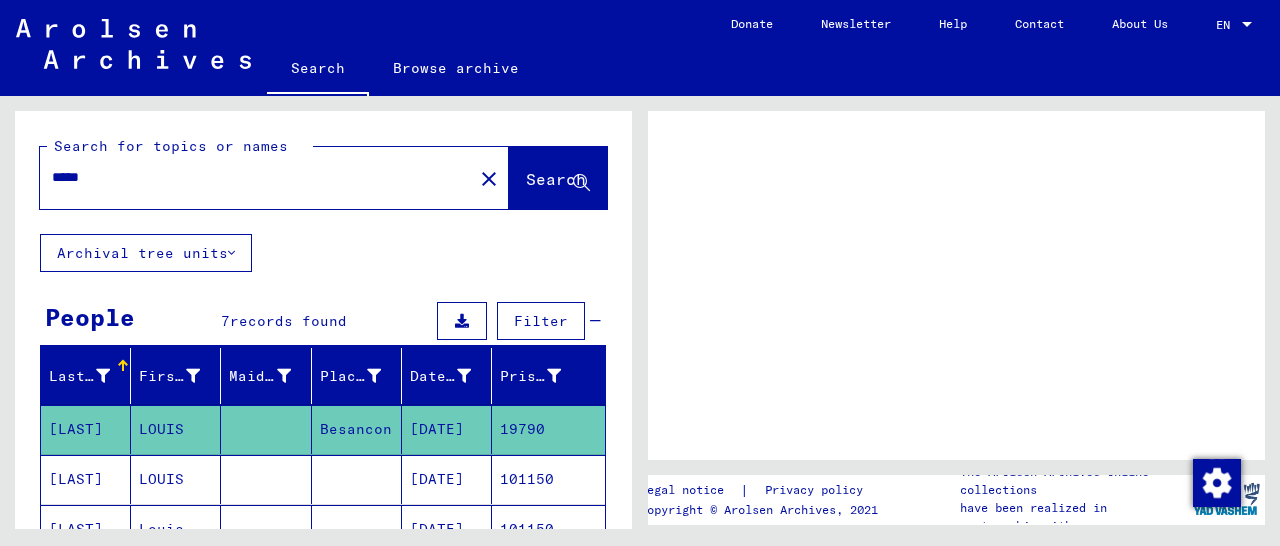 scroll, scrollTop: 0, scrollLeft: 0, axis: both 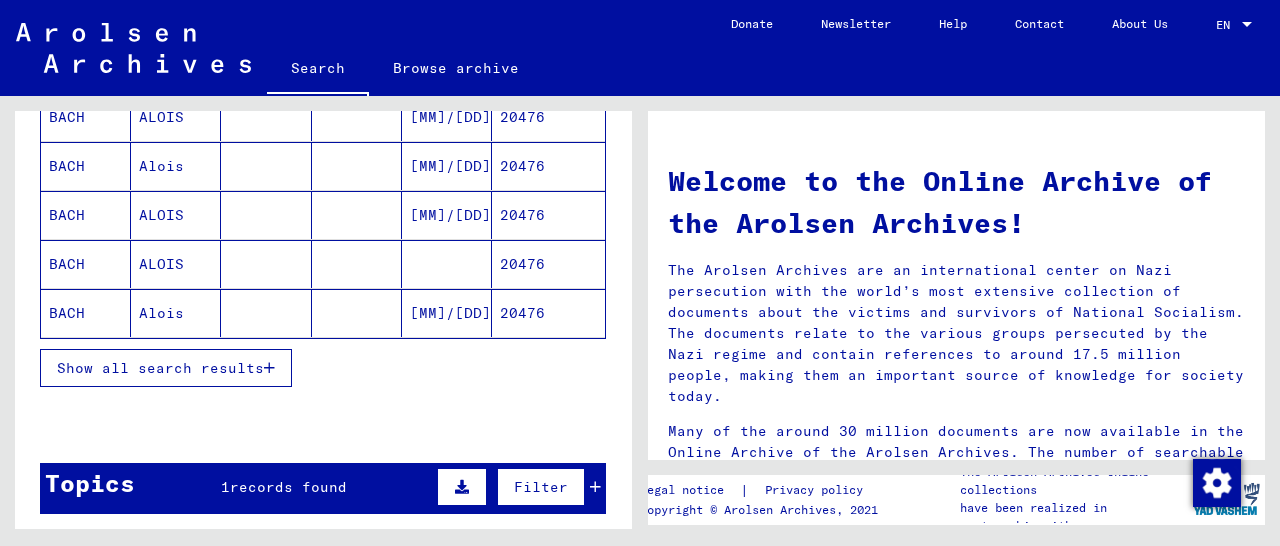 click on "Show all search results" at bounding box center [160, 368] 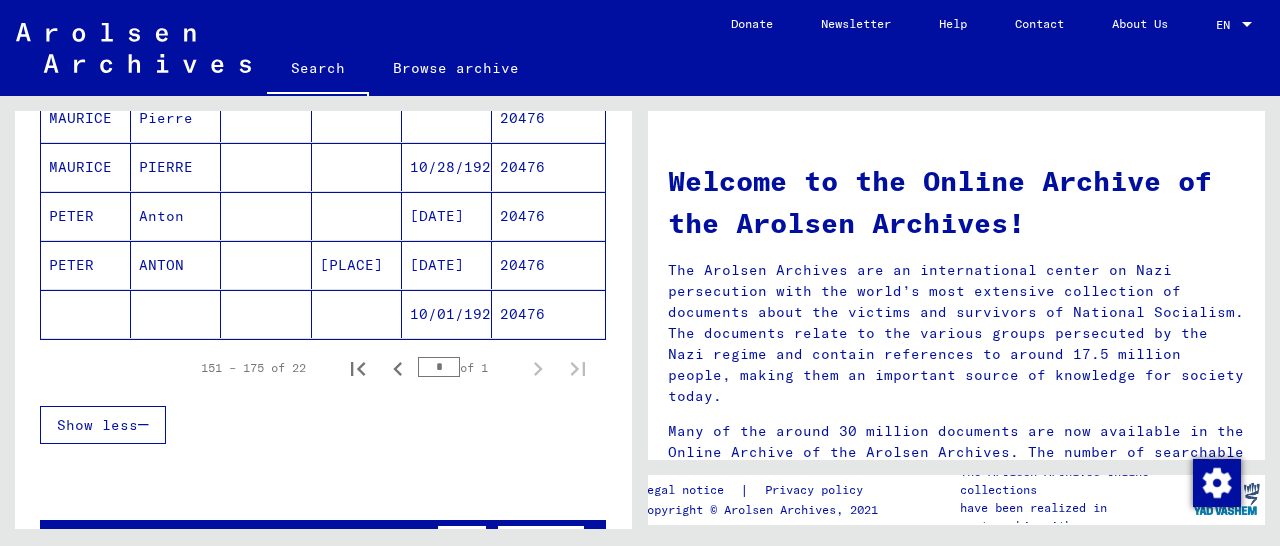 scroll, scrollTop: 936, scrollLeft: 0, axis: vertical 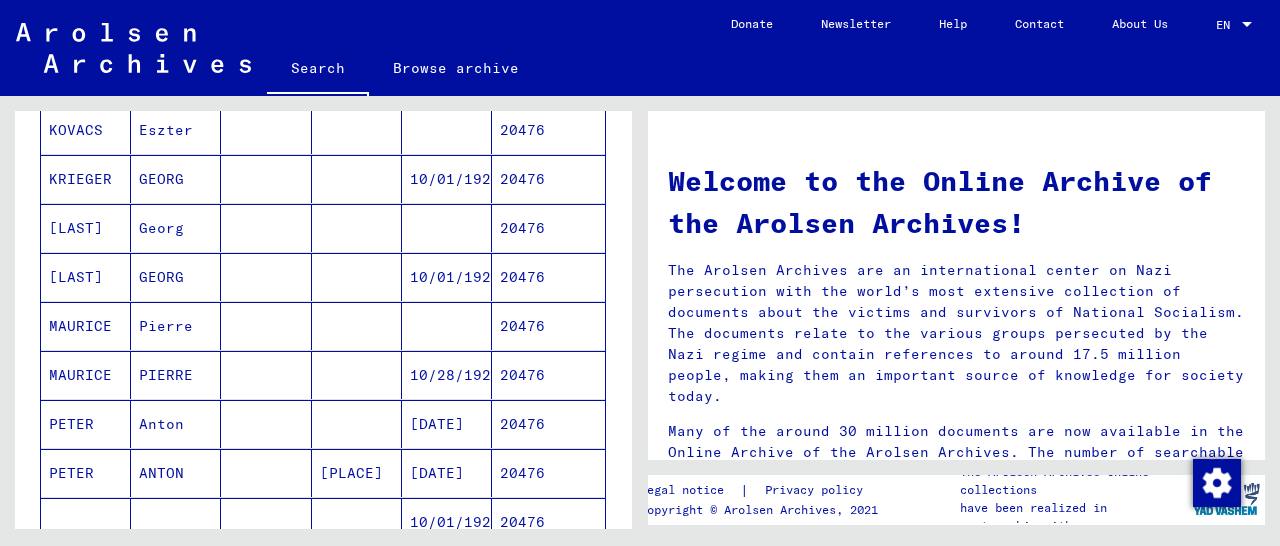 click on "20476" at bounding box center [548, 424] 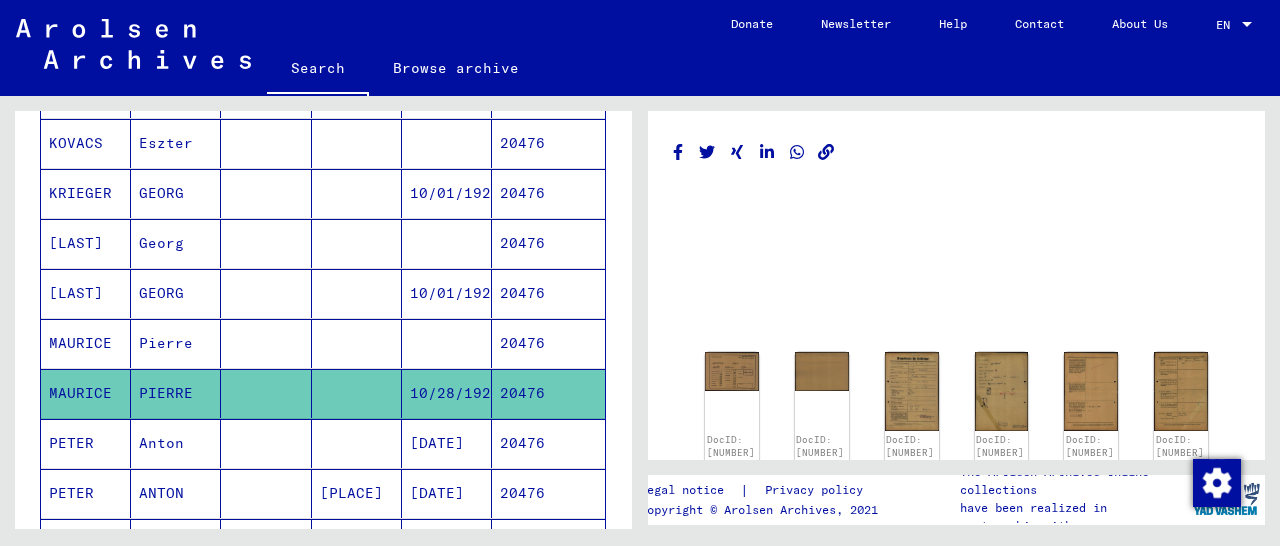 scroll, scrollTop: 945, scrollLeft: 0, axis: vertical 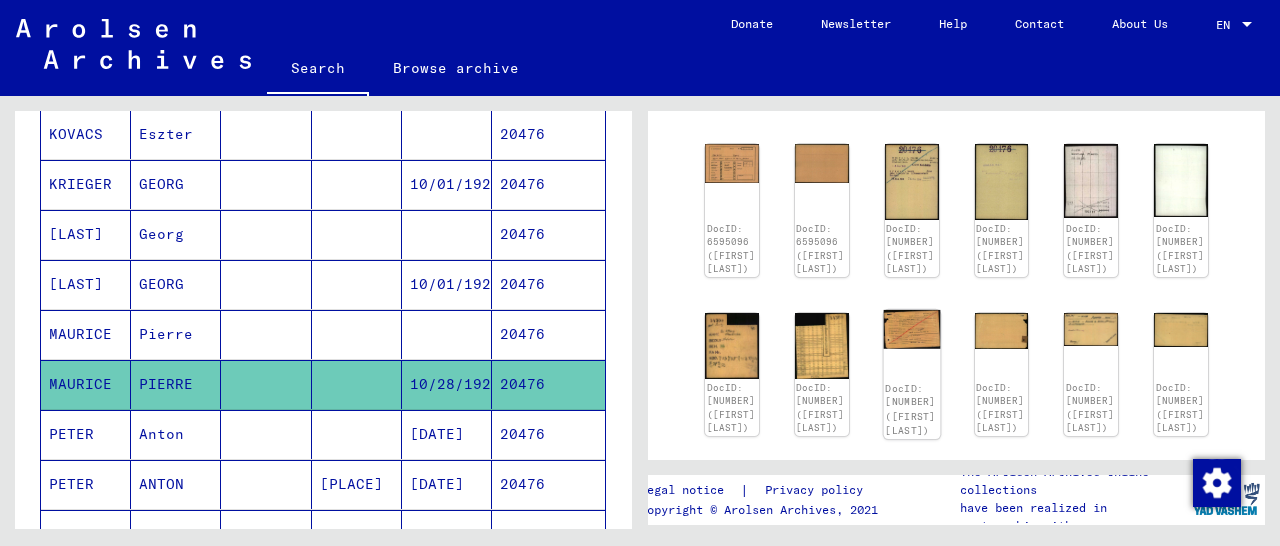click 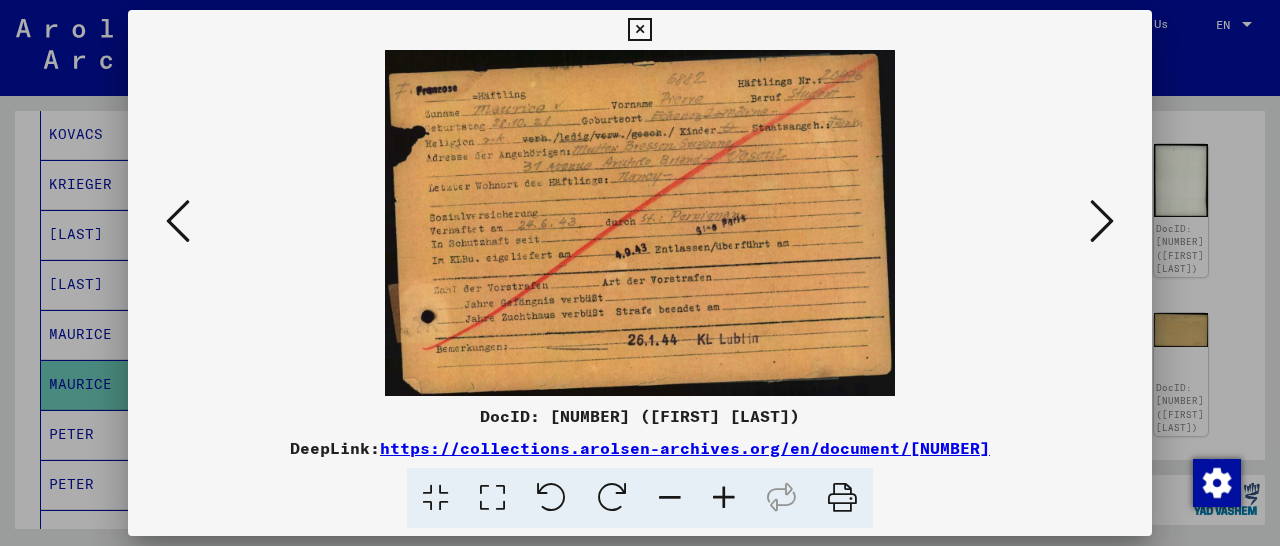 click at bounding box center (724, 498) 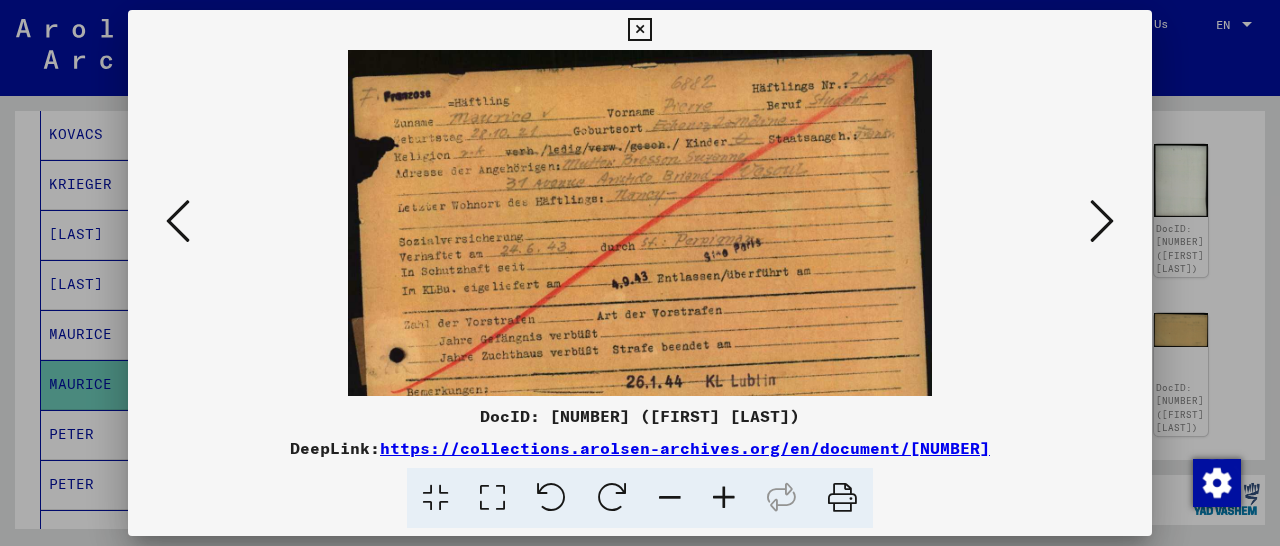 click at bounding box center (724, 498) 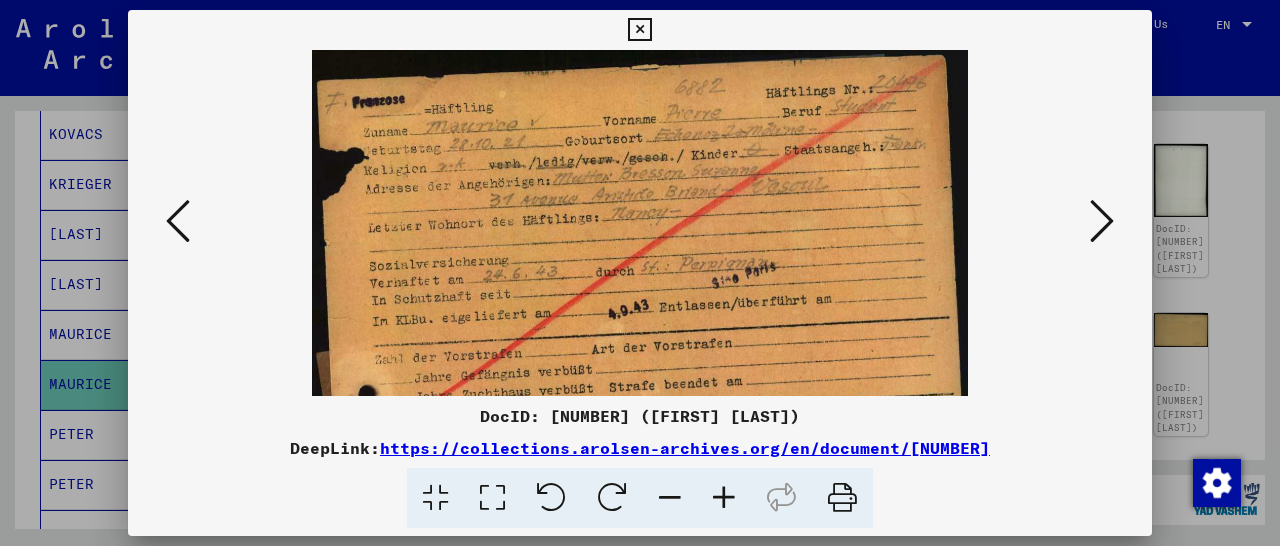 click at bounding box center (724, 498) 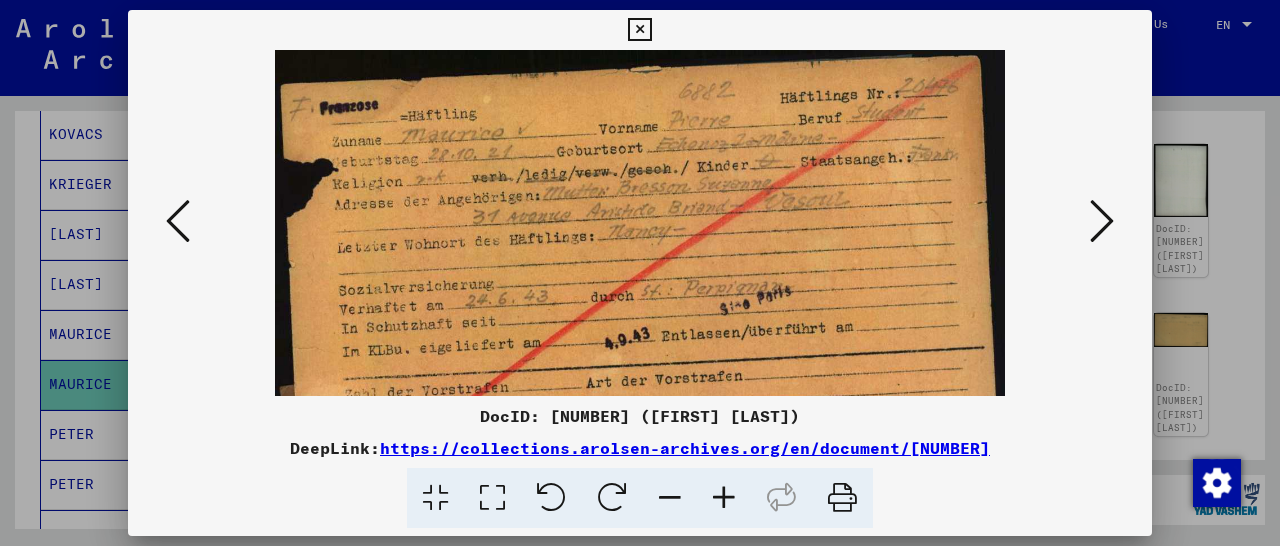 click at bounding box center (724, 498) 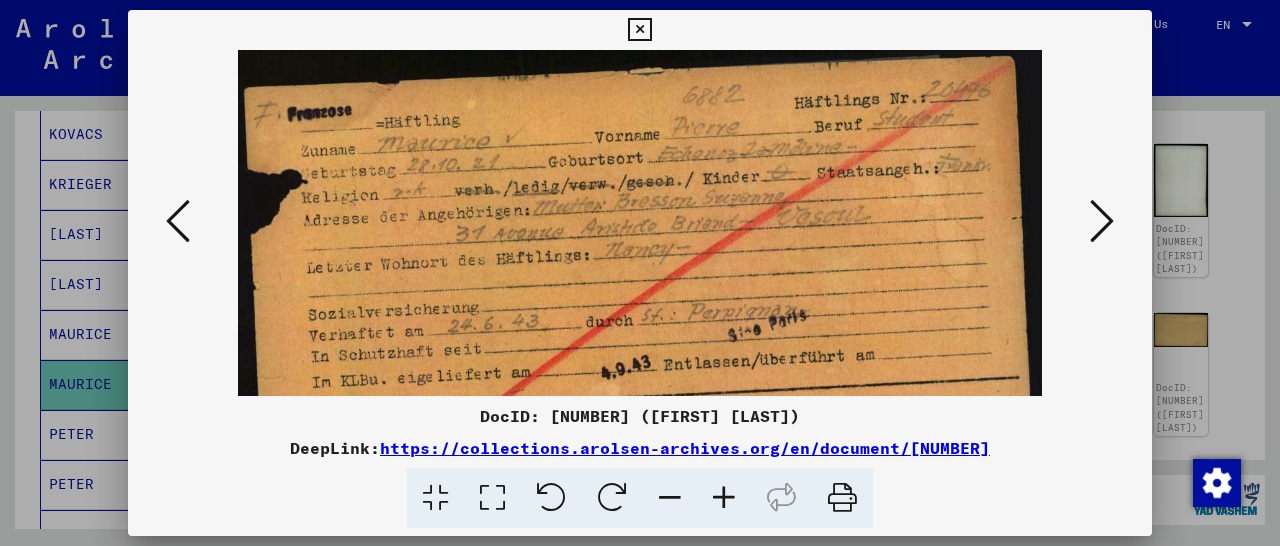 click at bounding box center [724, 498] 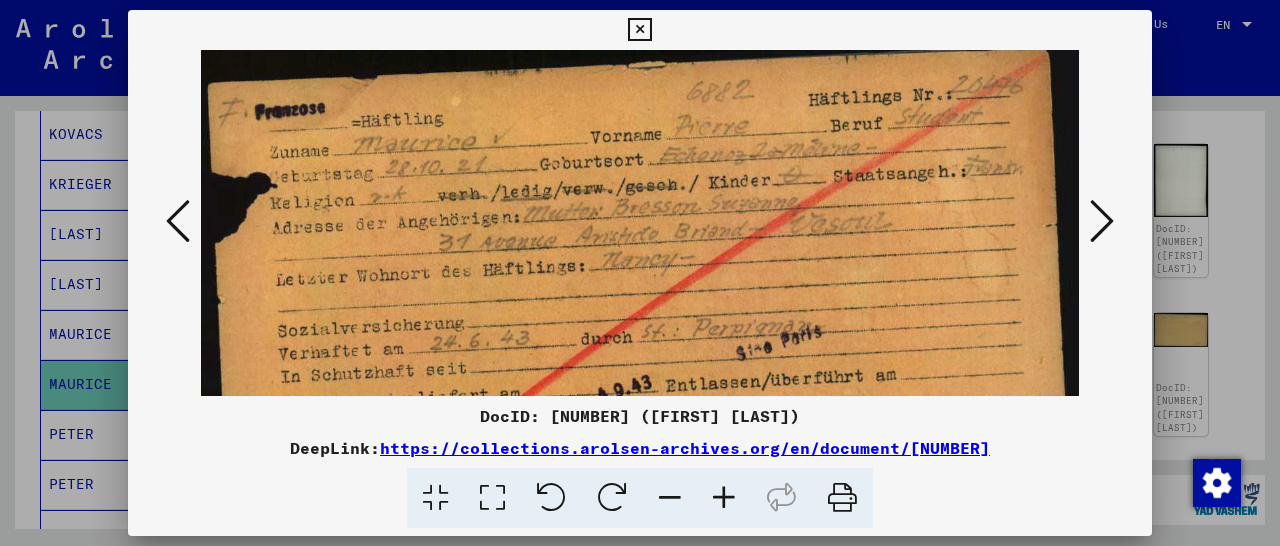 scroll, scrollTop: 16, scrollLeft: 0, axis: vertical 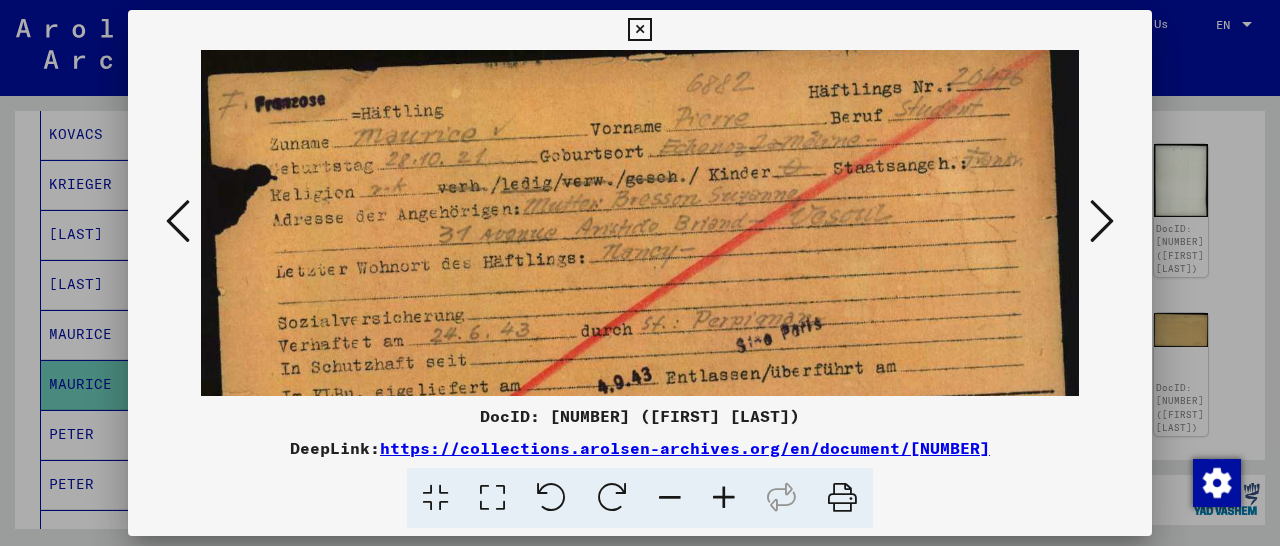 drag, startPoint x: 715, startPoint y: 352, endPoint x: 714, endPoint y: 336, distance: 16.03122 